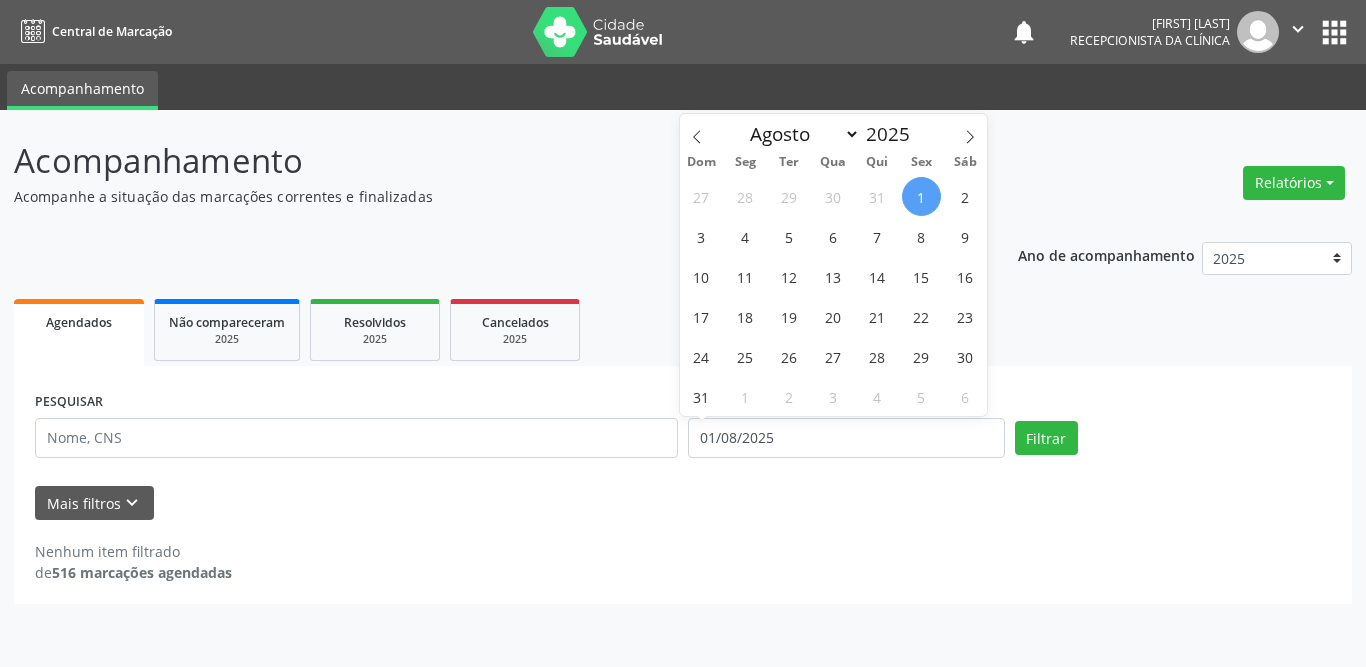 select on "7" 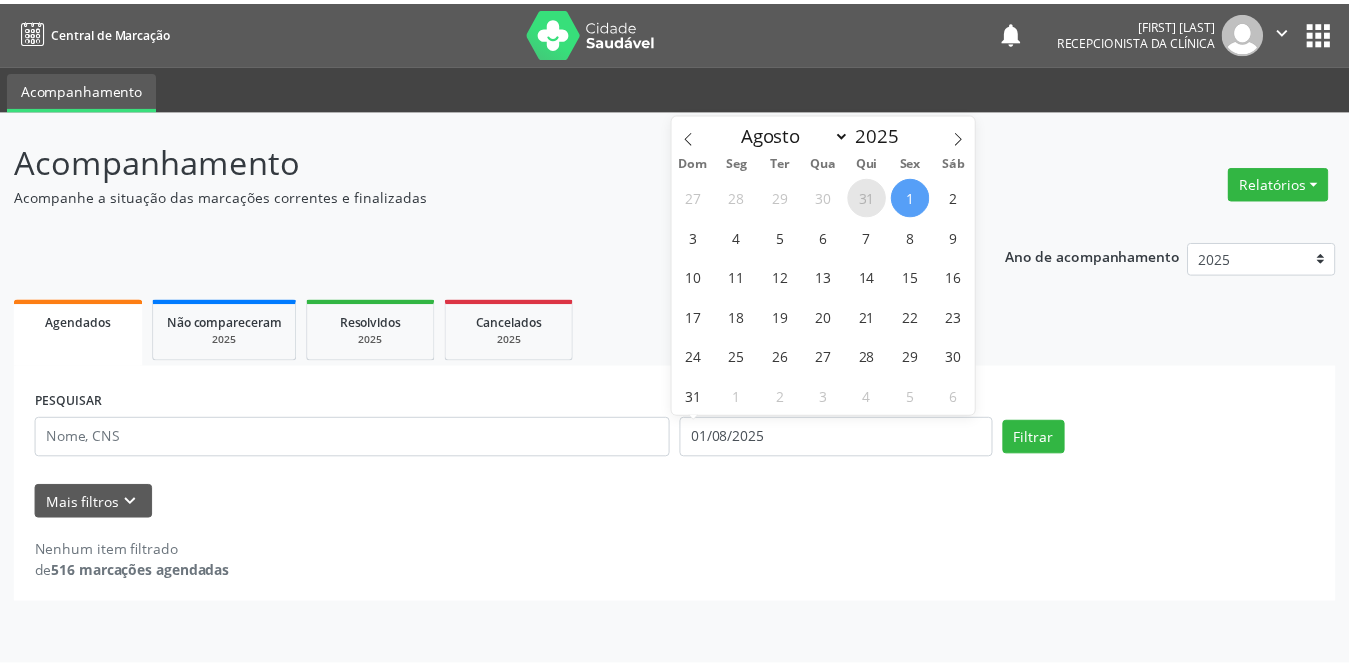 scroll, scrollTop: 0, scrollLeft: 0, axis: both 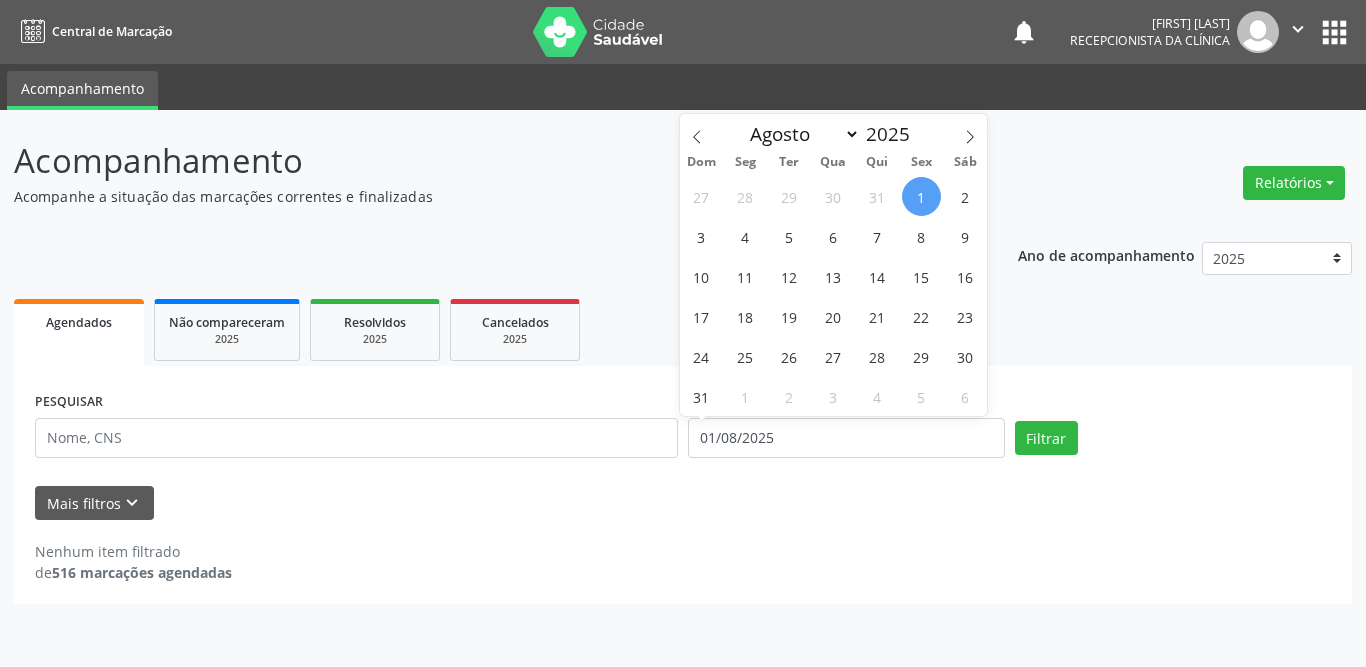 click on "1" at bounding box center [921, 196] 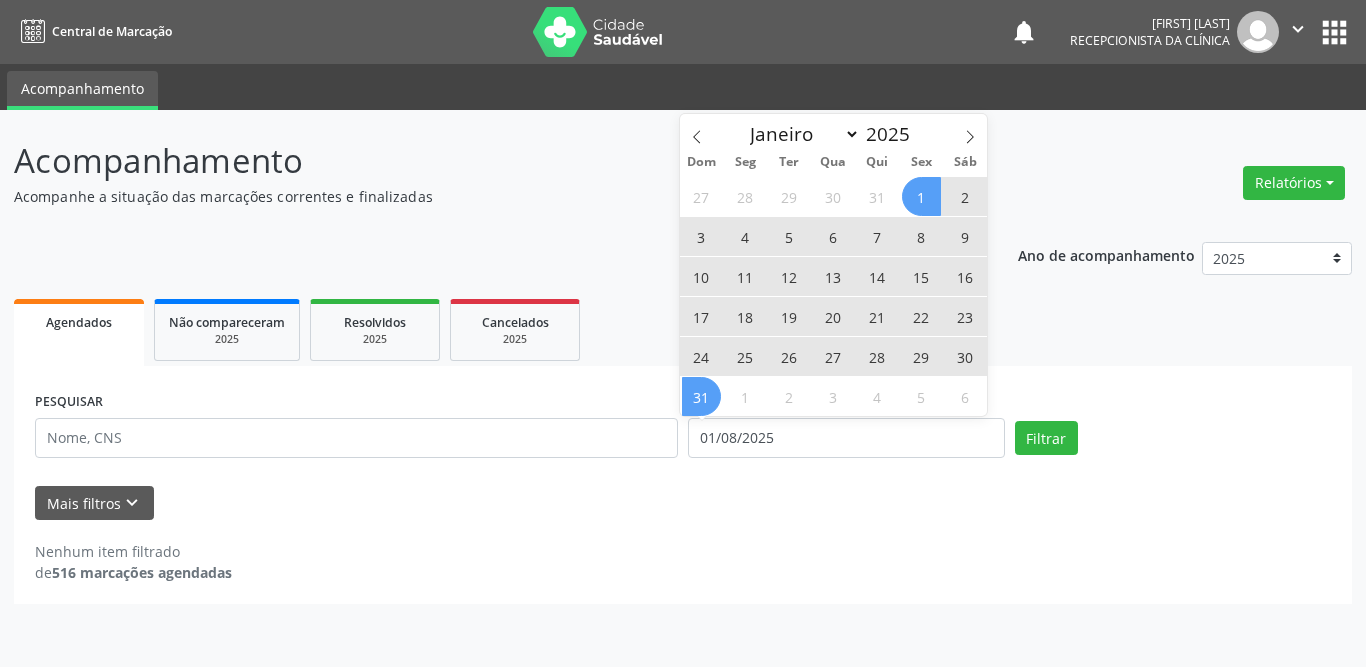 click on "31" at bounding box center (701, 396) 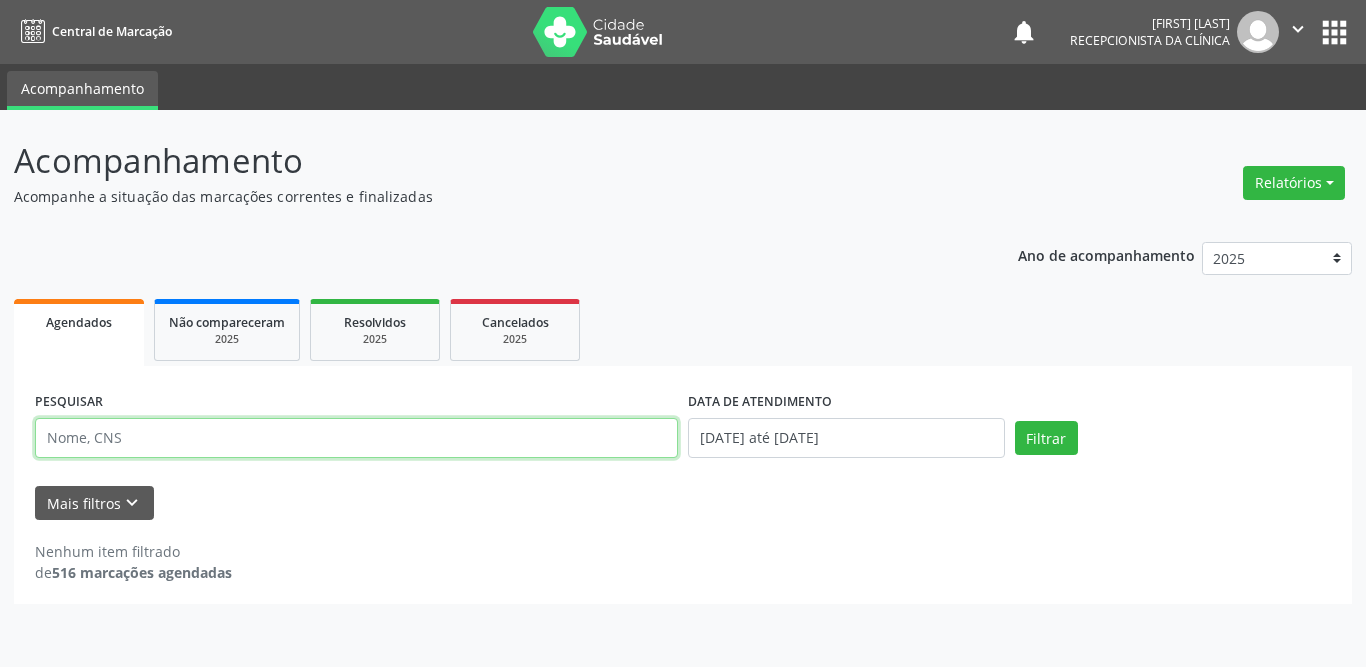 click at bounding box center [356, 438] 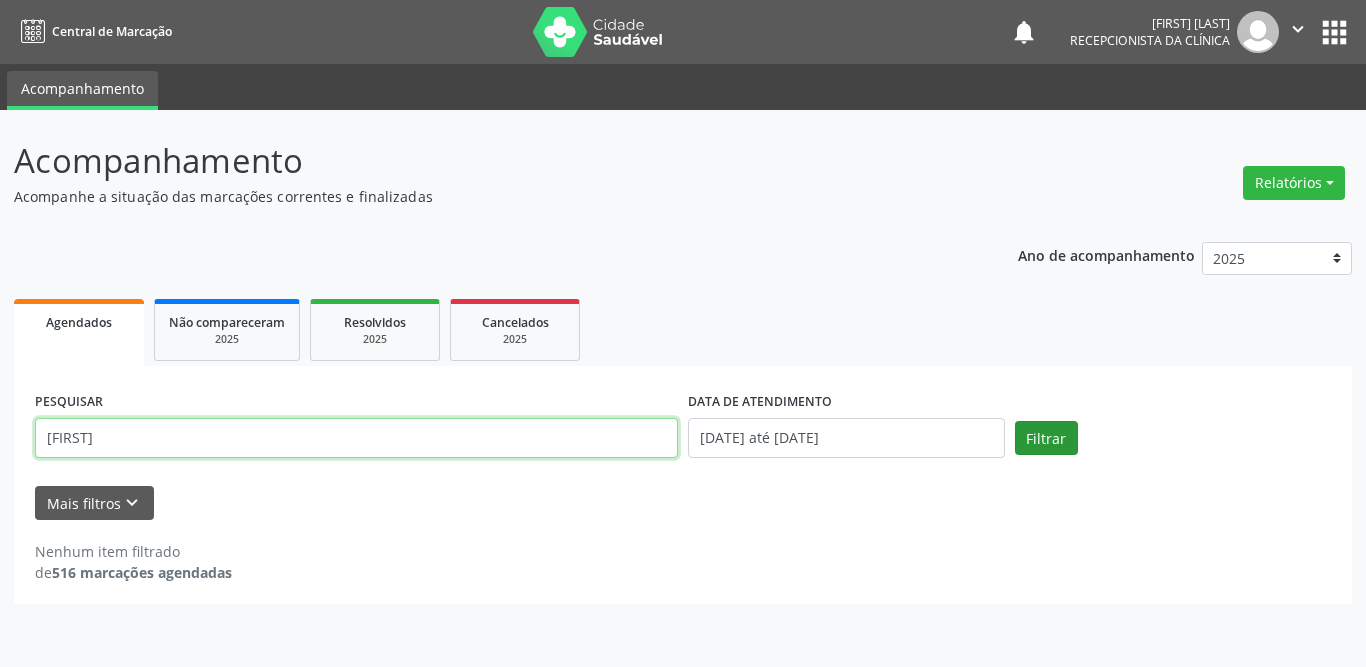 type on "[FIRST]" 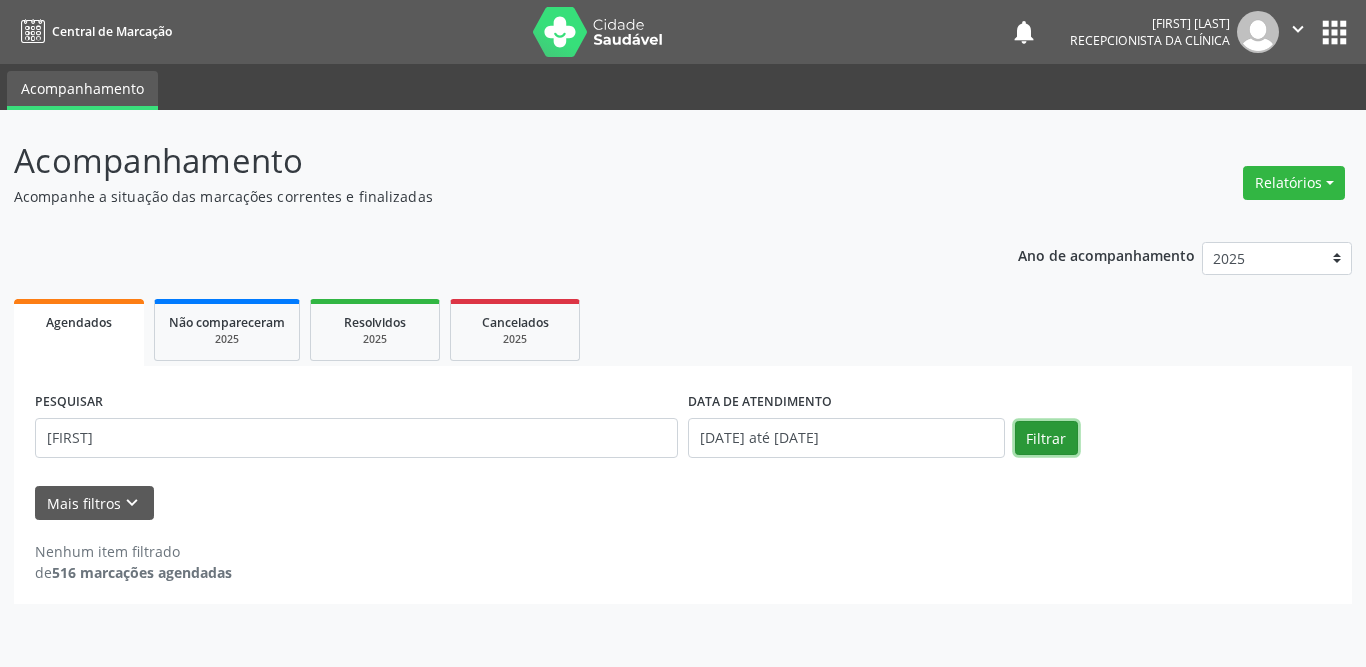 click on "Filtrar" at bounding box center [1046, 438] 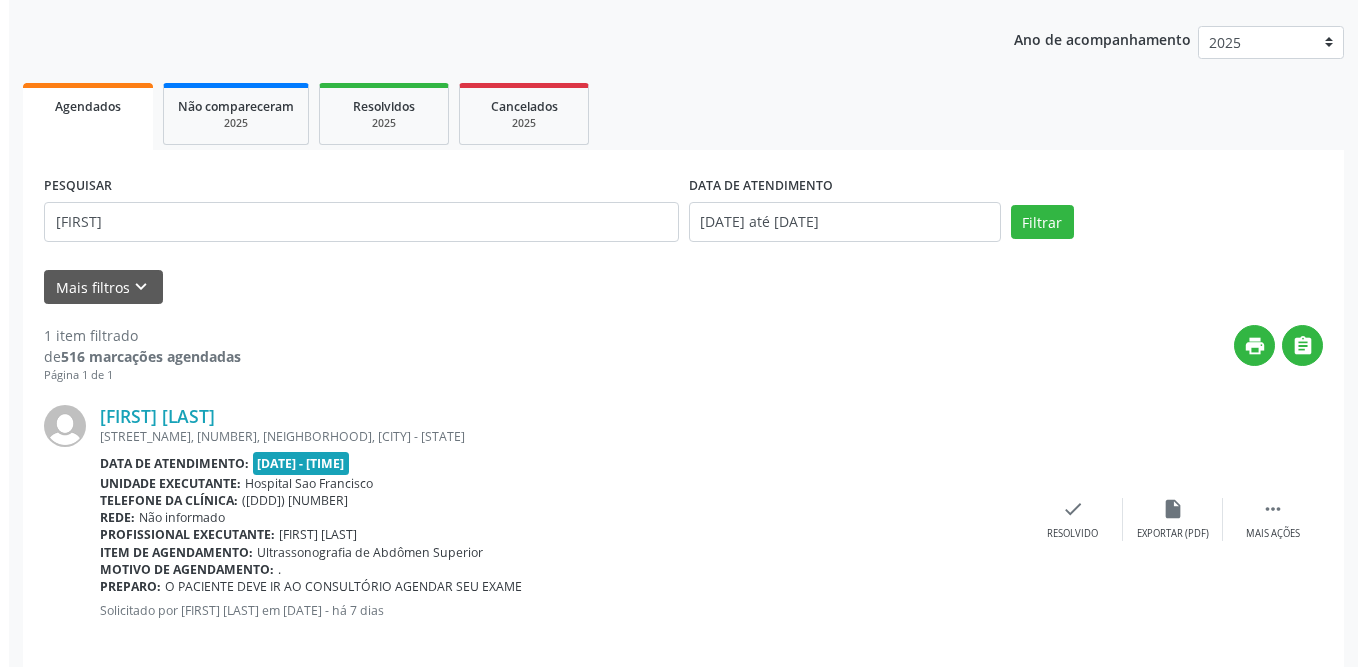 scroll, scrollTop: 238, scrollLeft: 0, axis: vertical 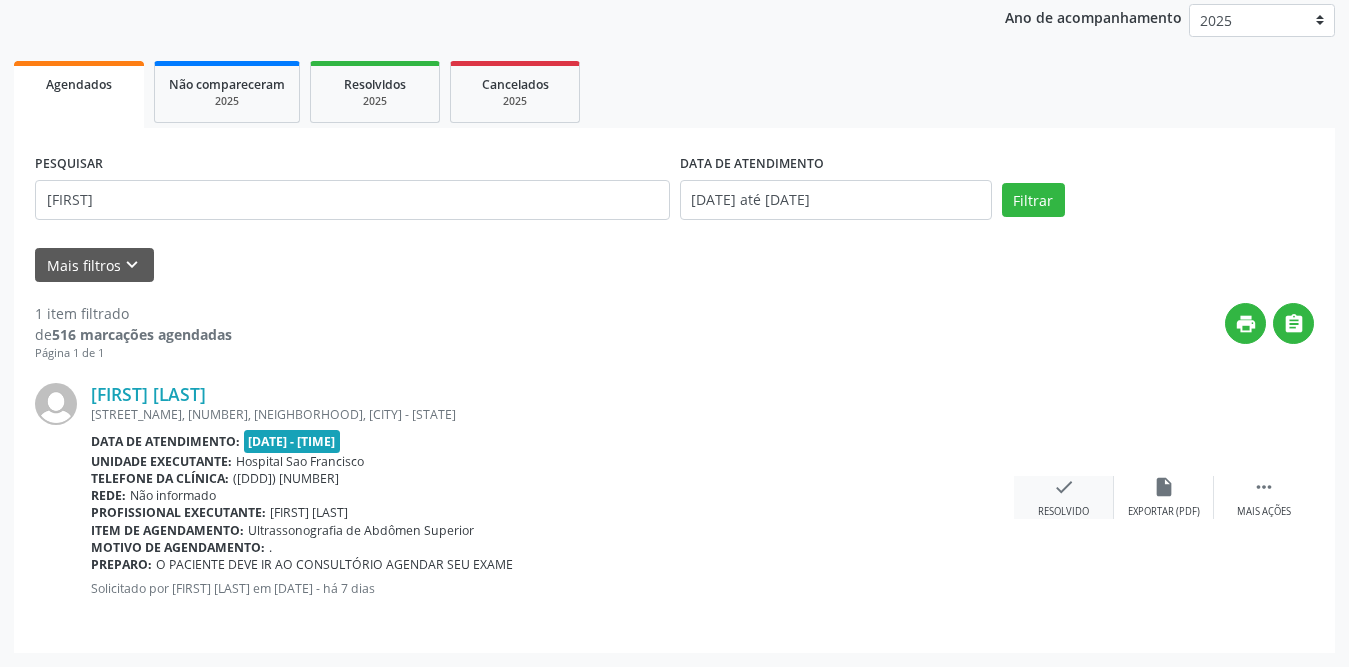 click on "check
Resolvido" at bounding box center (1064, 497) 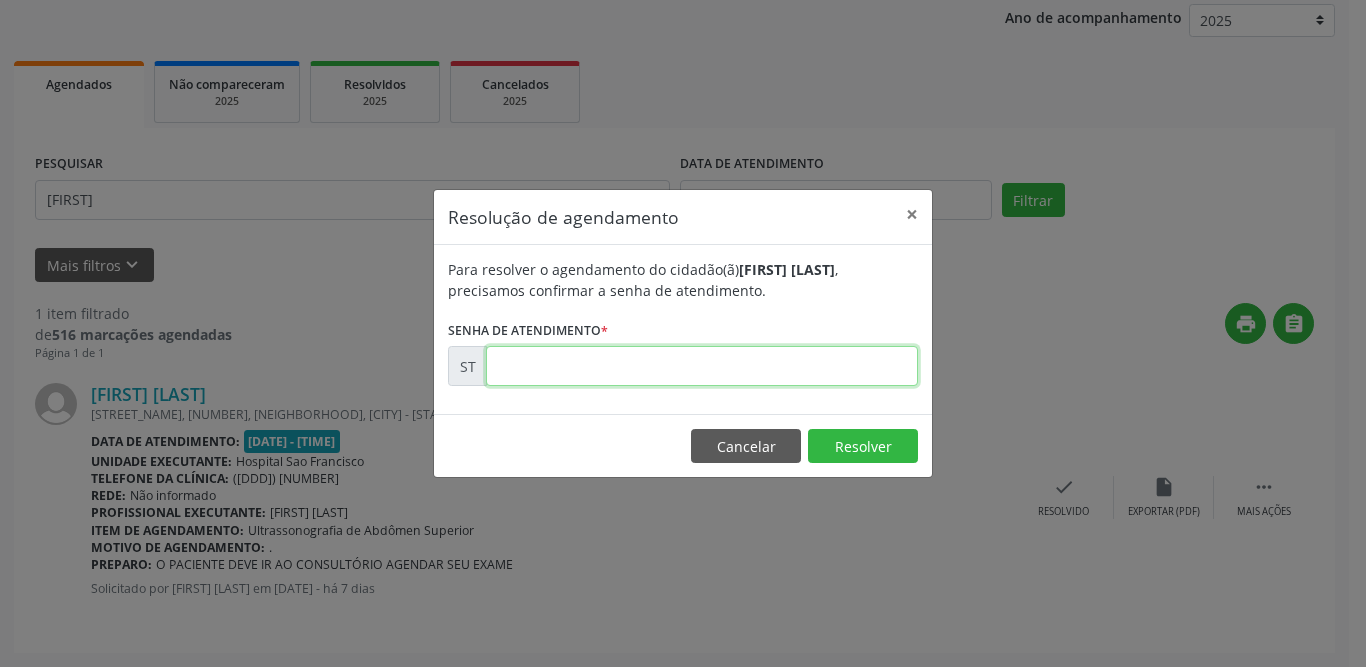 click at bounding box center [702, 366] 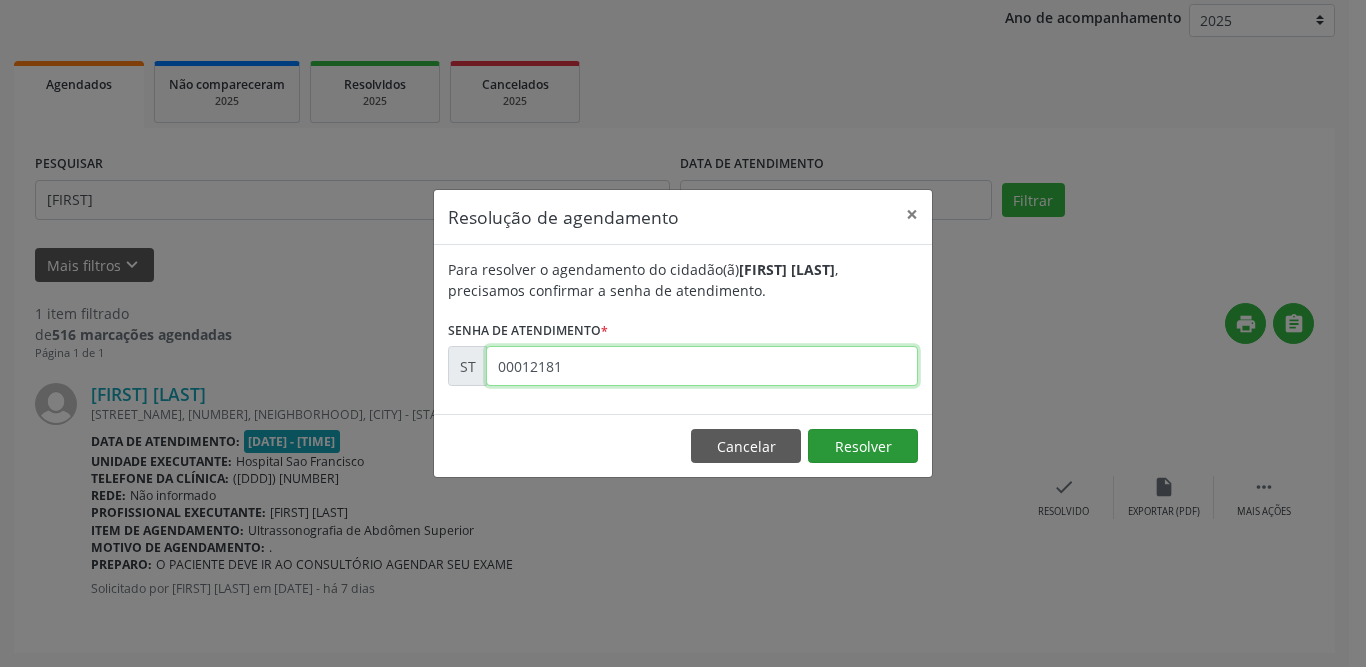 type on "00012181" 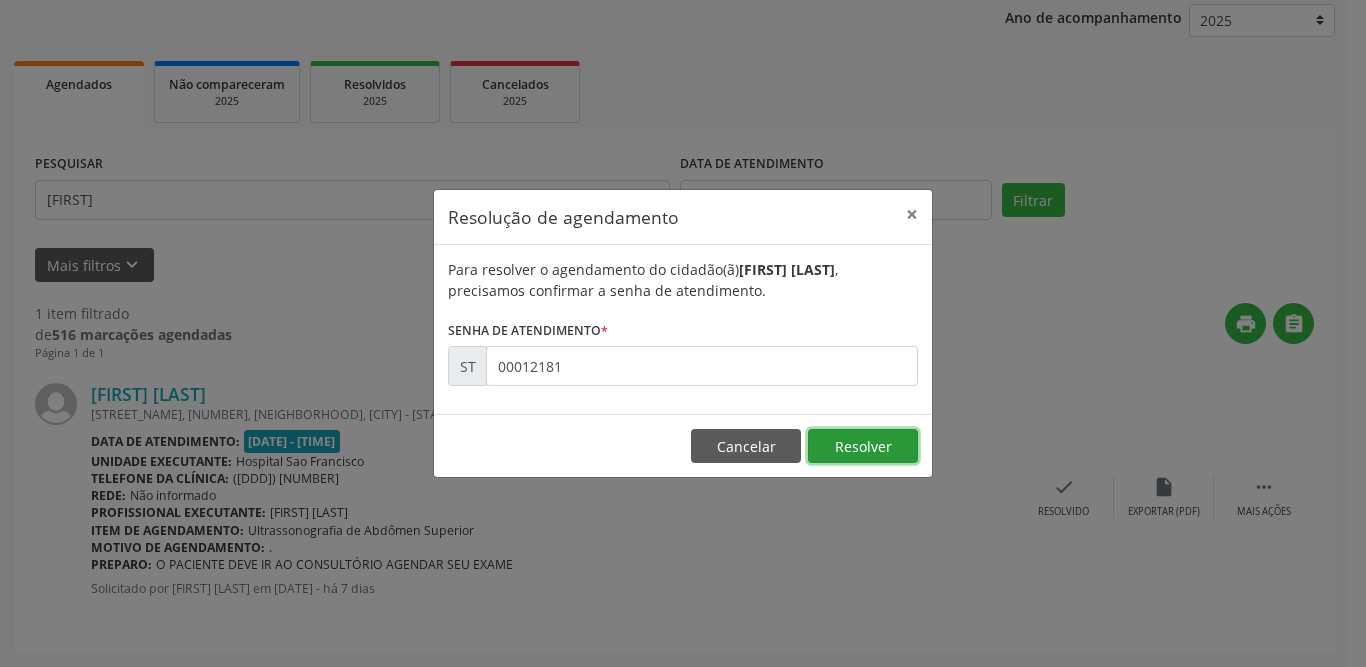 click on "Resolver" at bounding box center (863, 446) 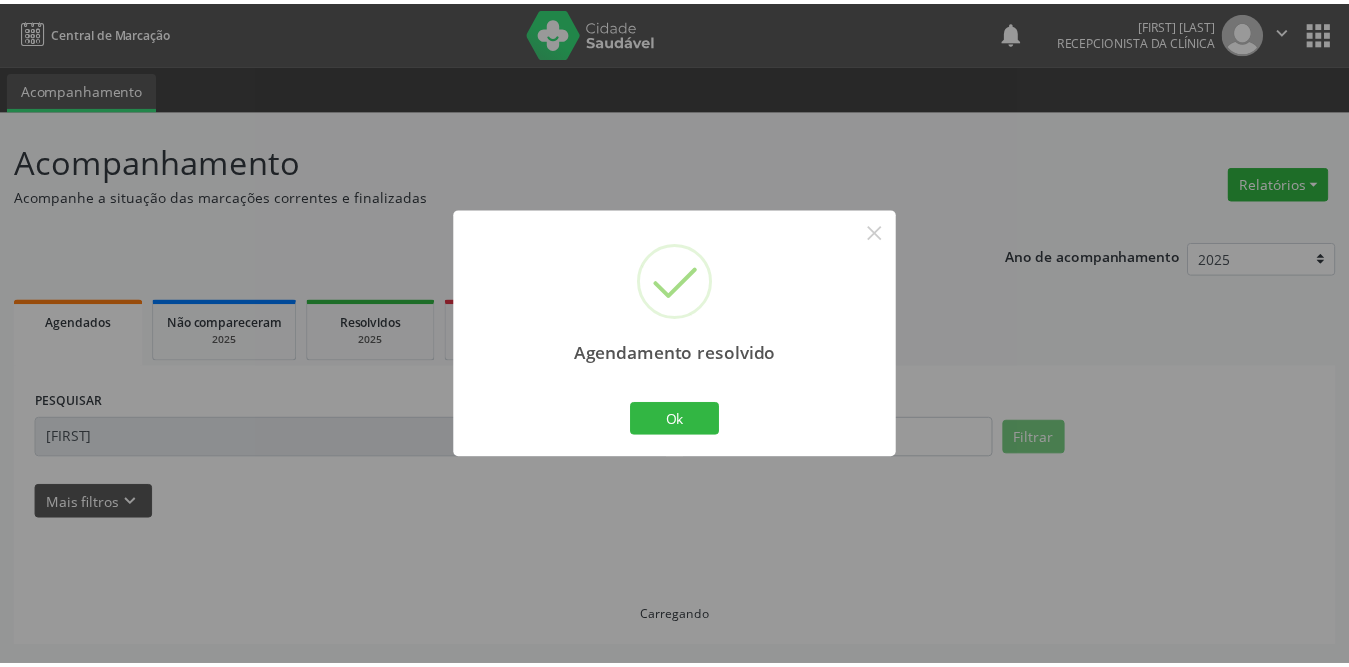 scroll, scrollTop: 0, scrollLeft: 0, axis: both 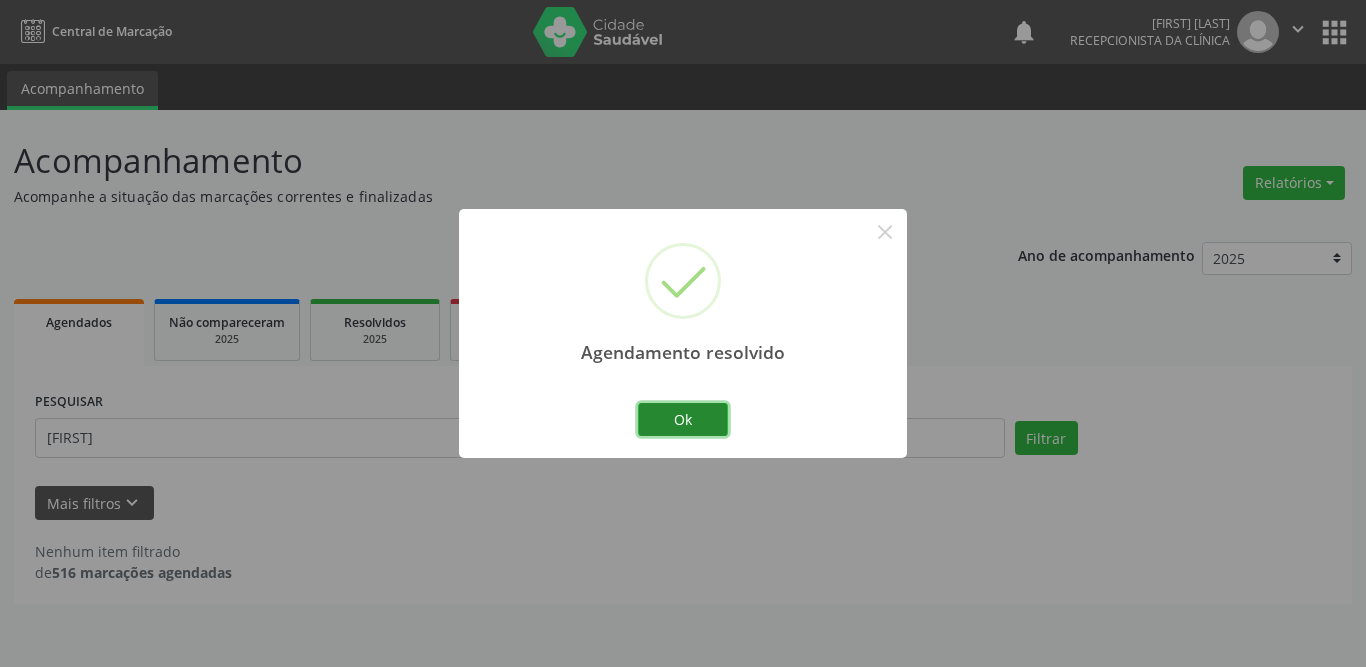 click on "Ok" at bounding box center [683, 420] 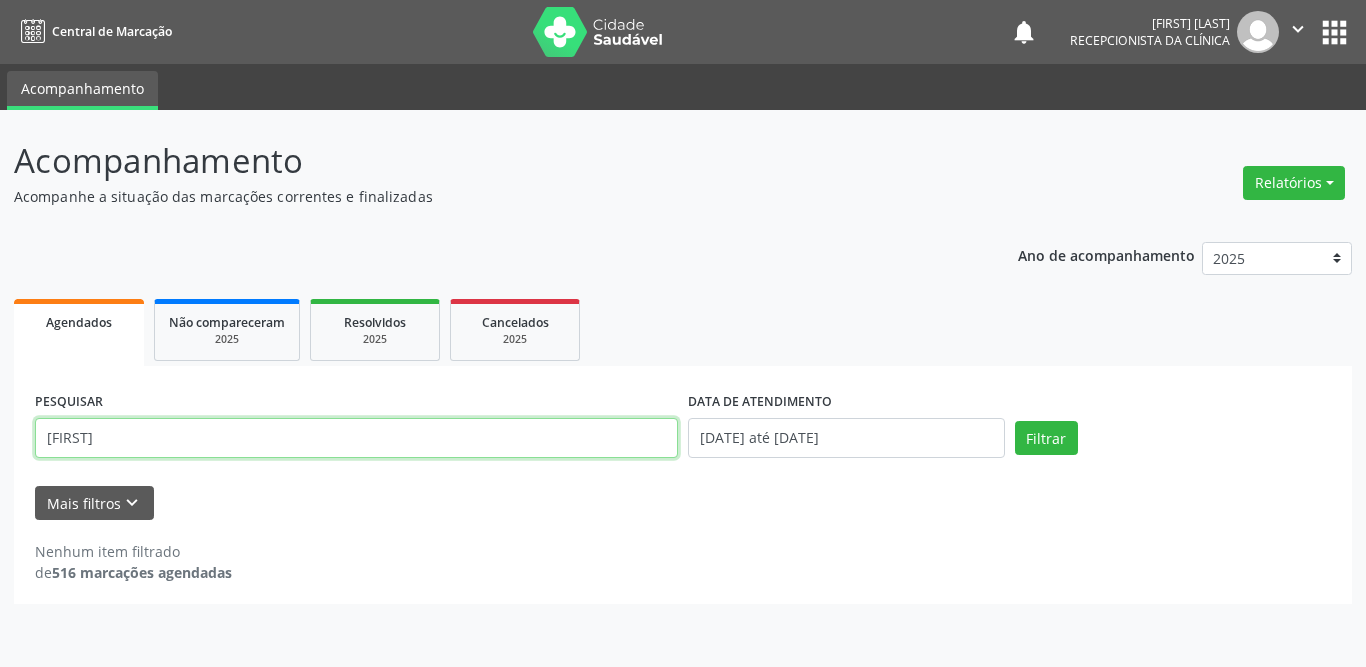 drag, startPoint x: 614, startPoint y: 433, endPoint x: 54, endPoint y: 434, distance: 560.0009 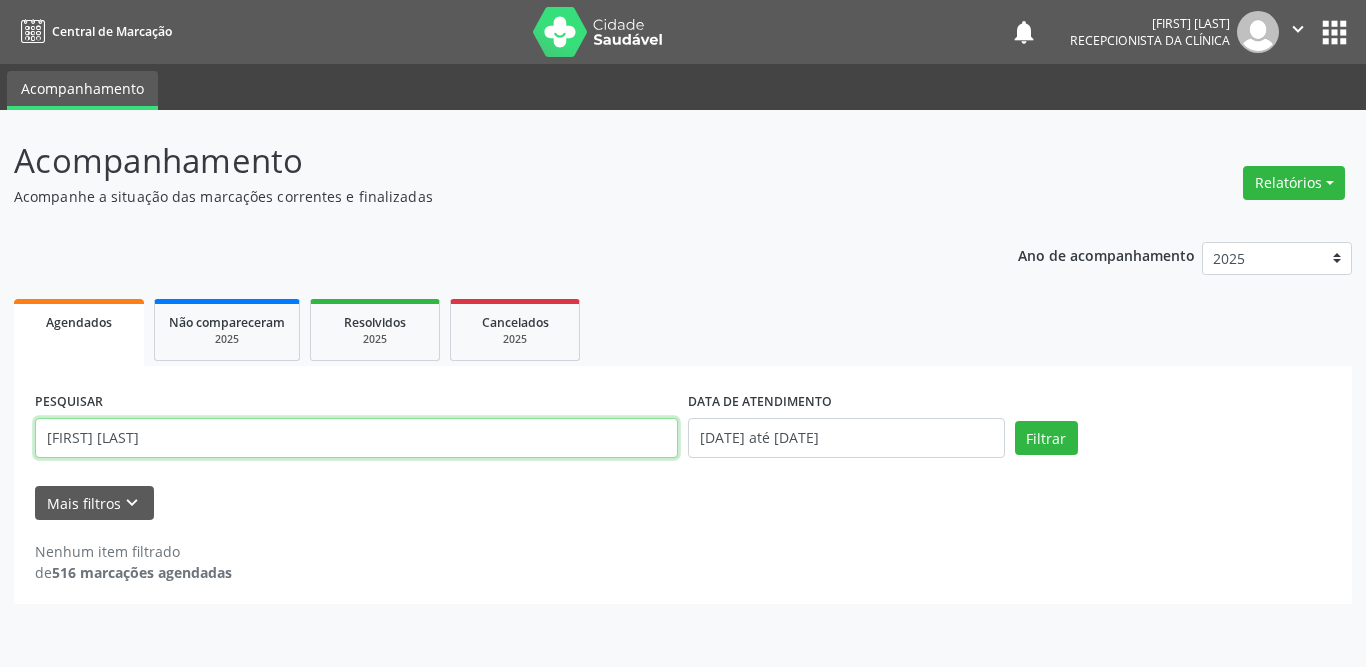 click on "[FIRST] [LAST]" at bounding box center [356, 438] 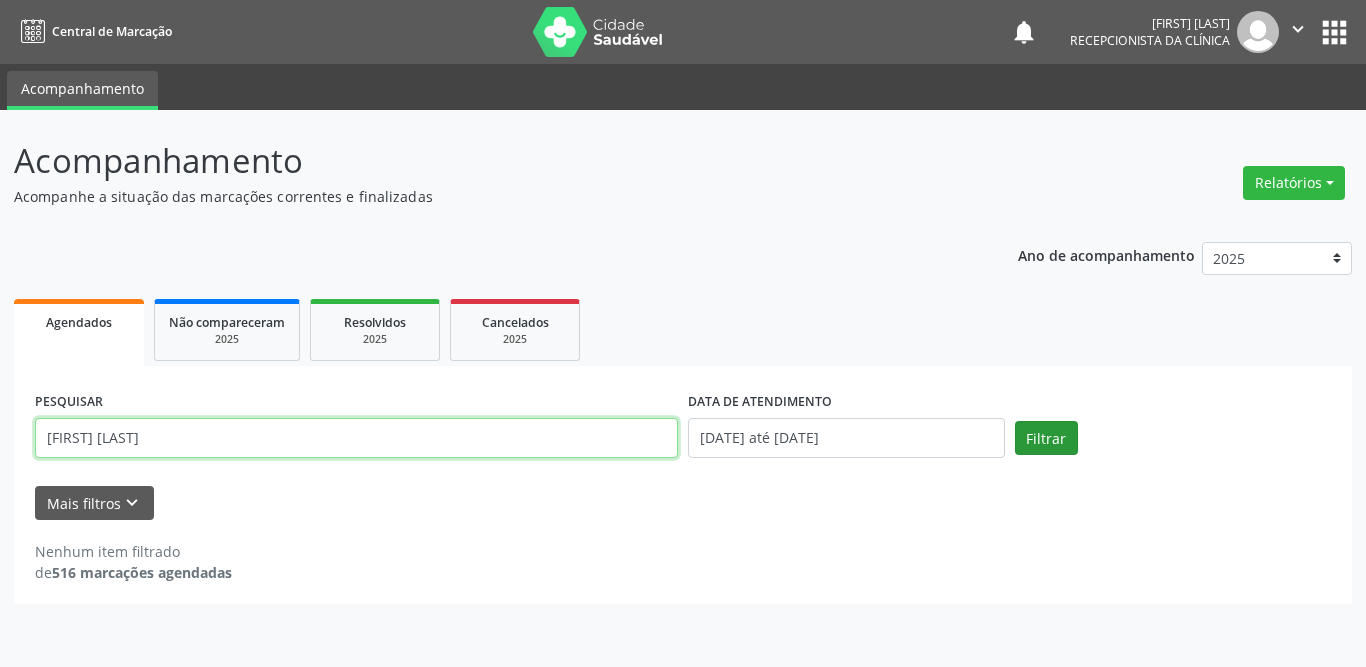 type on "[FIRST] [LAST]" 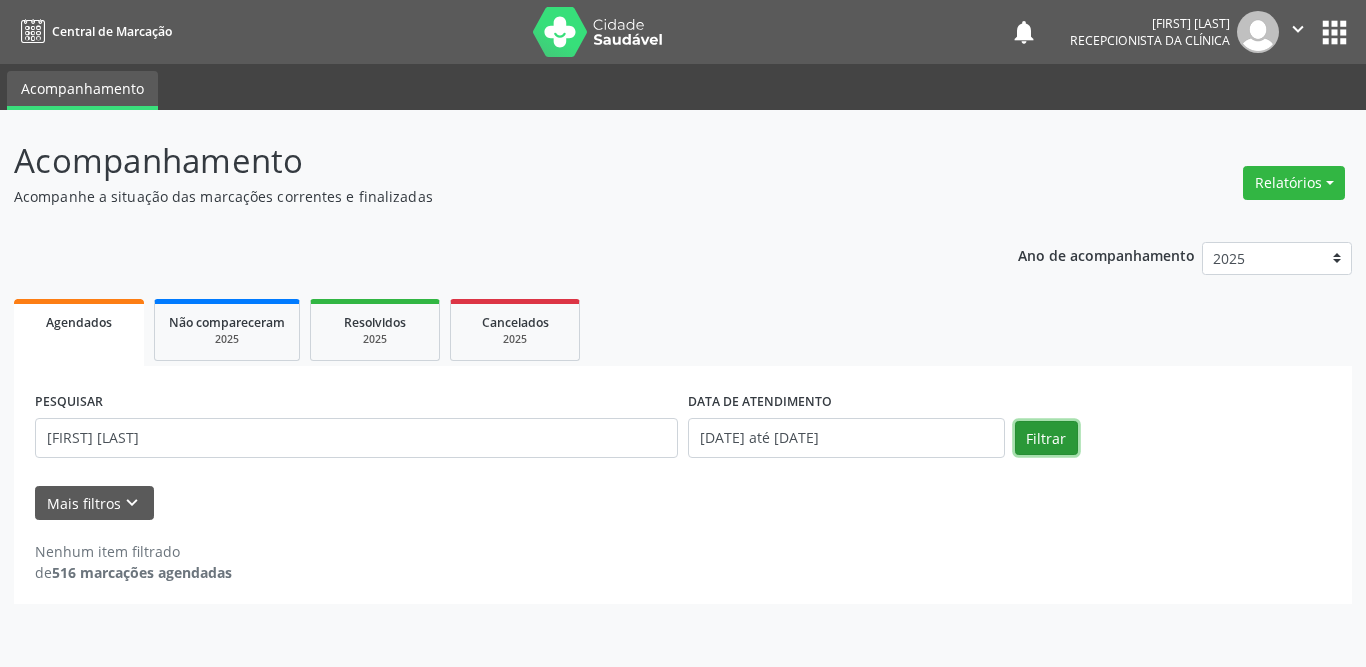 click on "Filtrar" at bounding box center [1046, 438] 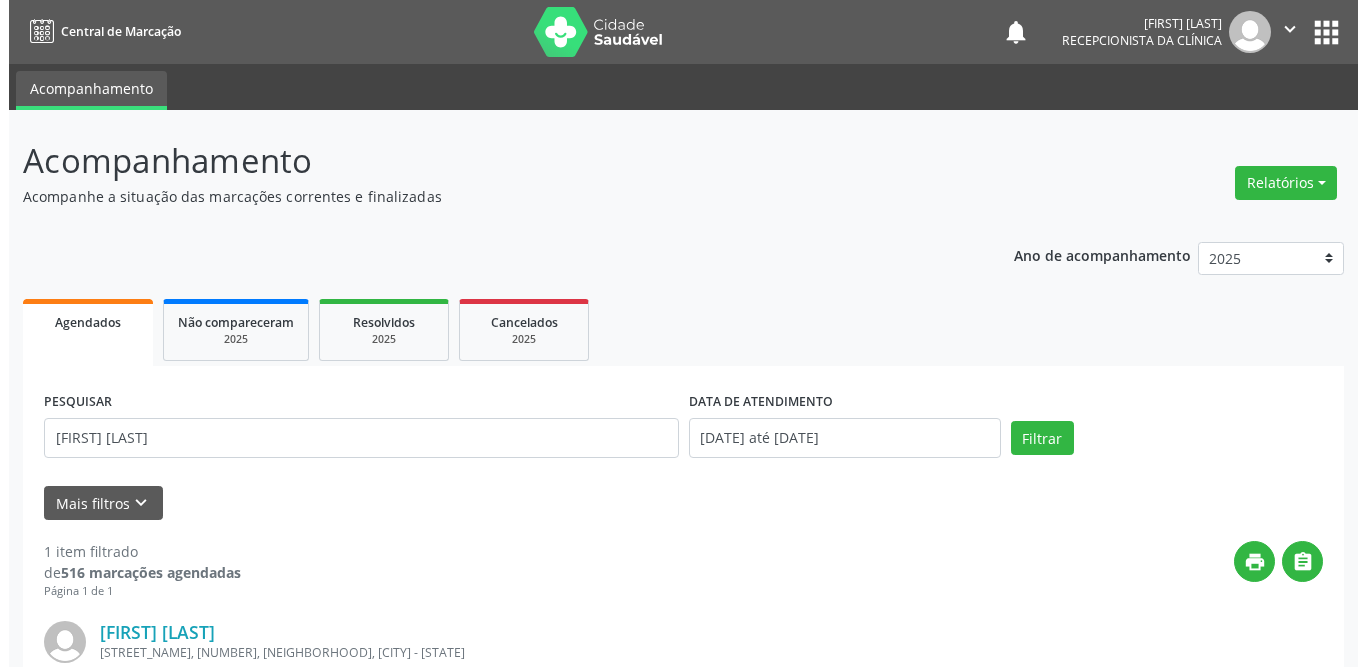 scroll, scrollTop: 238, scrollLeft: 0, axis: vertical 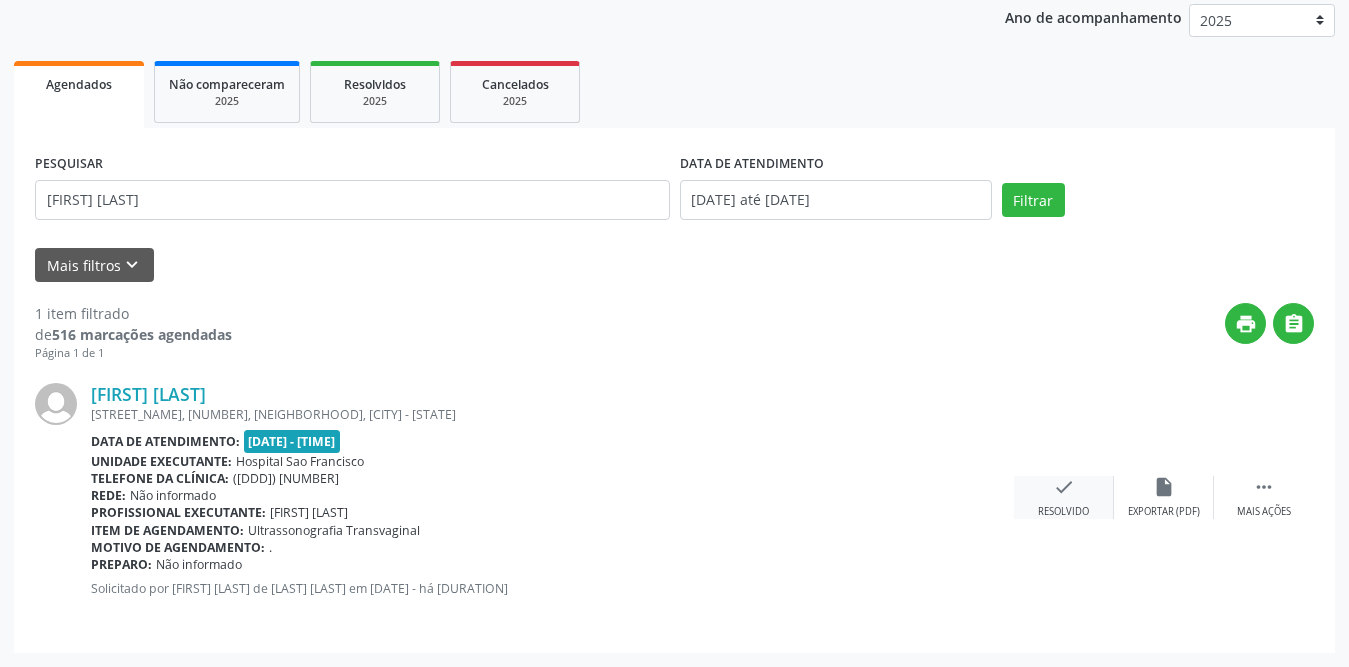 click on "check" at bounding box center [1064, 487] 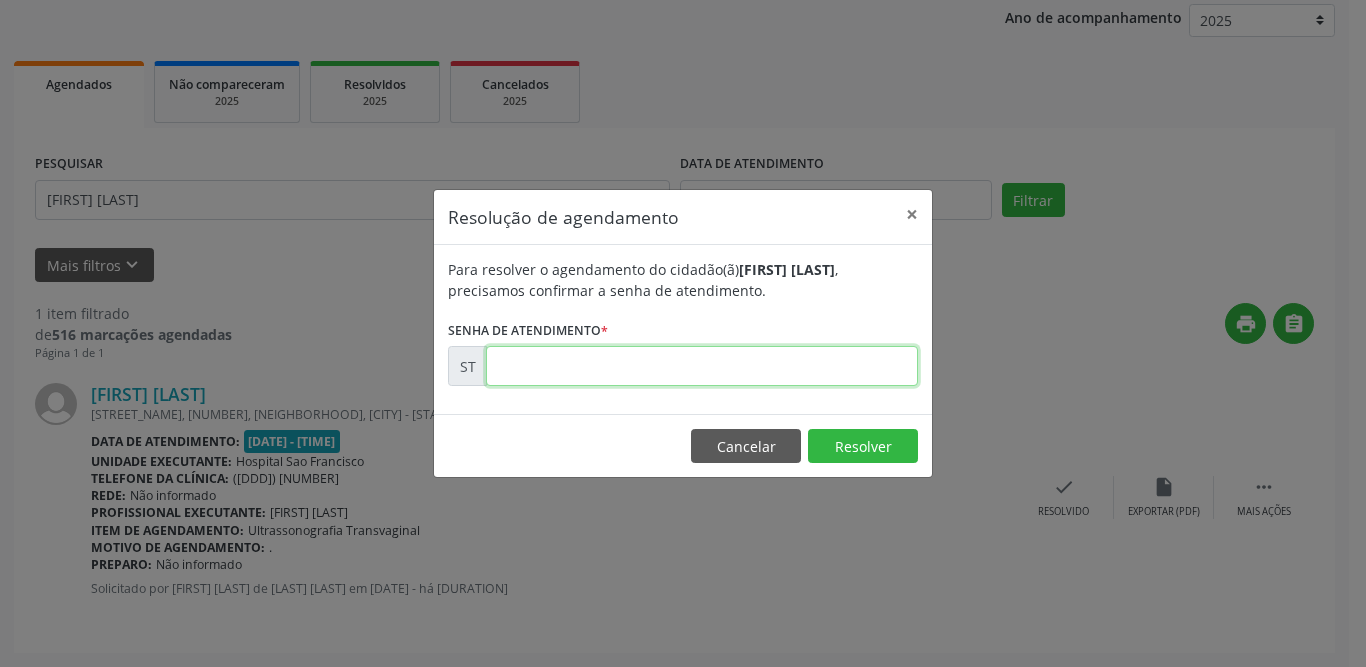 click at bounding box center [702, 366] 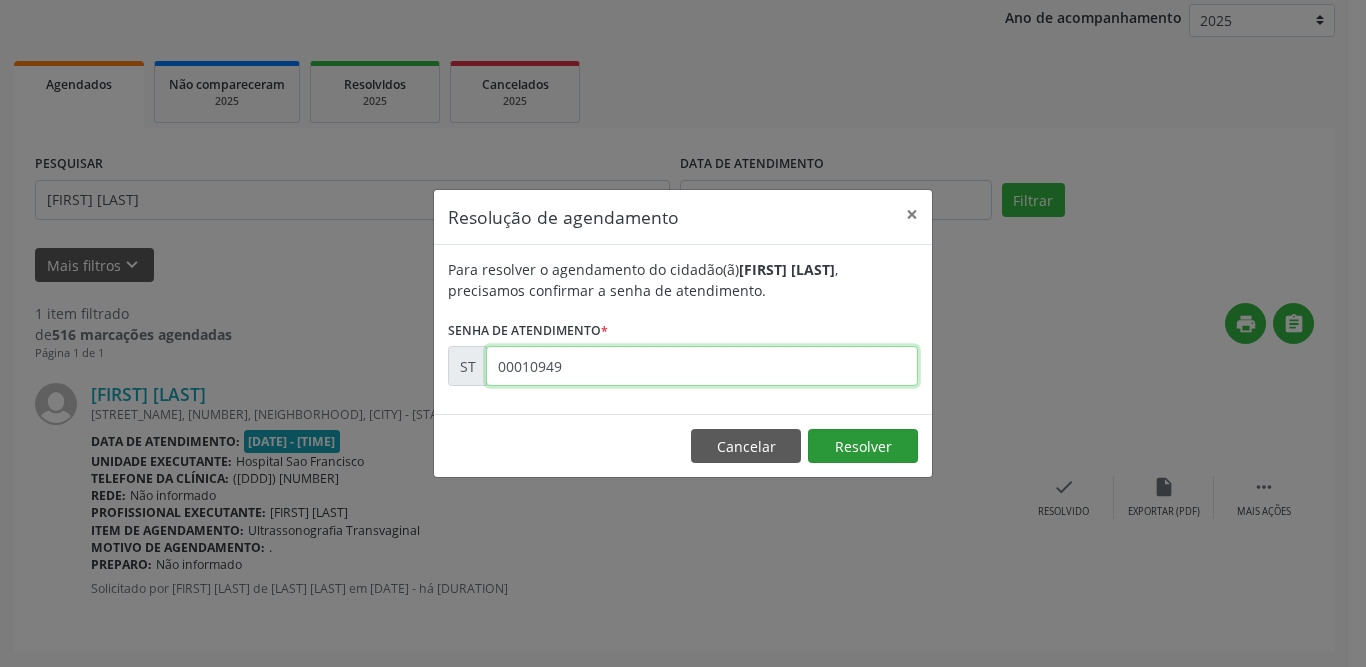 type on "00010949" 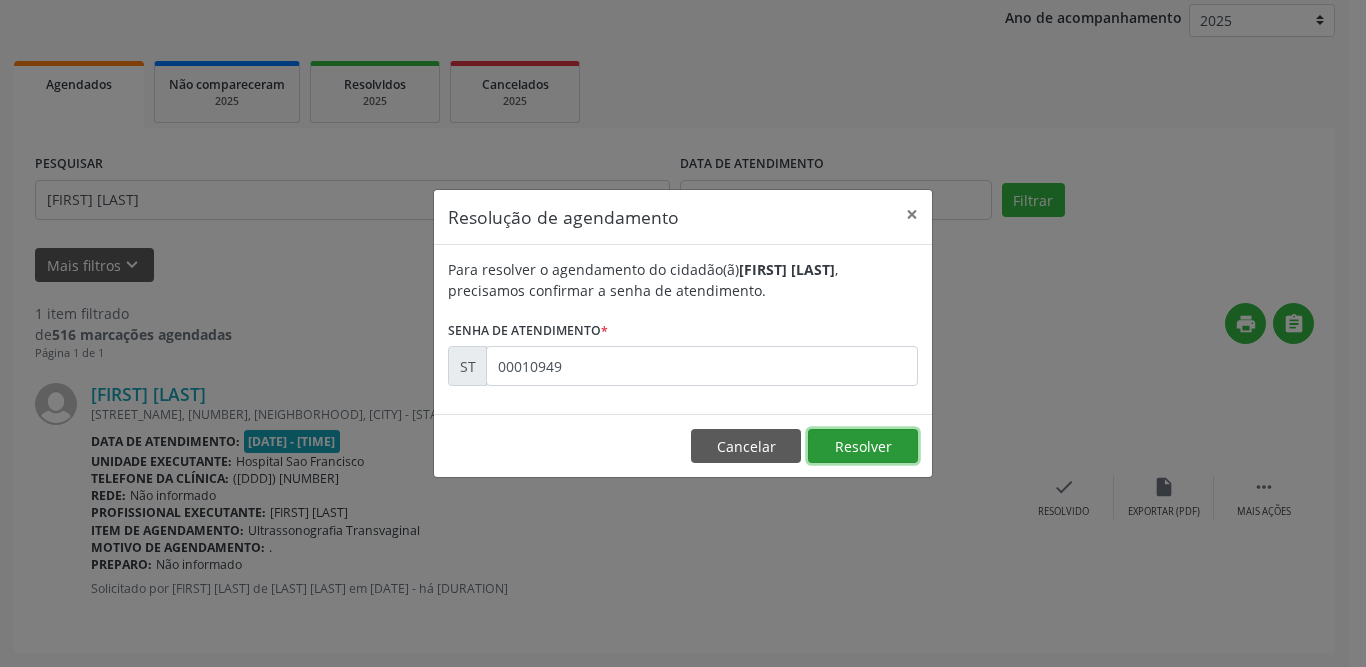 click on "Resolver" at bounding box center (863, 446) 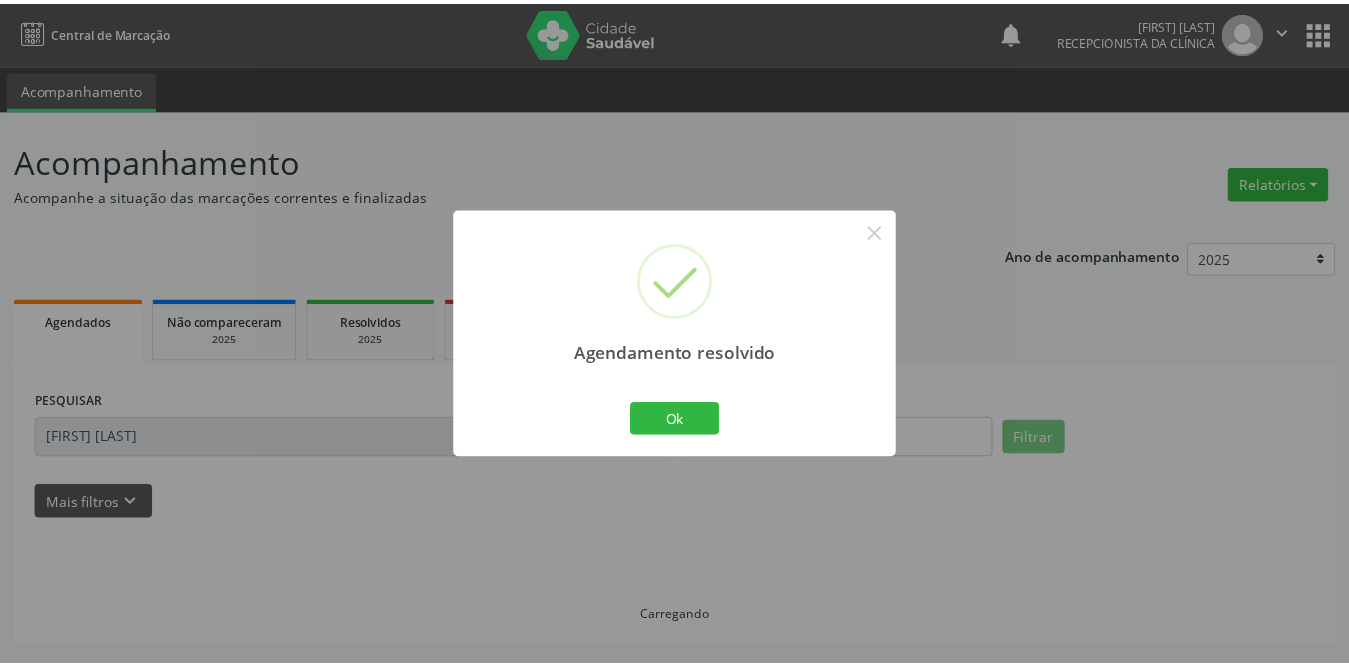 scroll, scrollTop: 0, scrollLeft: 0, axis: both 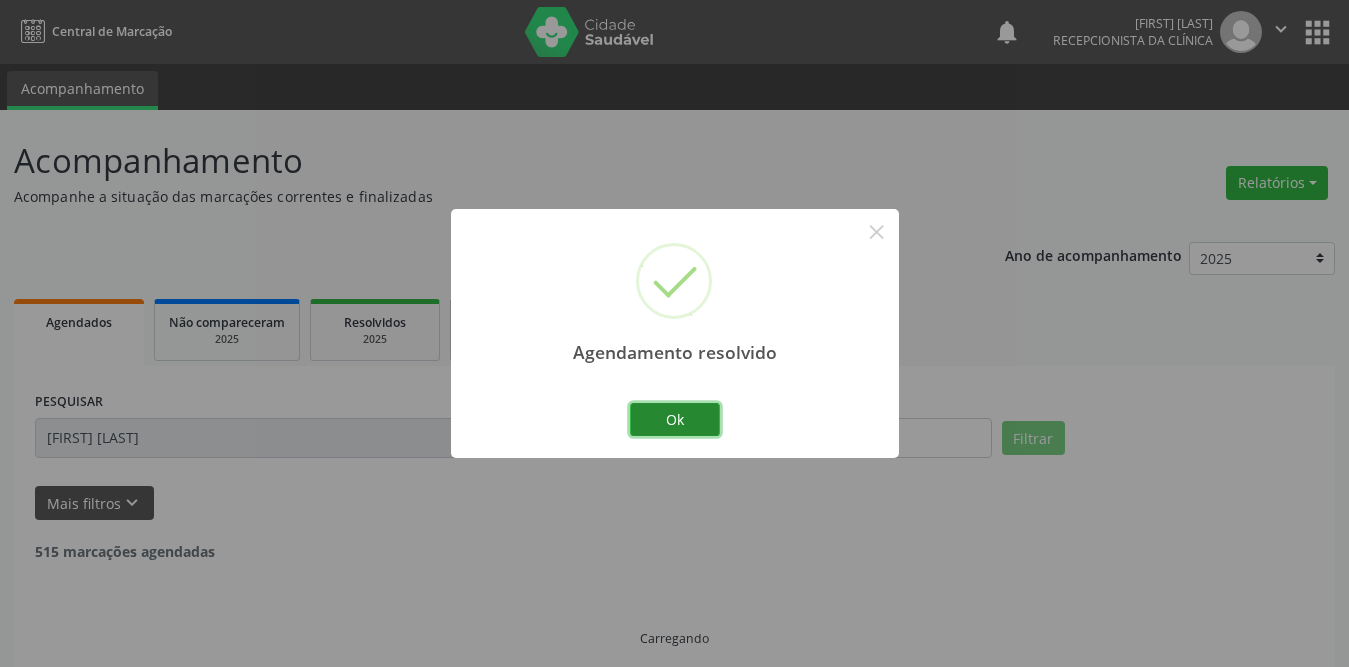 click on "Ok" at bounding box center (675, 420) 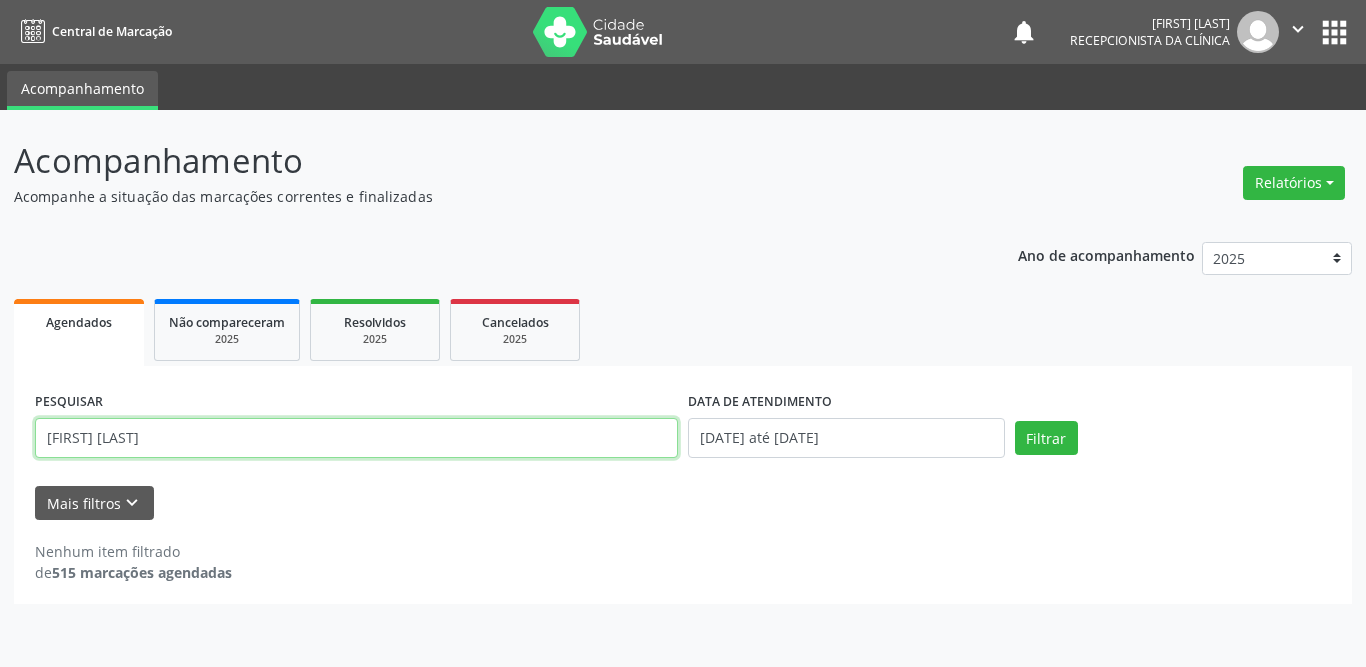 click on "[FIRST] [LAST]" at bounding box center [356, 438] 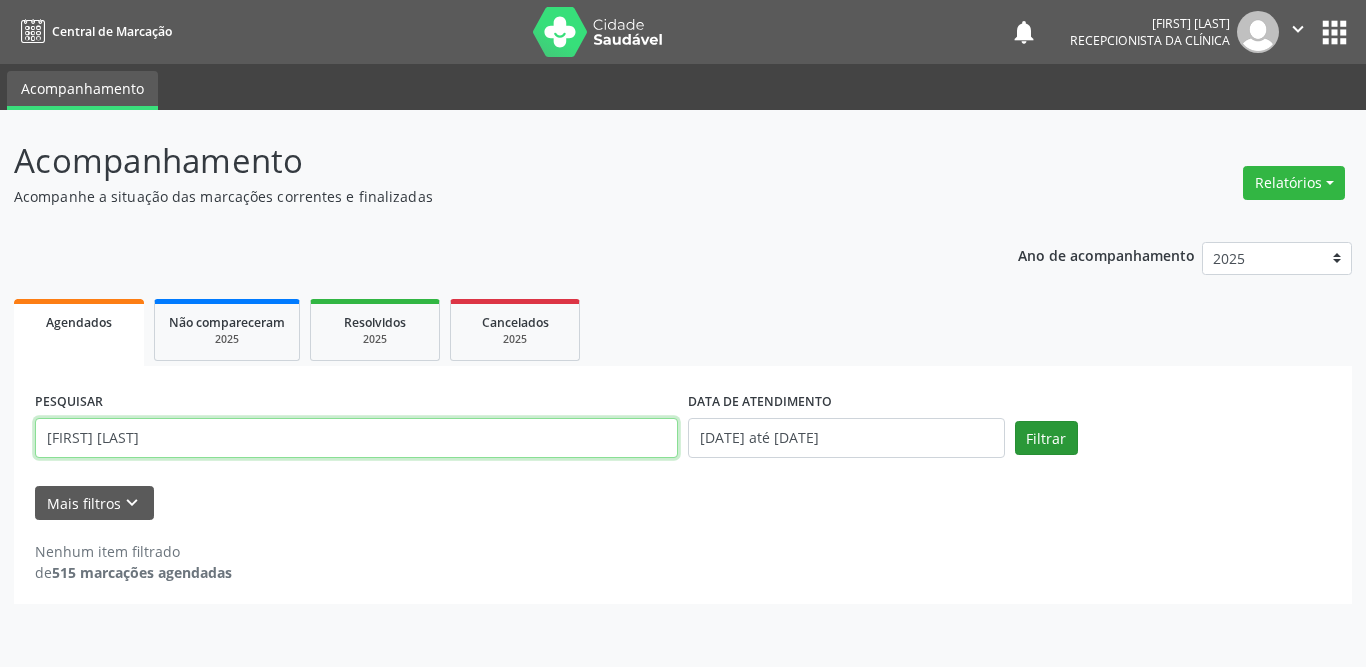 type on "[FIRST] [LAST]" 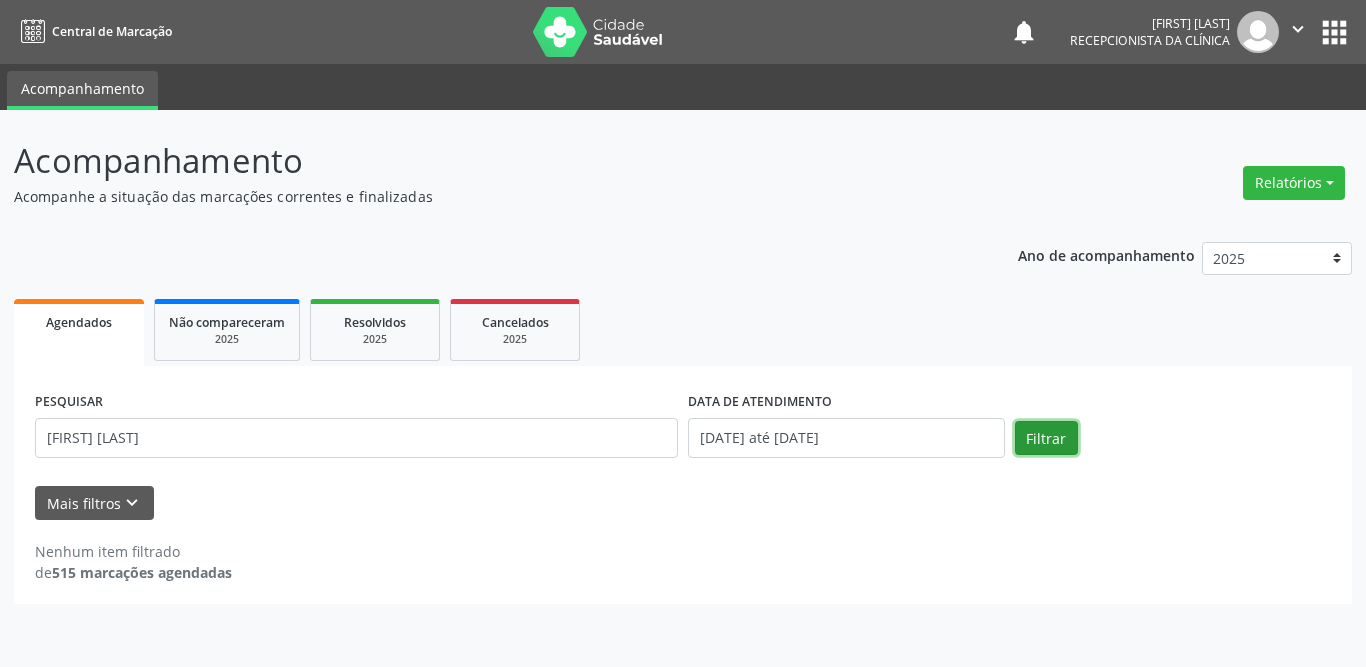 click on "Filtrar" at bounding box center (1046, 438) 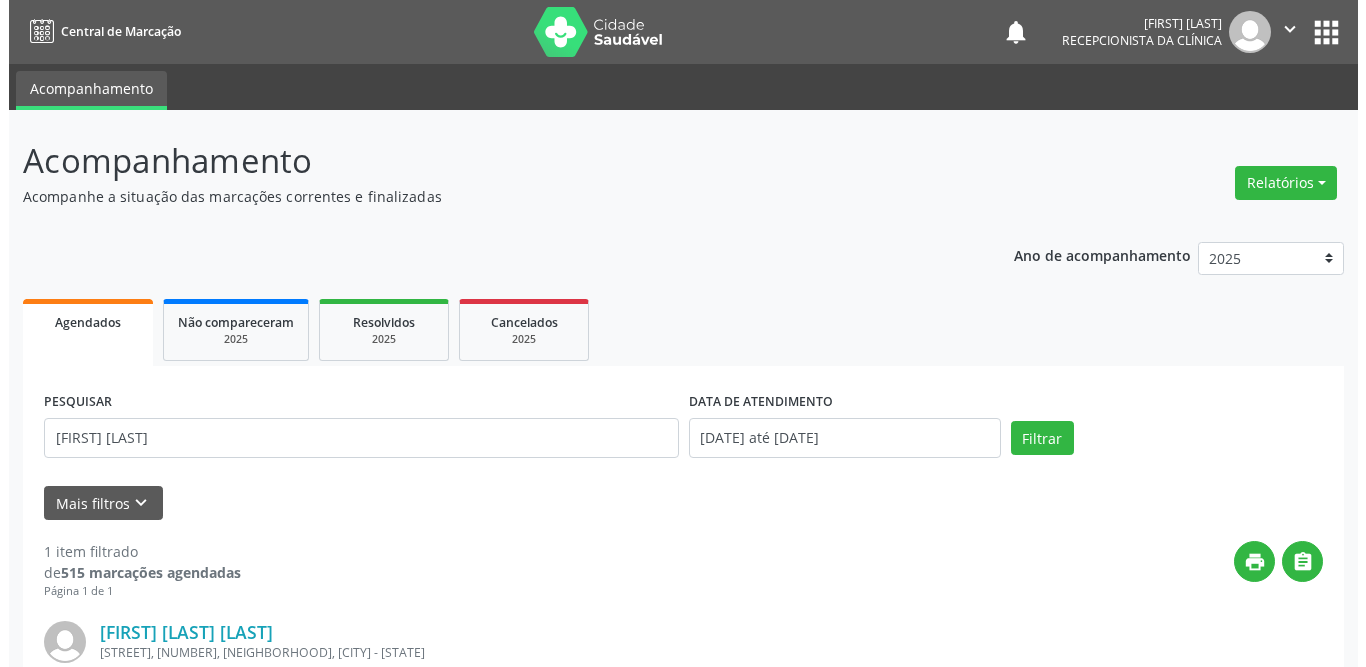 scroll, scrollTop: 238, scrollLeft: 0, axis: vertical 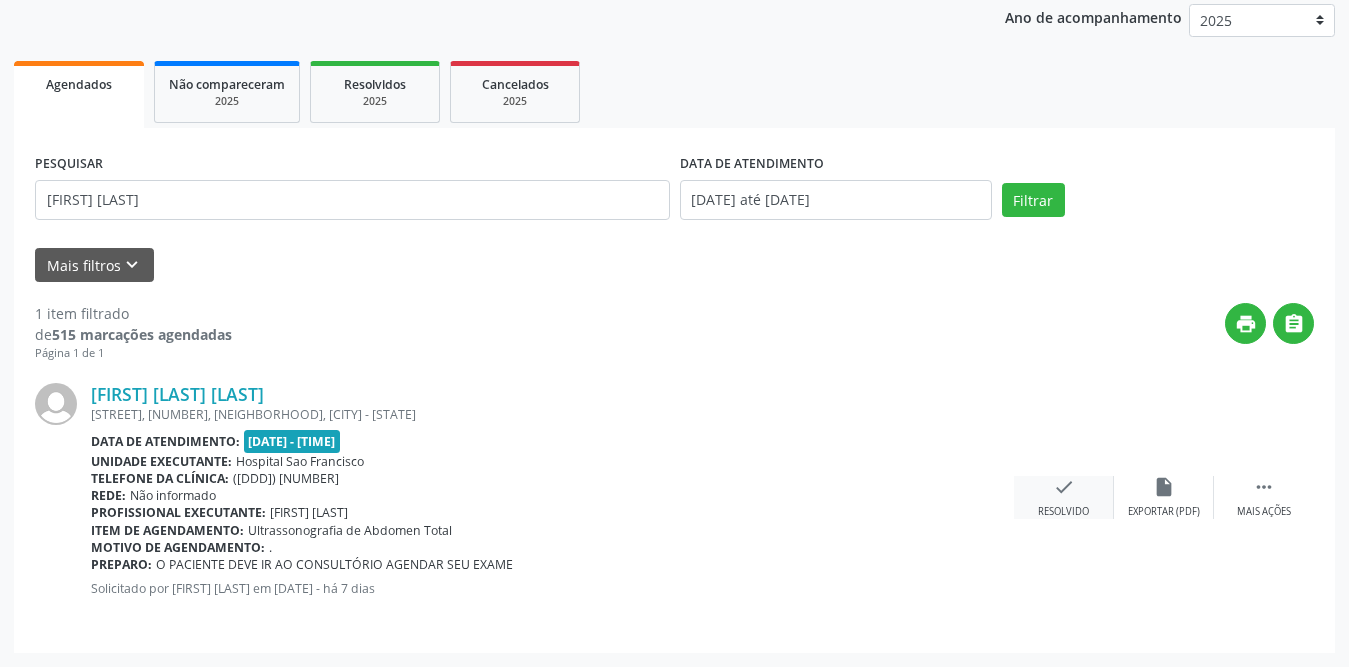 click on "check" at bounding box center (1064, 487) 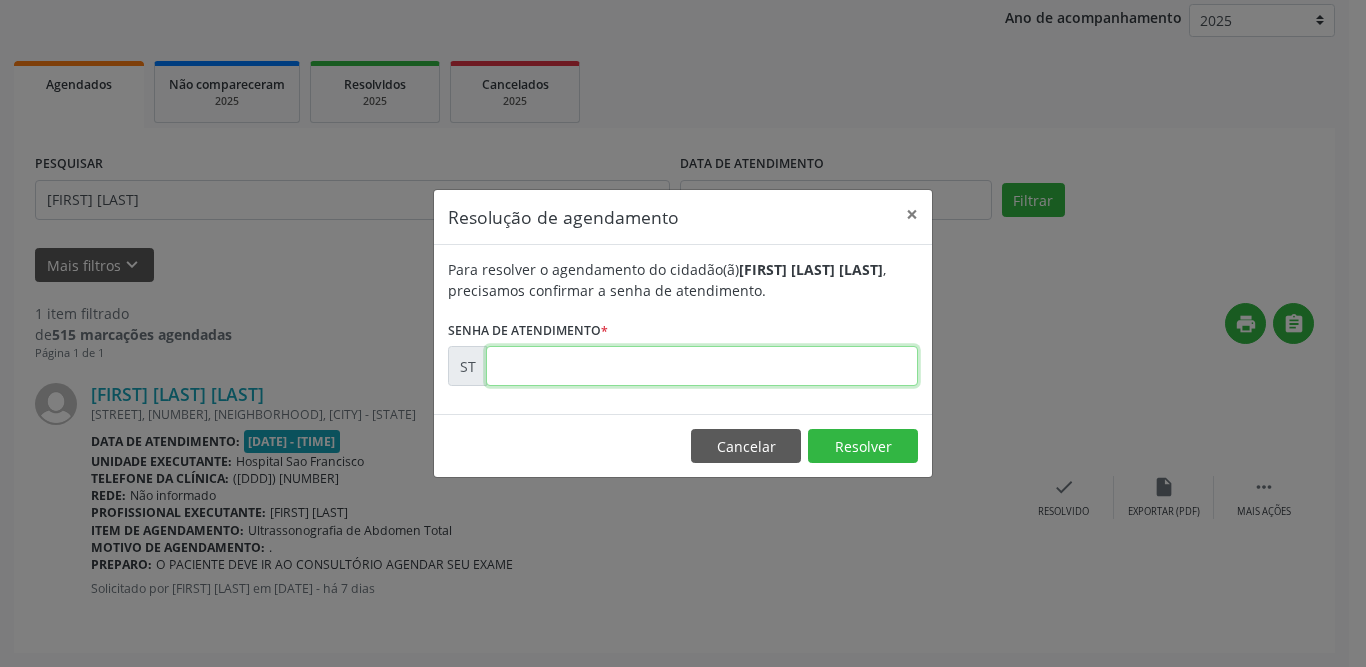 click at bounding box center [702, 366] 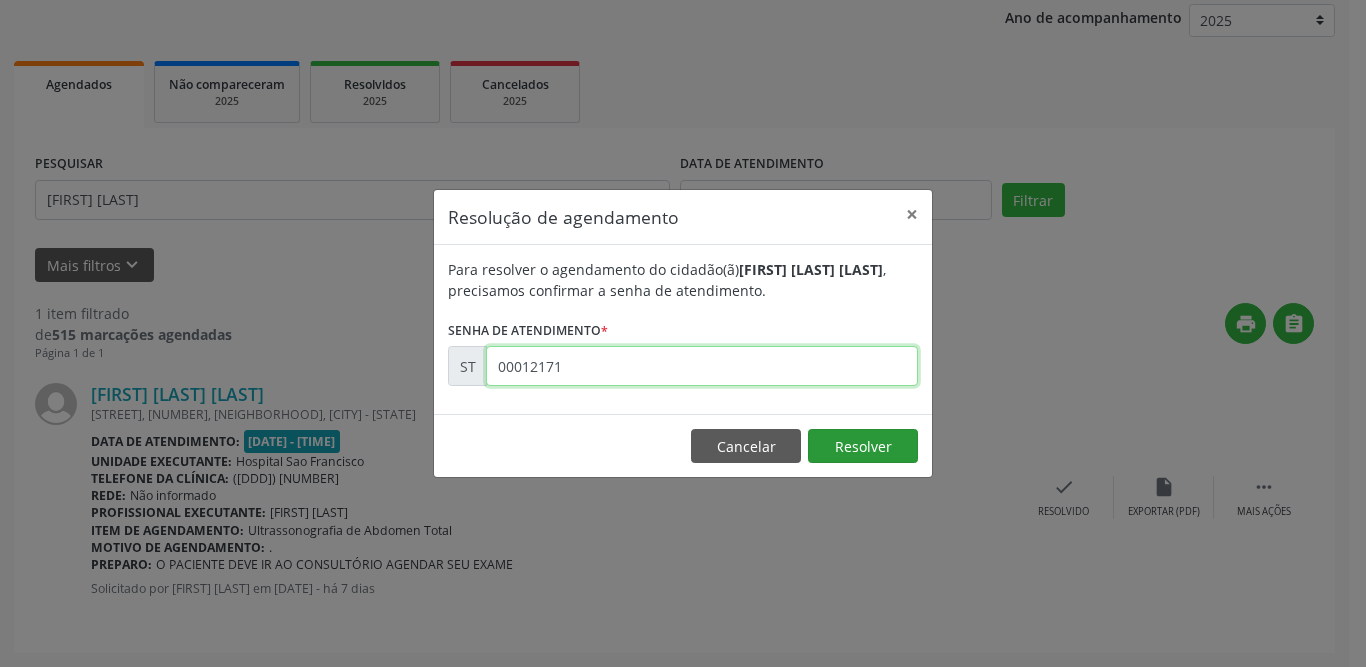 type on "00012171" 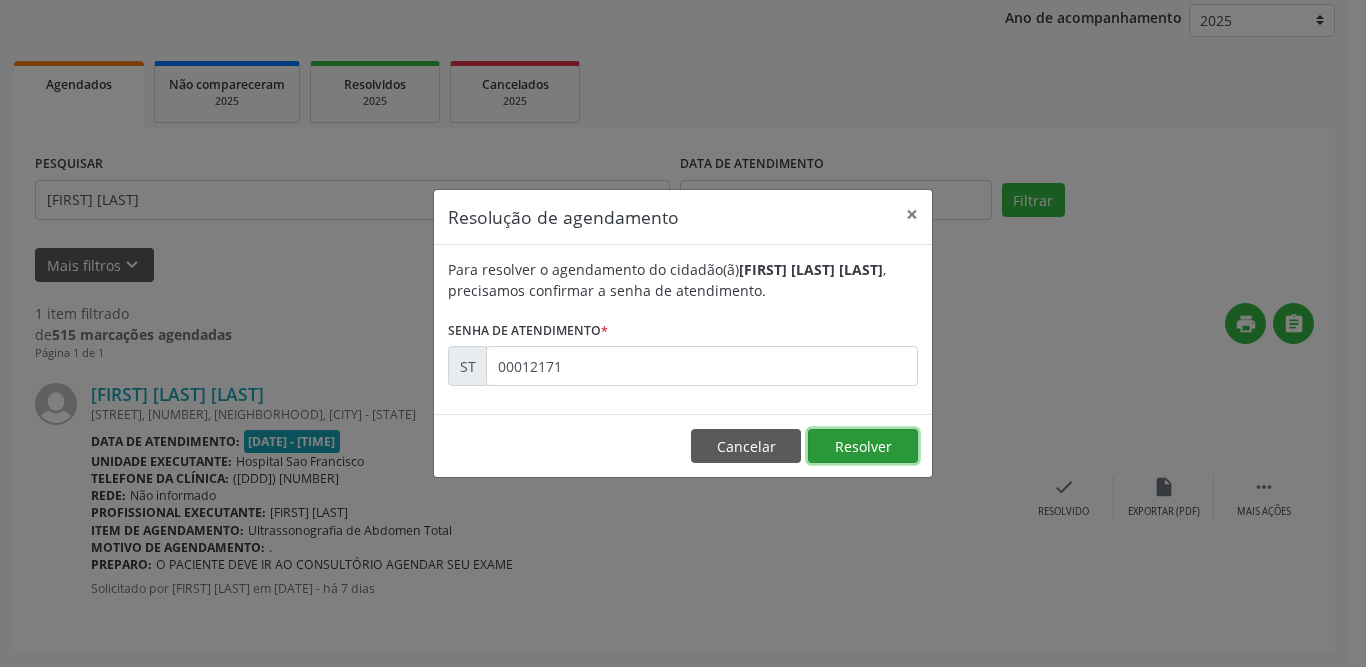 click on "Resolver" at bounding box center [863, 446] 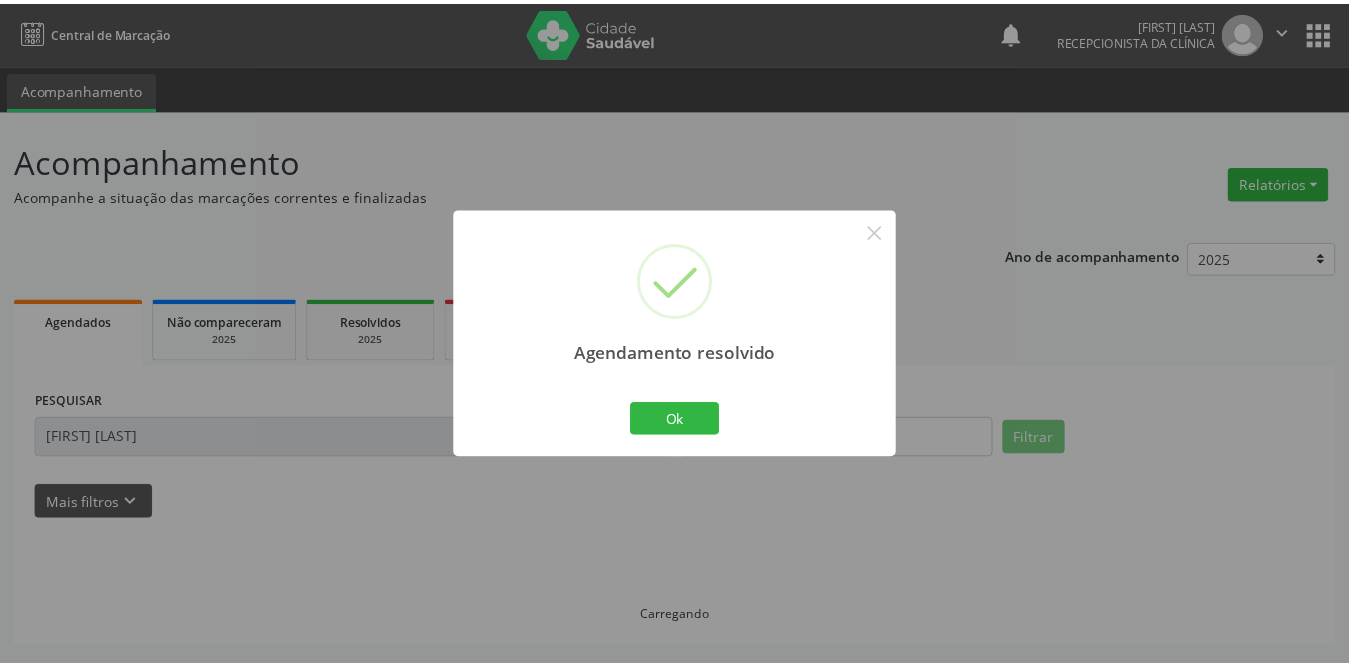 scroll, scrollTop: 0, scrollLeft: 0, axis: both 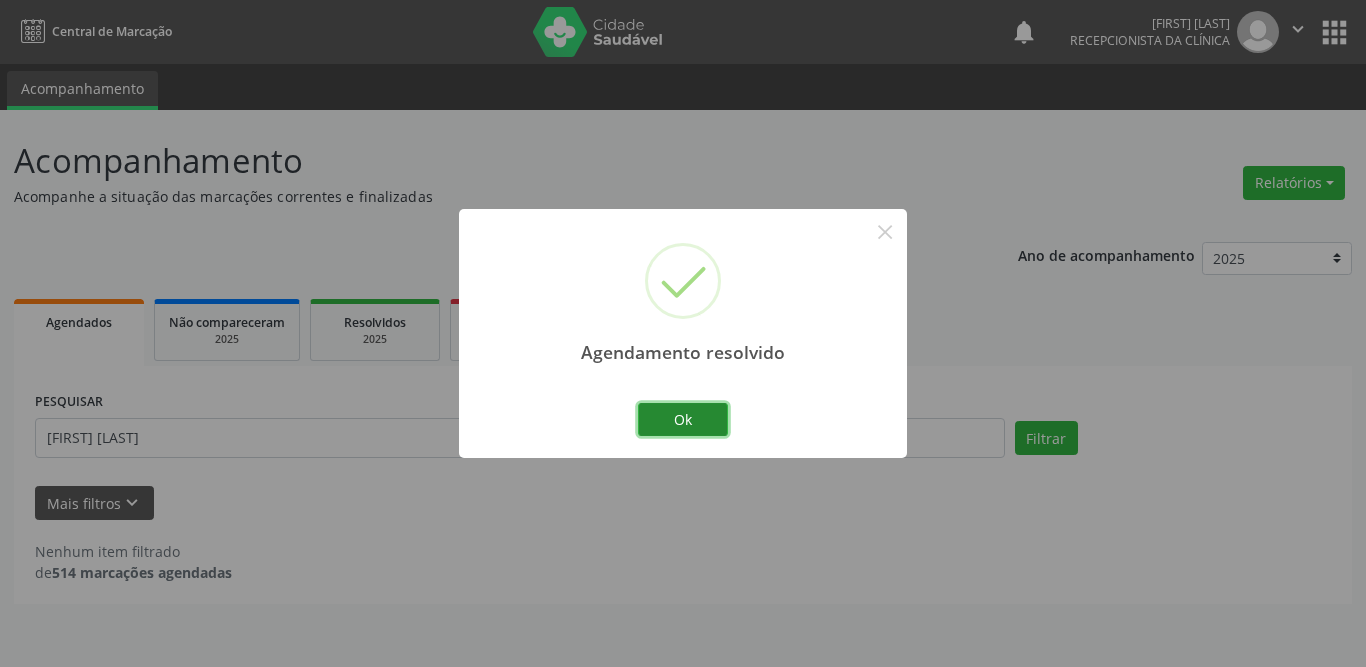 click on "Ok" at bounding box center (683, 420) 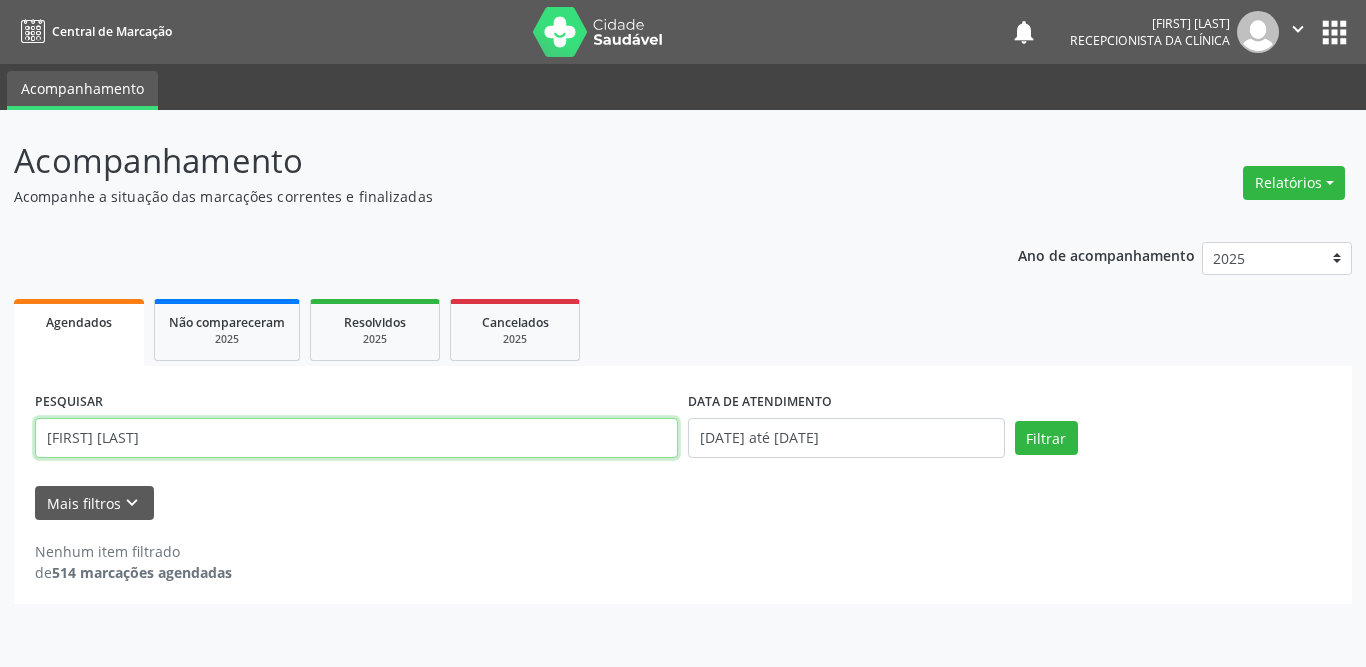drag, startPoint x: 253, startPoint y: 437, endPoint x: 0, endPoint y: 437, distance: 253 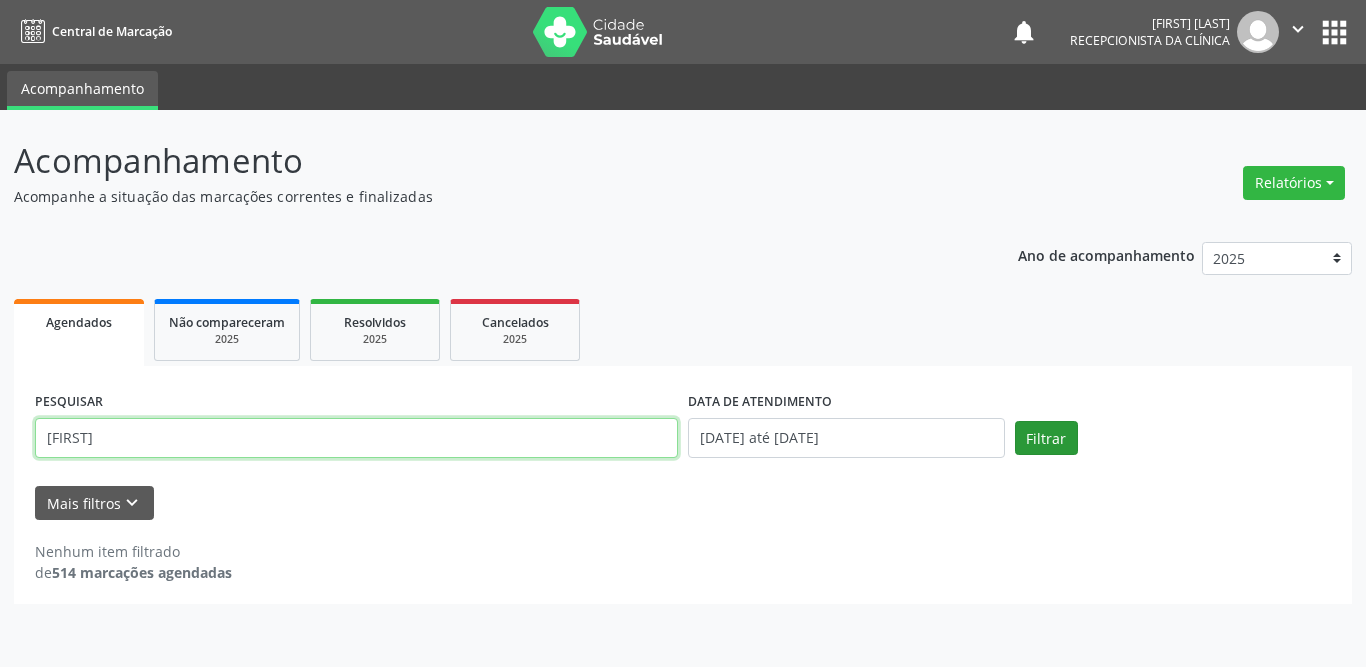 type on "[FIRST]" 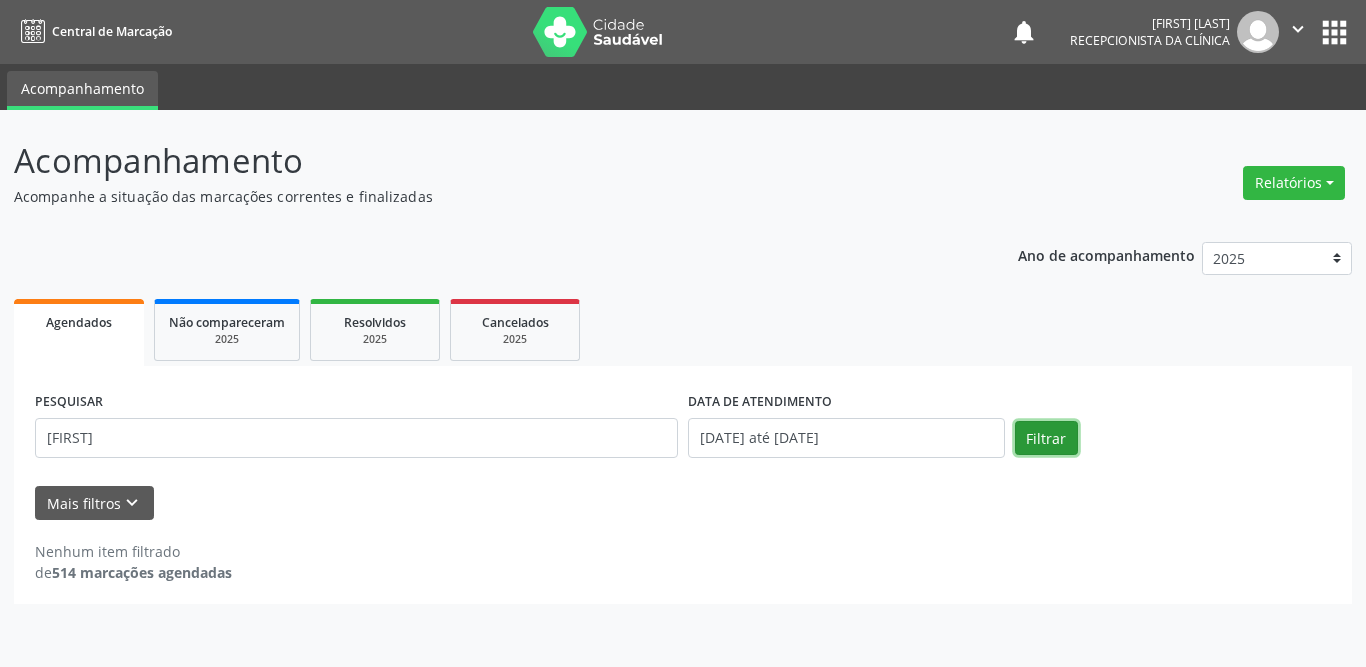 click on "Filtrar" at bounding box center (1046, 438) 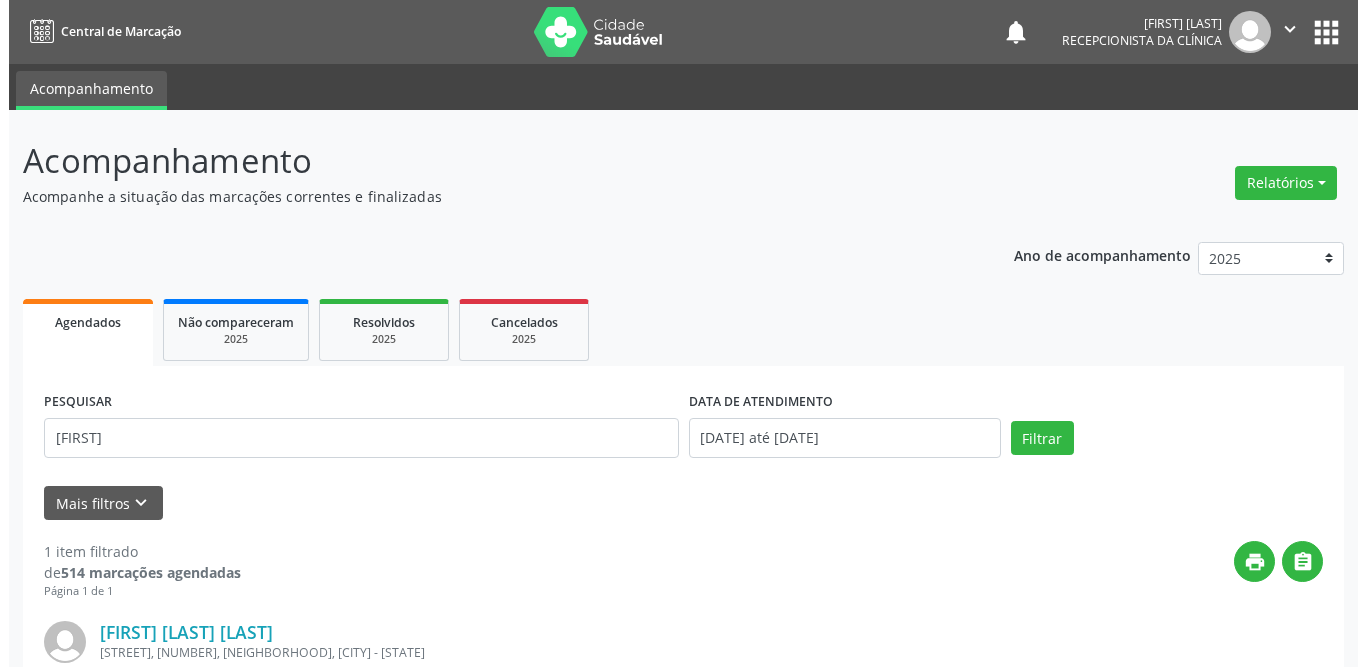 scroll, scrollTop: 200, scrollLeft: 0, axis: vertical 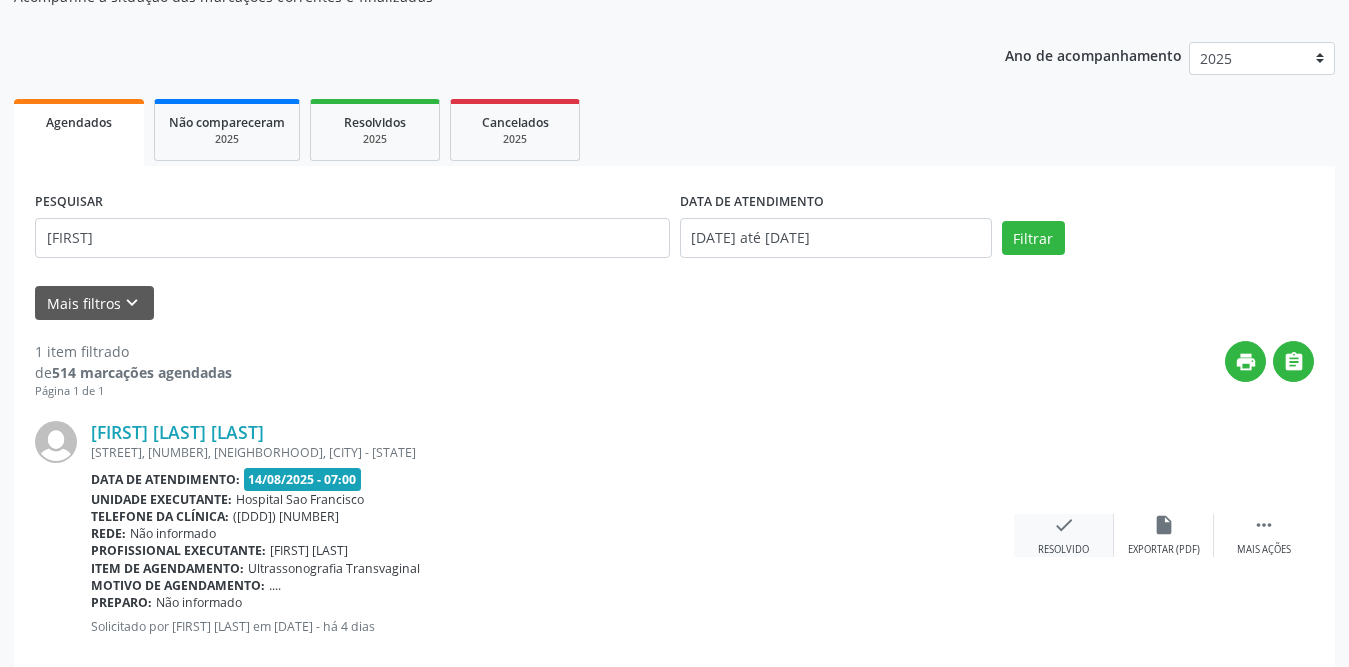 click on "Resolvido" at bounding box center (1063, 550) 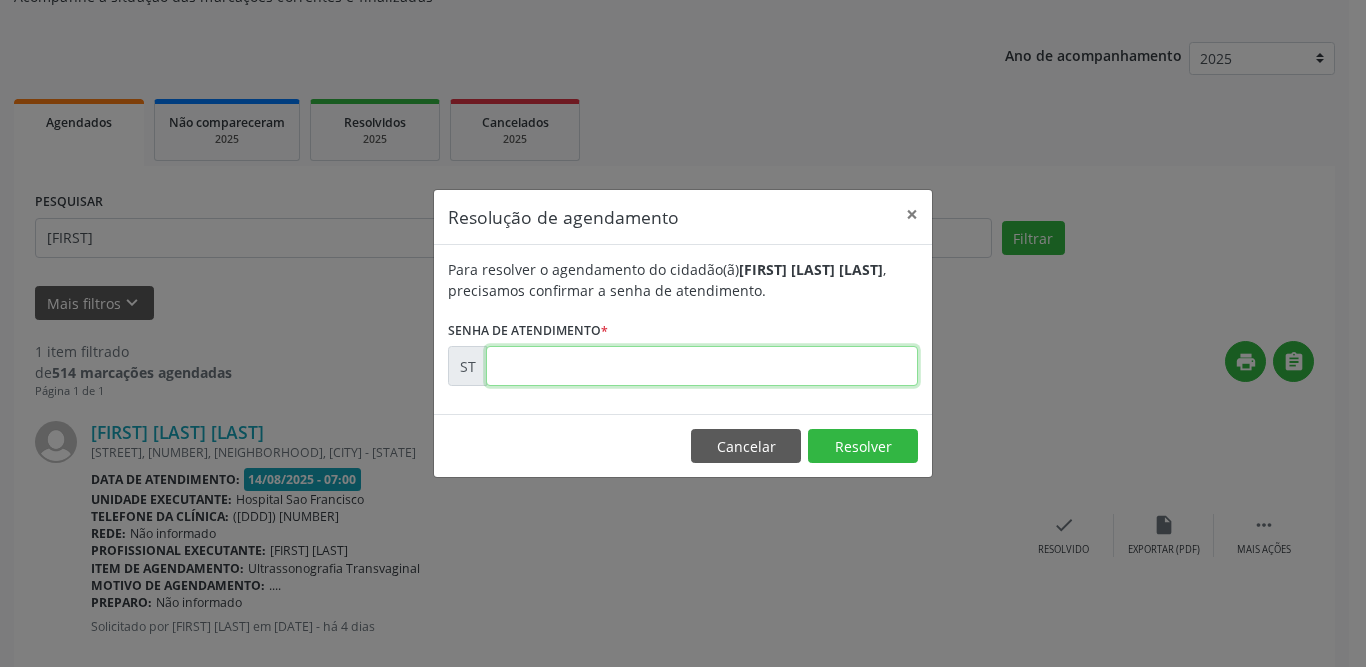 click at bounding box center (702, 366) 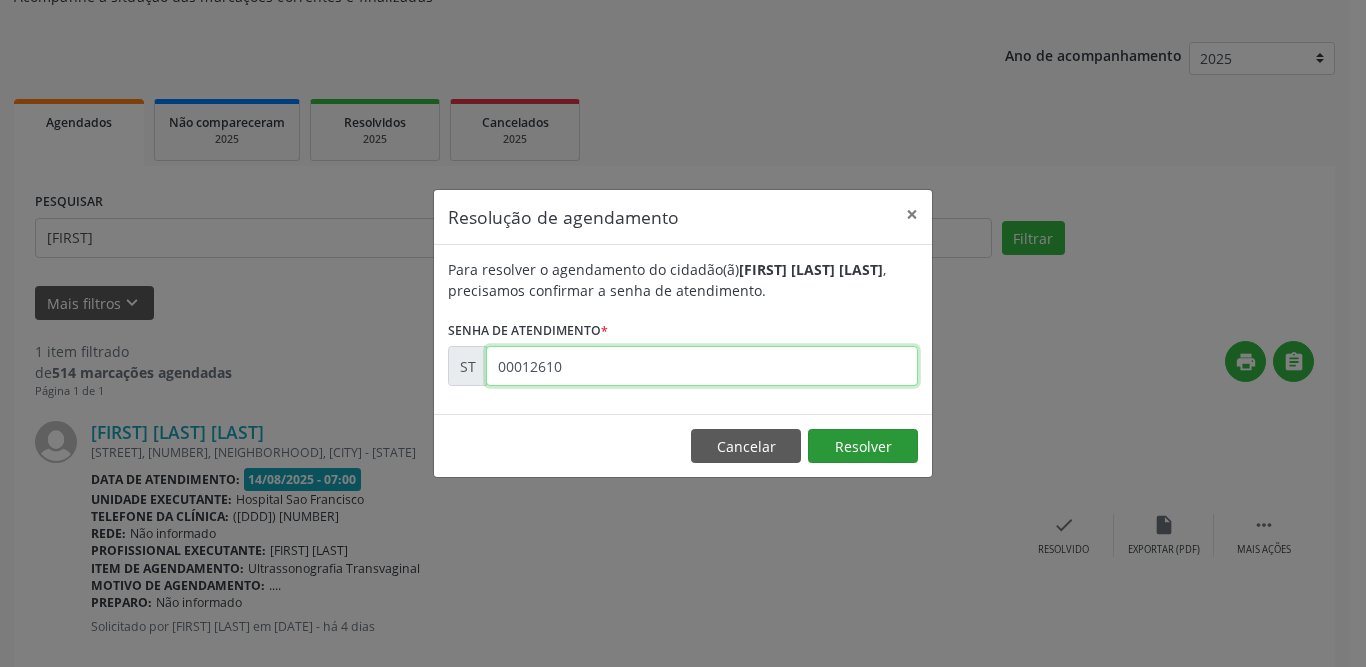 type on "00012610" 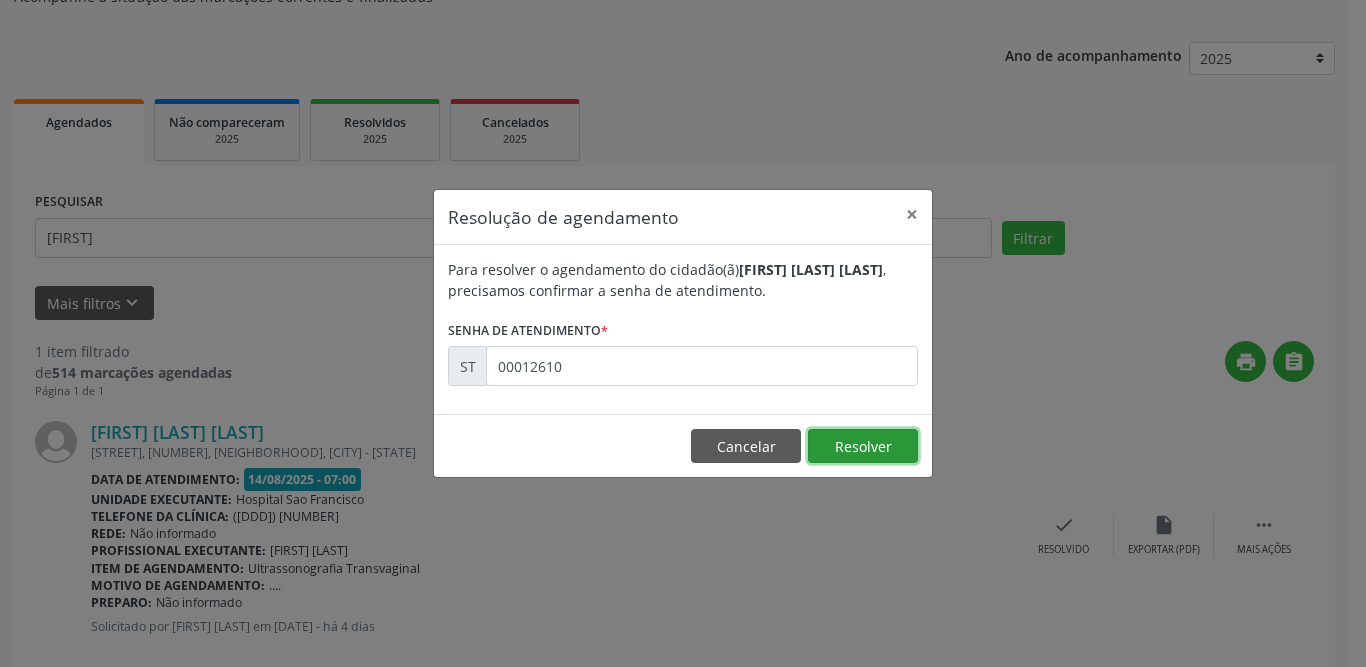 click on "Resolver" at bounding box center [863, 446] 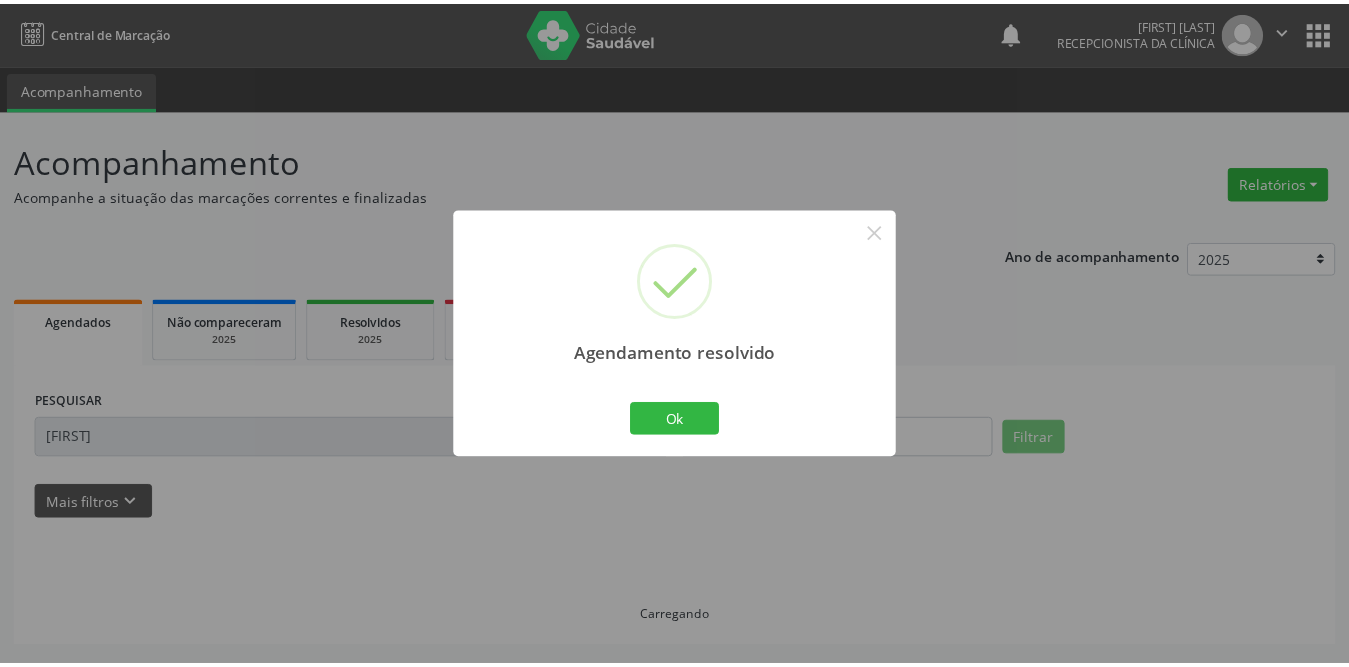 scroll, scrollTop: 0, scrollLeft: 0, axis: both 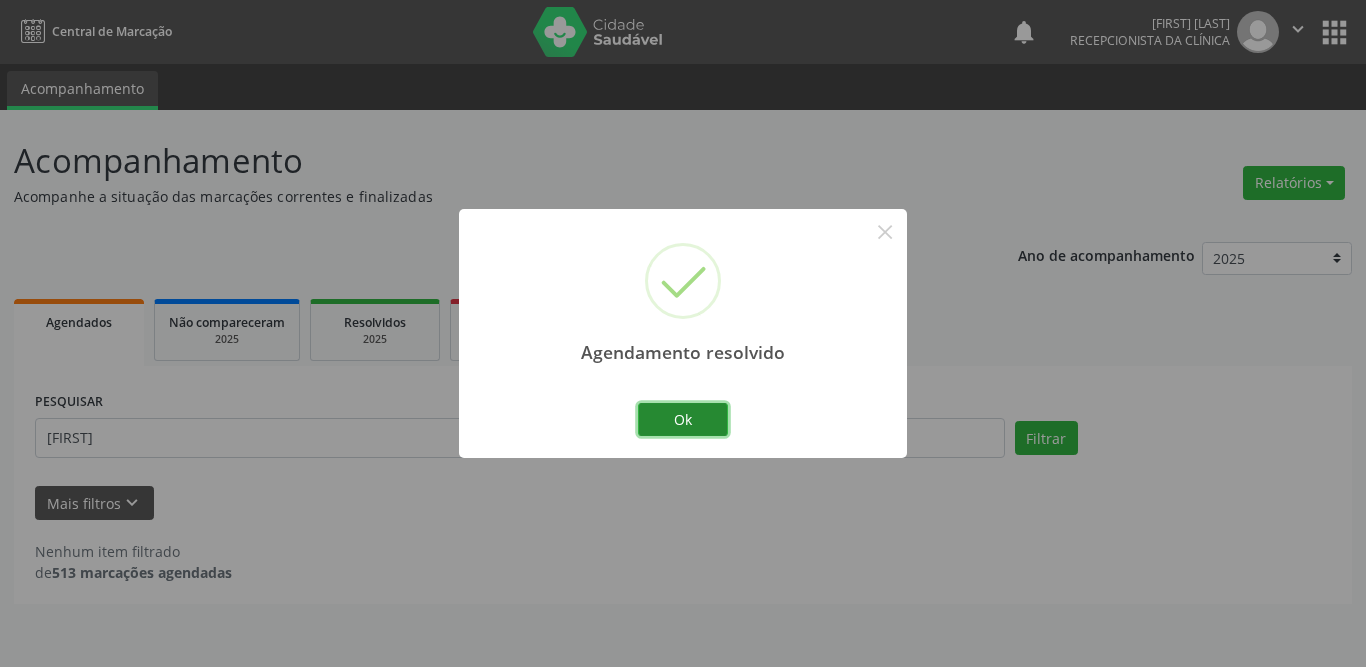 click on "Ok" at bounding box center (683, 420) 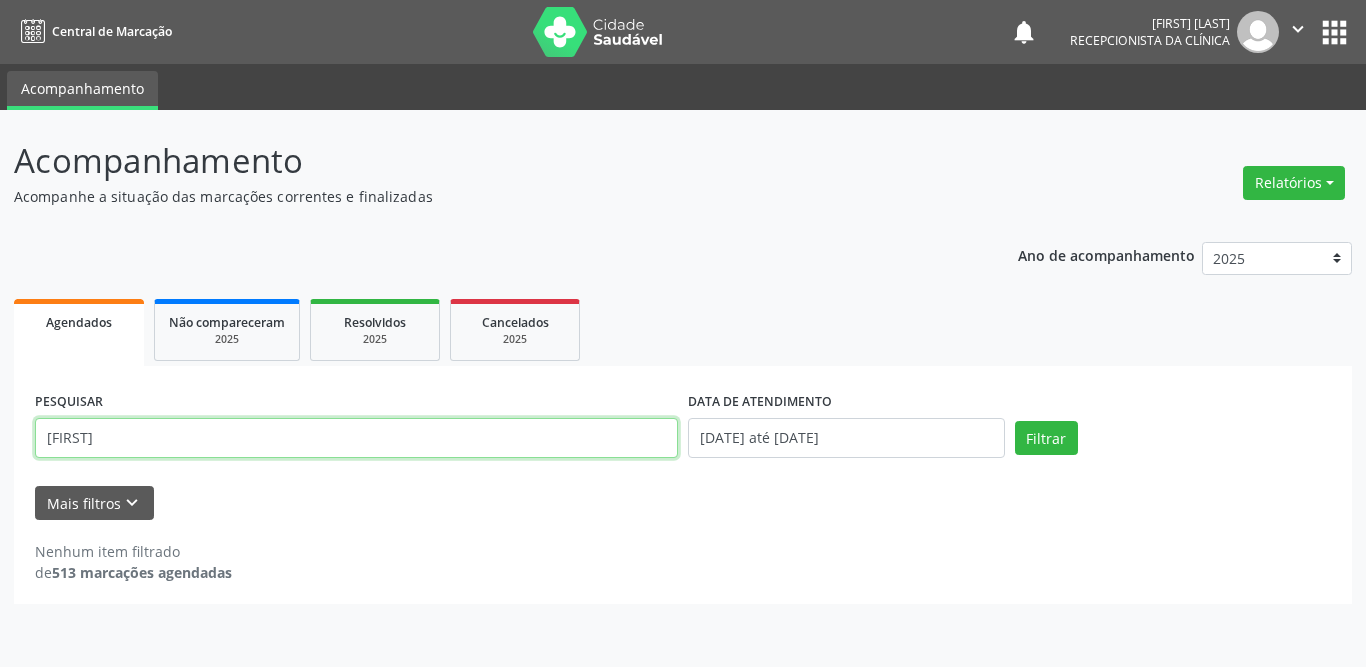 drag, startPoint x: 659, startPoint y: 424, endPoint x: 41, endPoint y: 435, distance: 618.0979 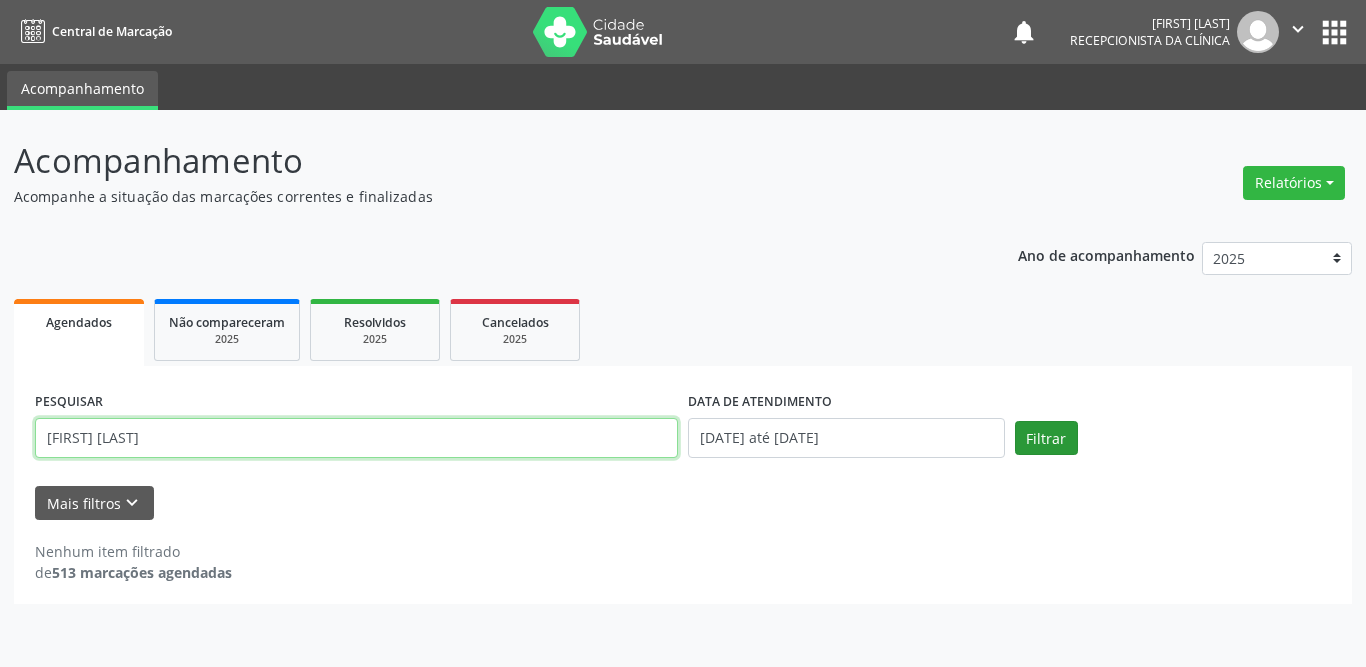 type on "[FIRST] [LAST]" 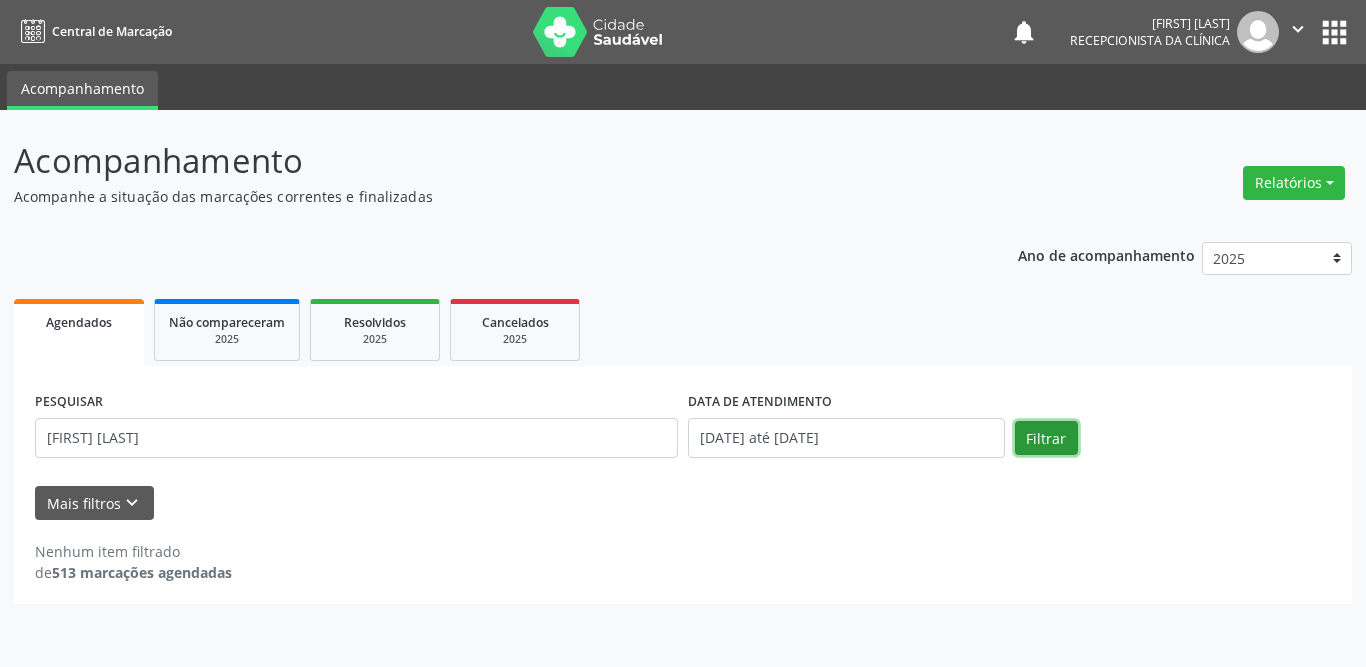 click on "Filtrar" at bounding box center (1046, 438) 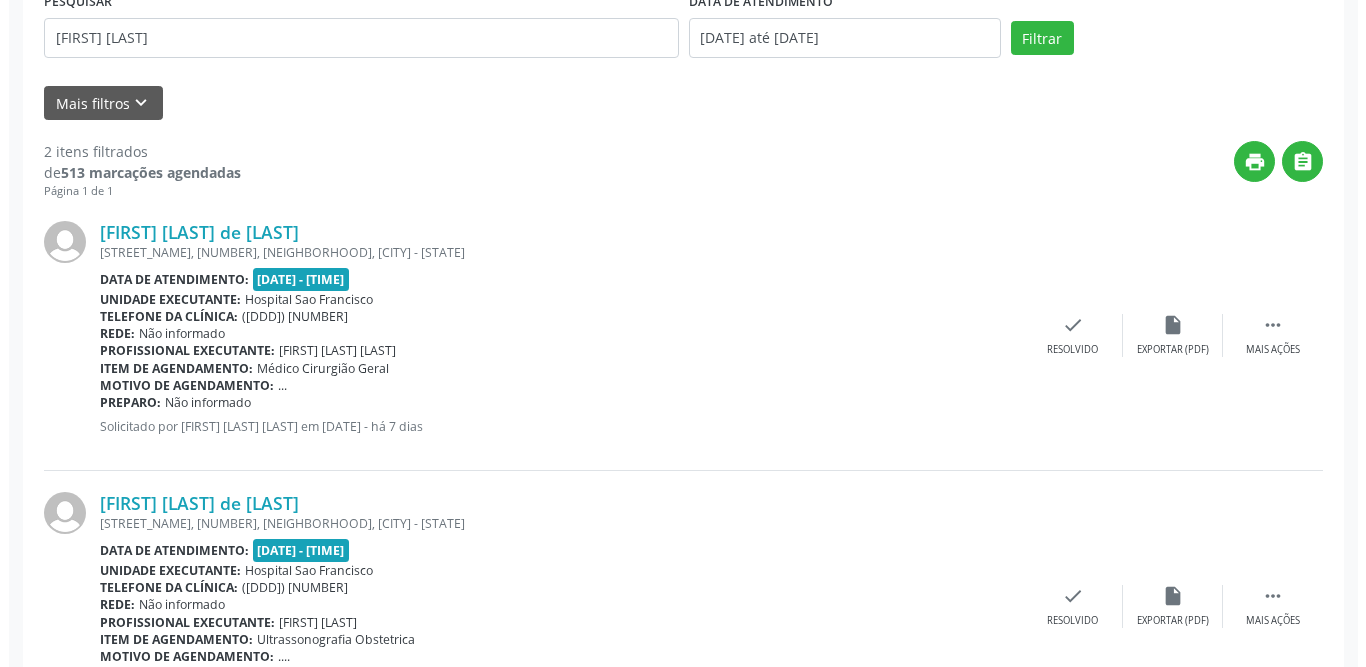 scroll, scrollTop: 509, scrollLeft: 0, axis: vertical 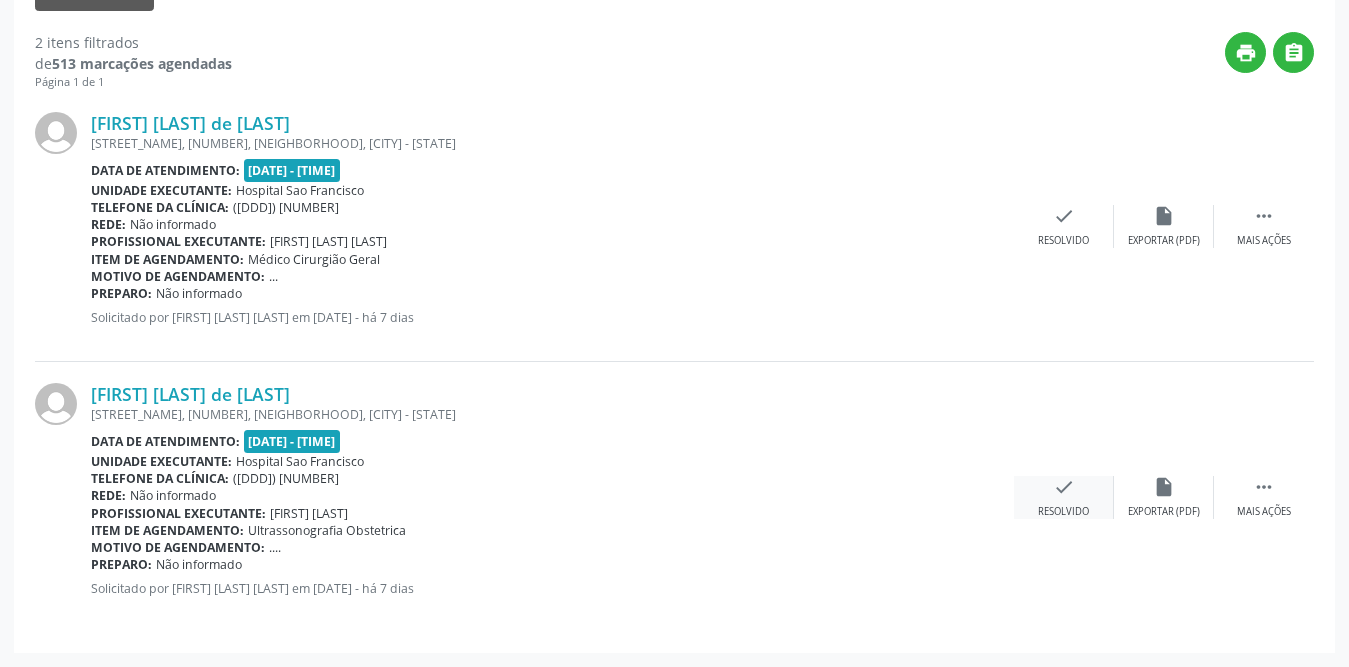 click on "check" at bounding box center (1064, 487) 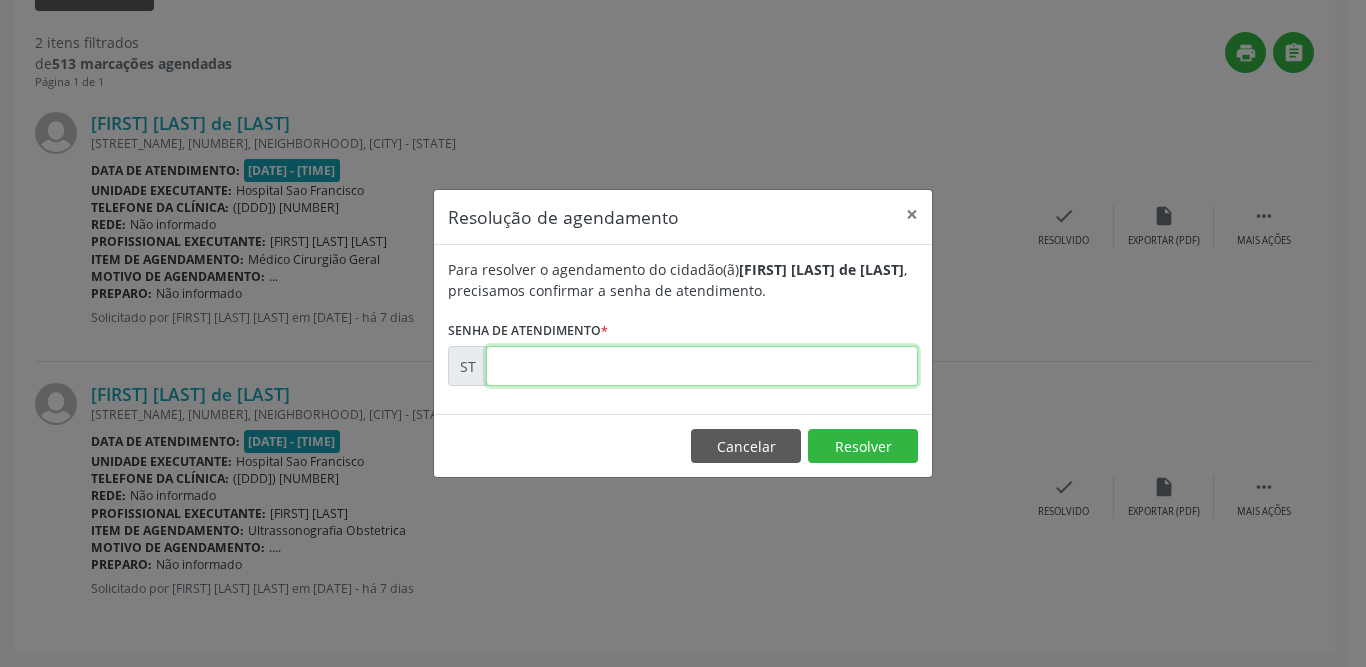 click at bounding box center (702, 366) 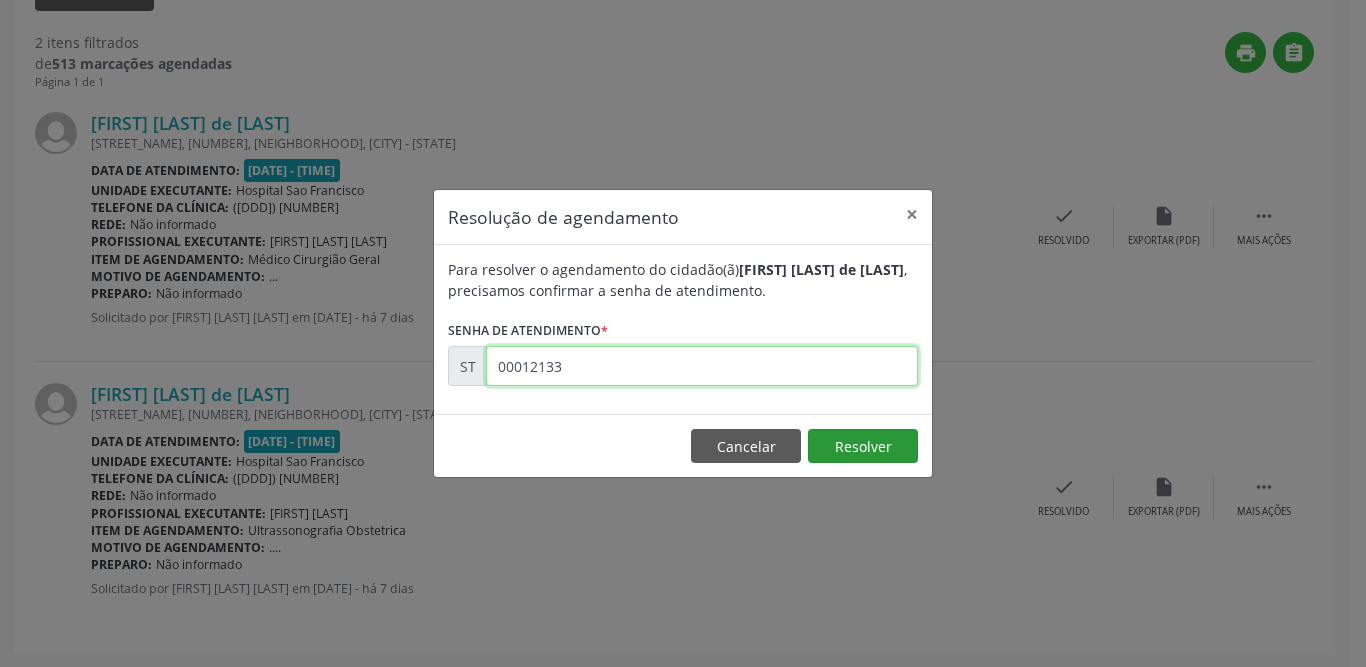 type on "00012133" 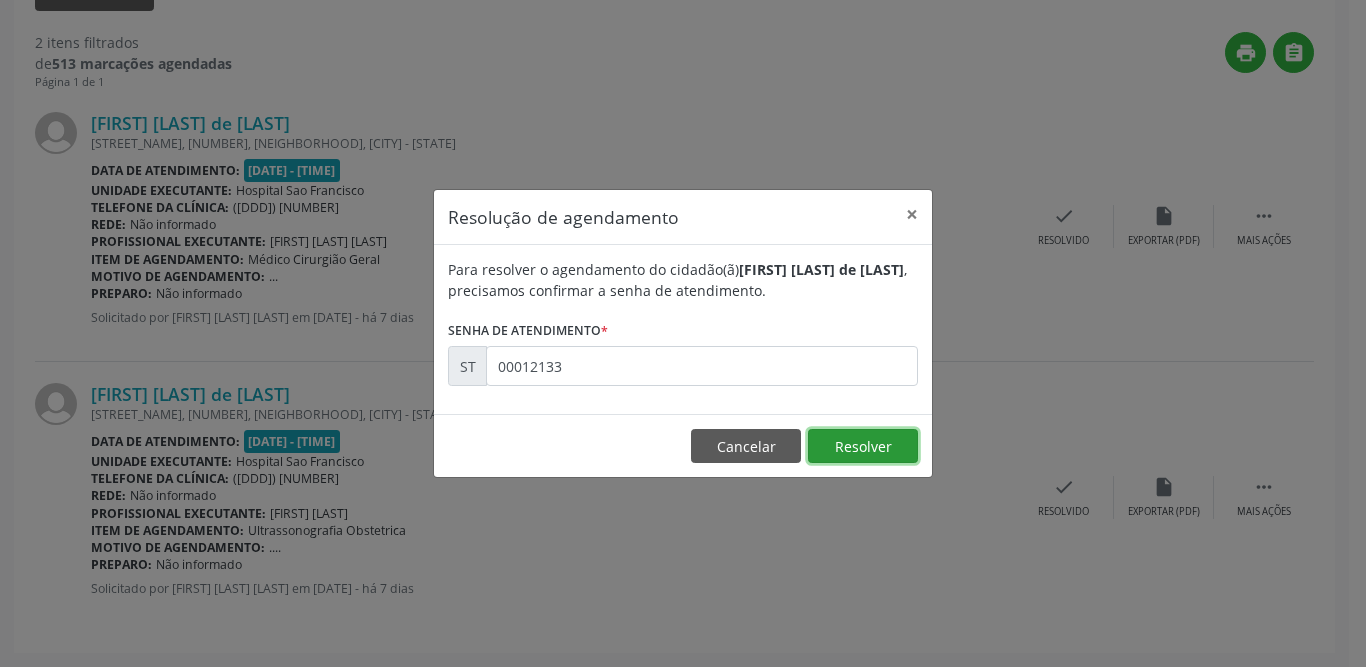click on "Resolver" at bounding box center [863, 446] 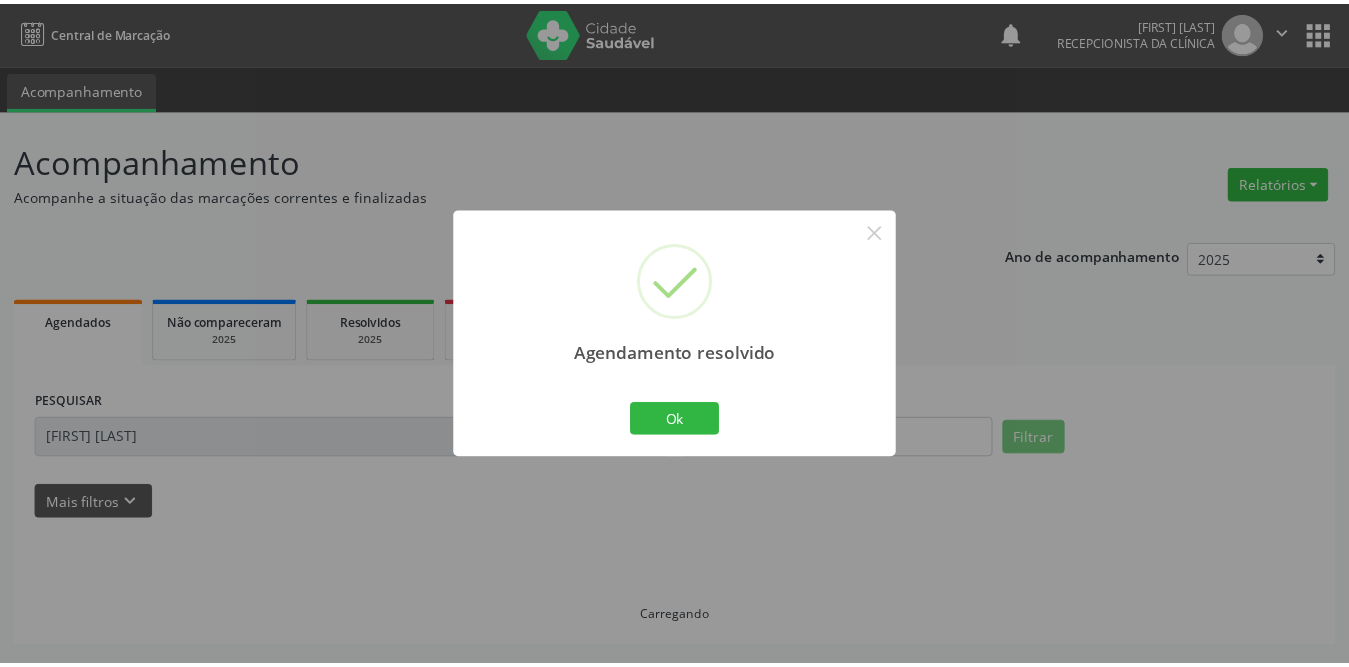 scroll, scrollTop: 0, scrollLeft: 0, axis: both 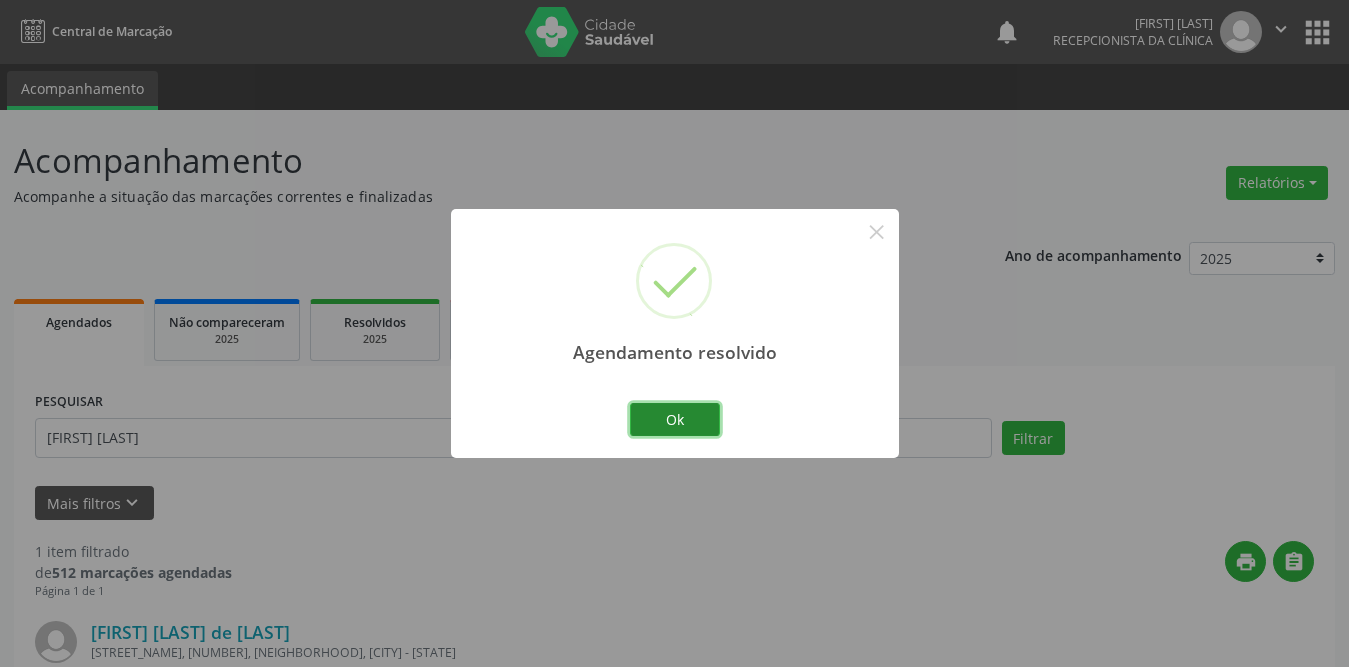 click on "Ok" at bounding box center [675, 420] 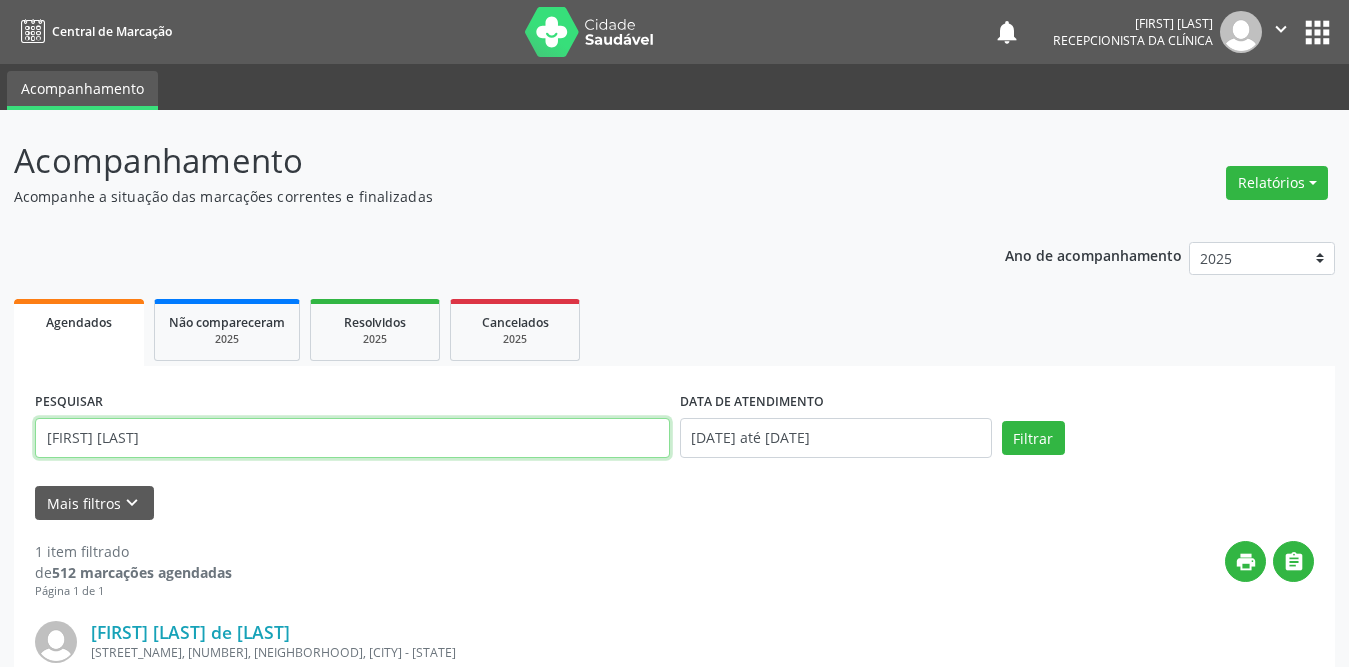 drag, startPoint x: 266, startPoint y: 450, endPoint x: 0, endPoint y: 450, distance: 266 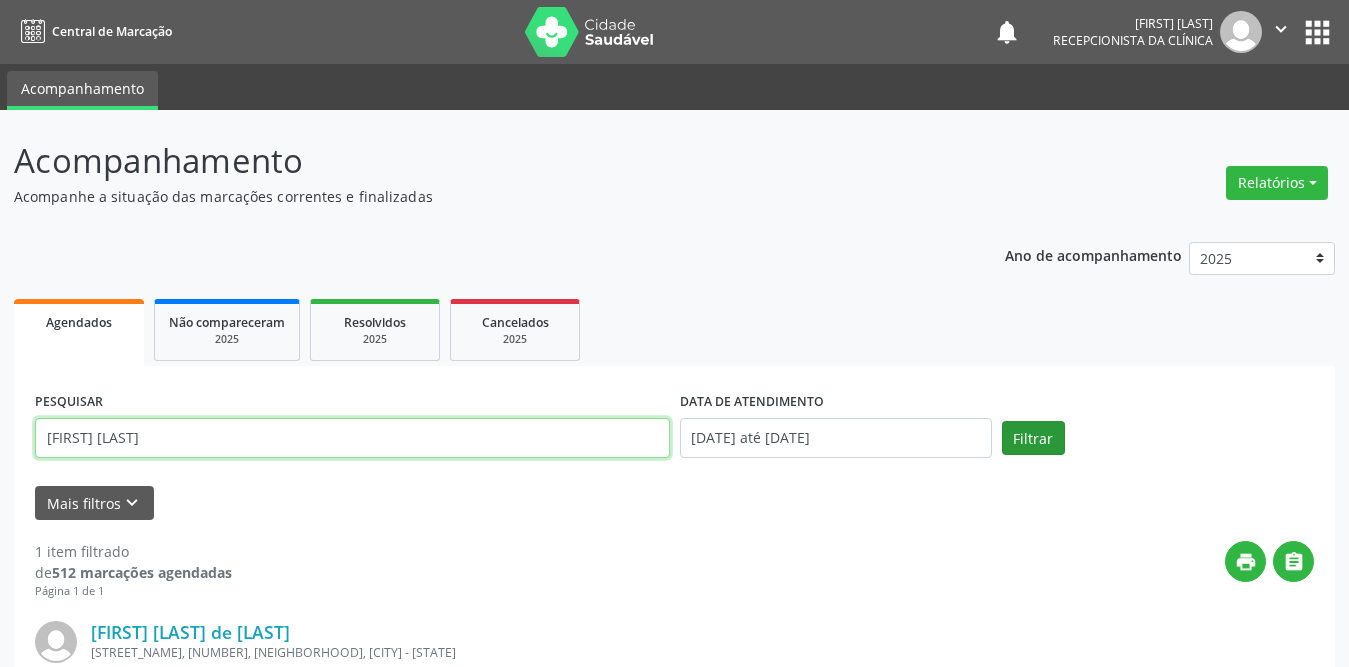 type on "[FIRST] [LAST]" 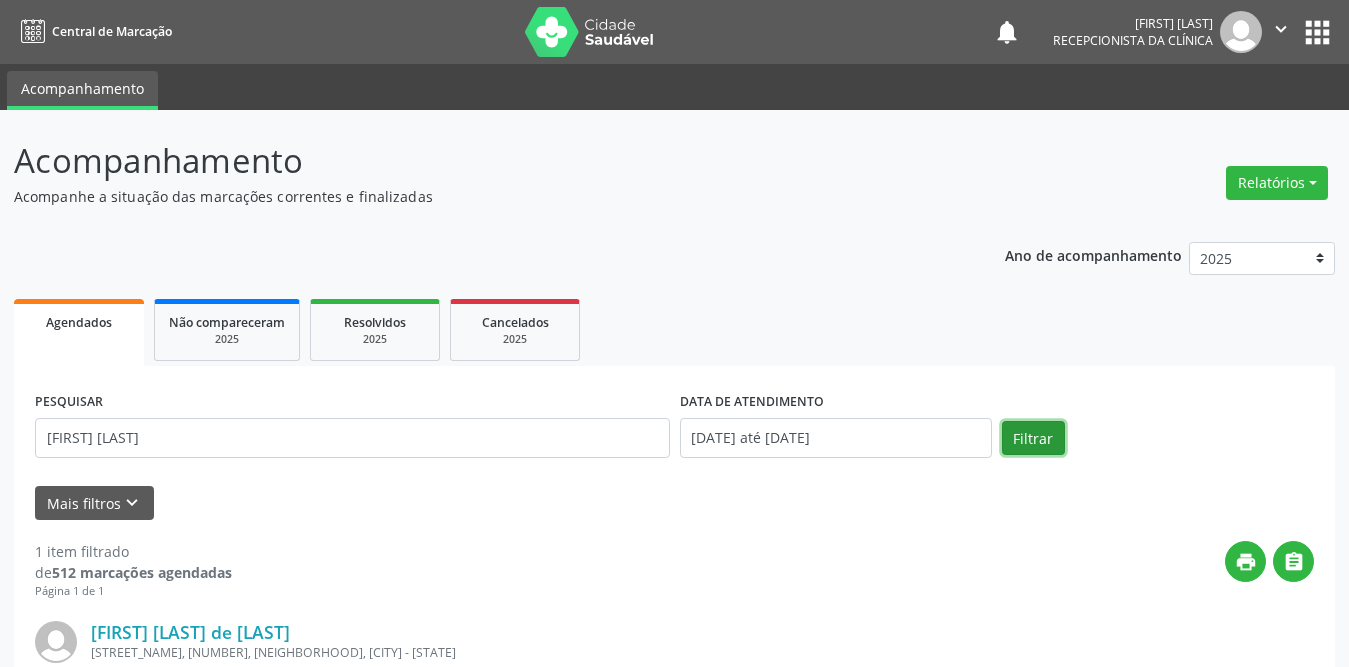 click on "Filtrar" at bounding box center (1033, 438) 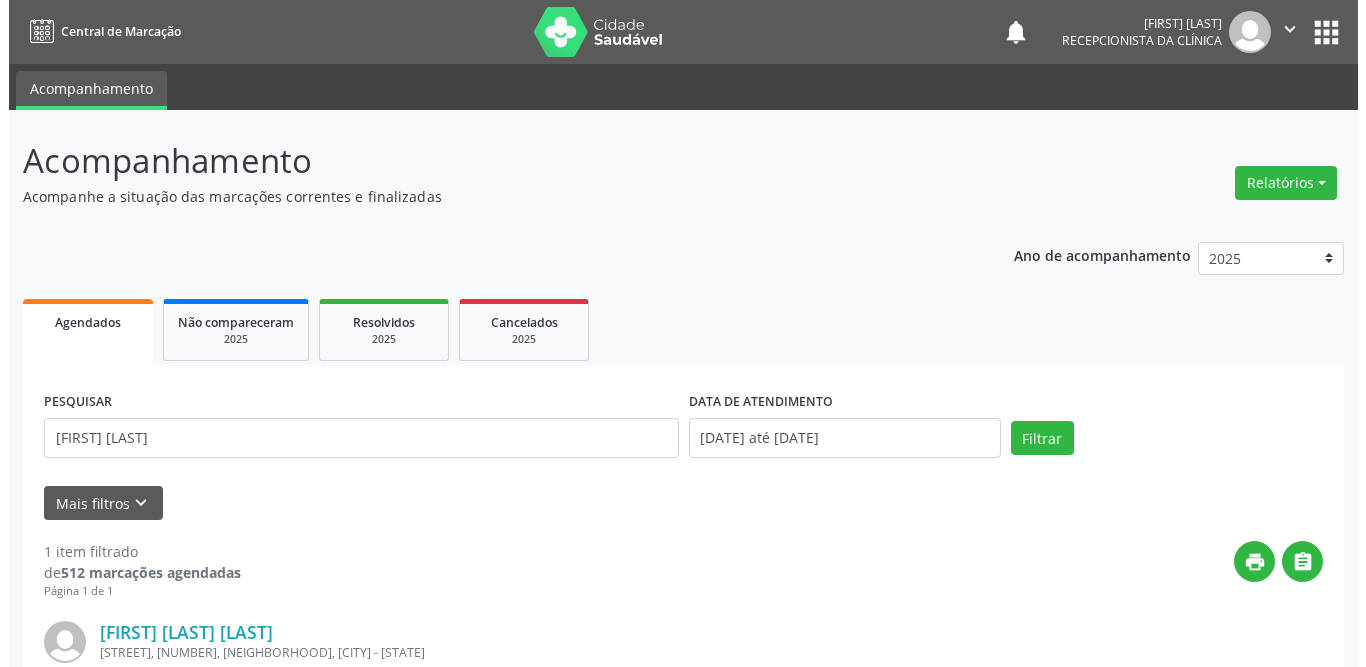 scroll, scrollTop: 238, scrollLeft: 0, axis: vertical 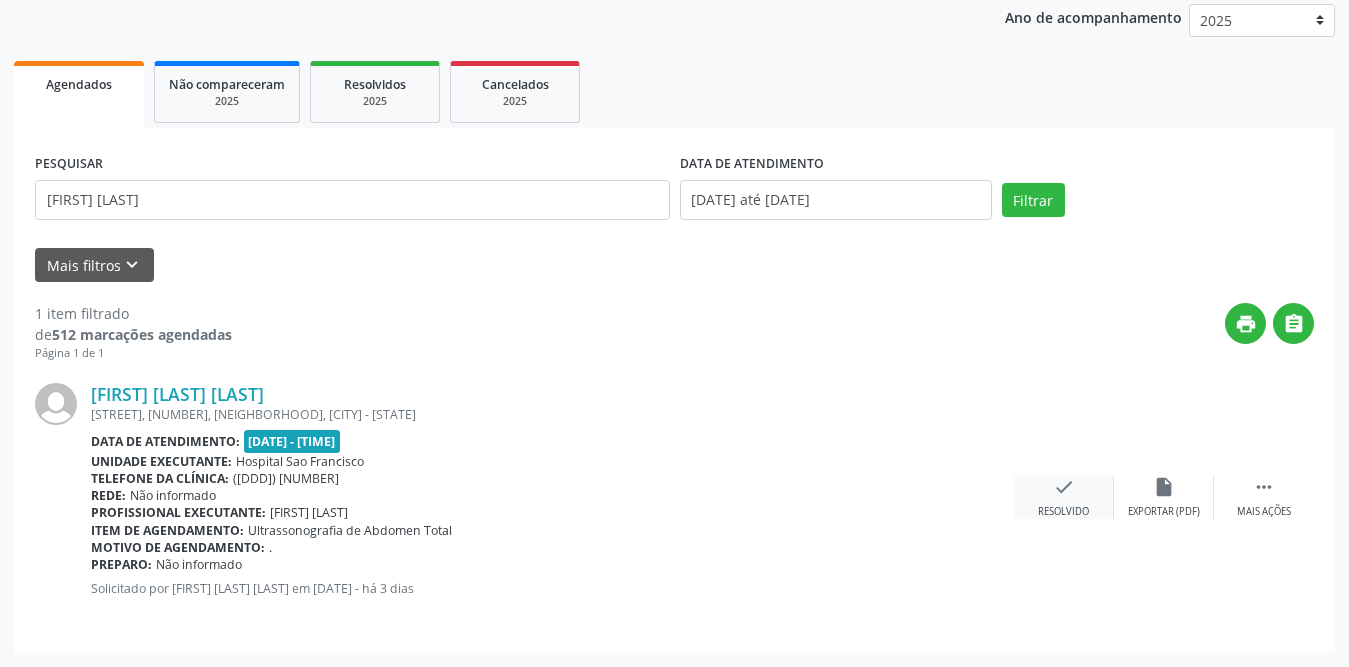 click on "check
Resolvido" at bounding box center [1064, 497] 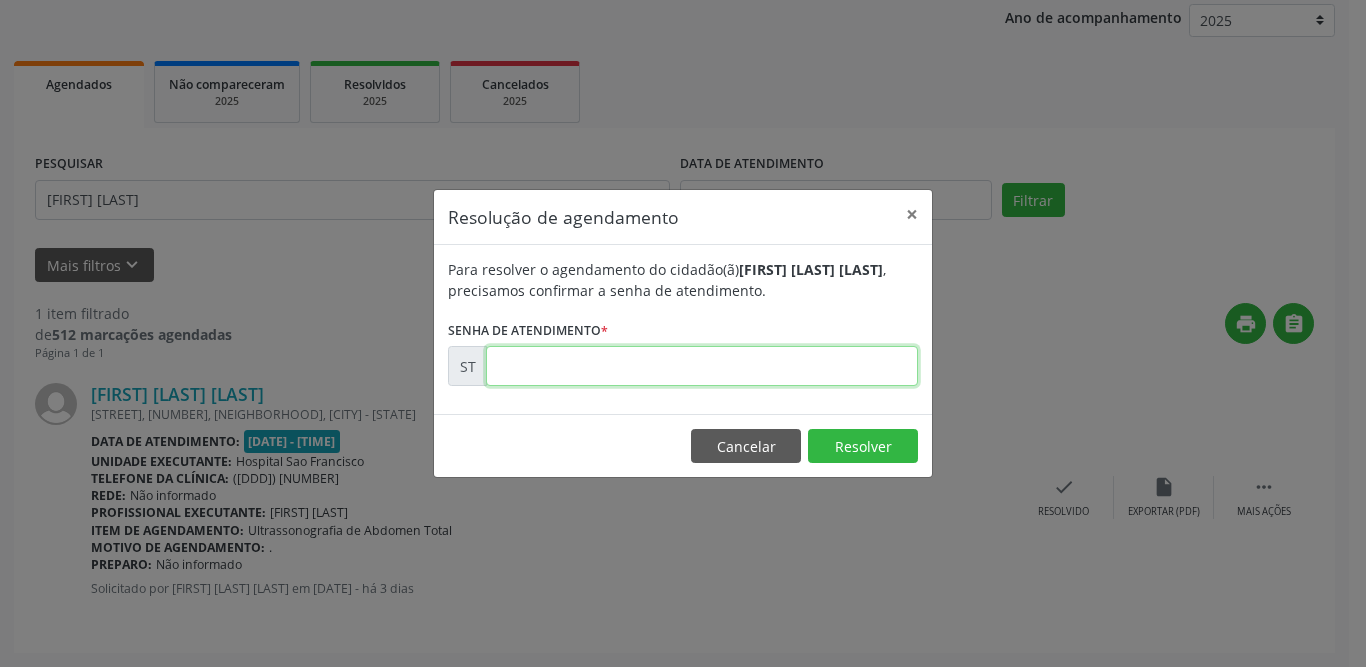 click at bounding box center (702, 366) 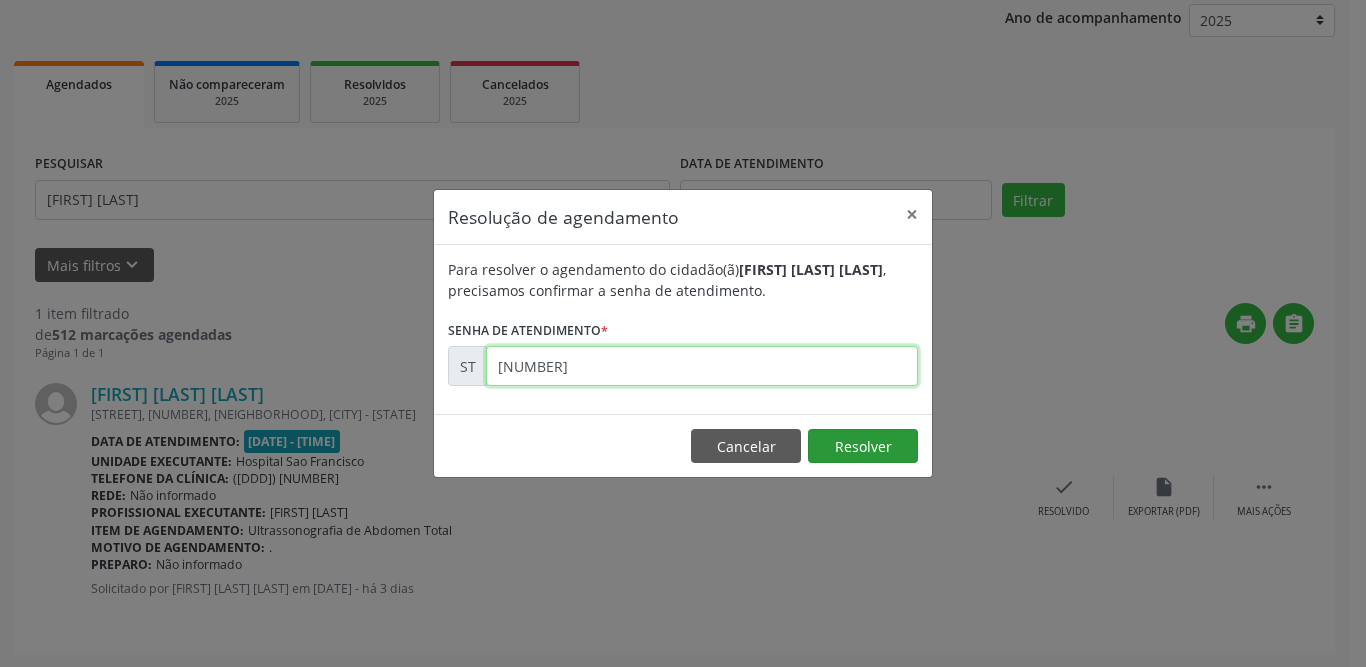 type on "[NUMBER]" 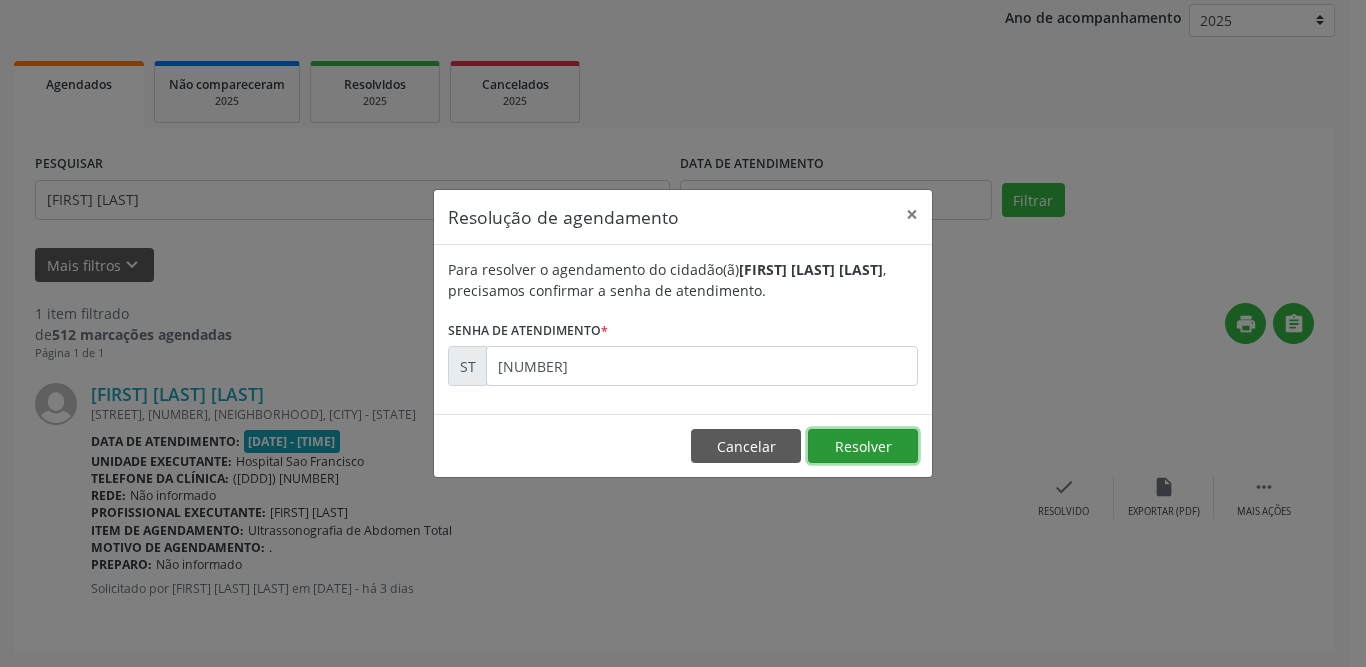 click on "Resolver" at bounding box center (863, 446) 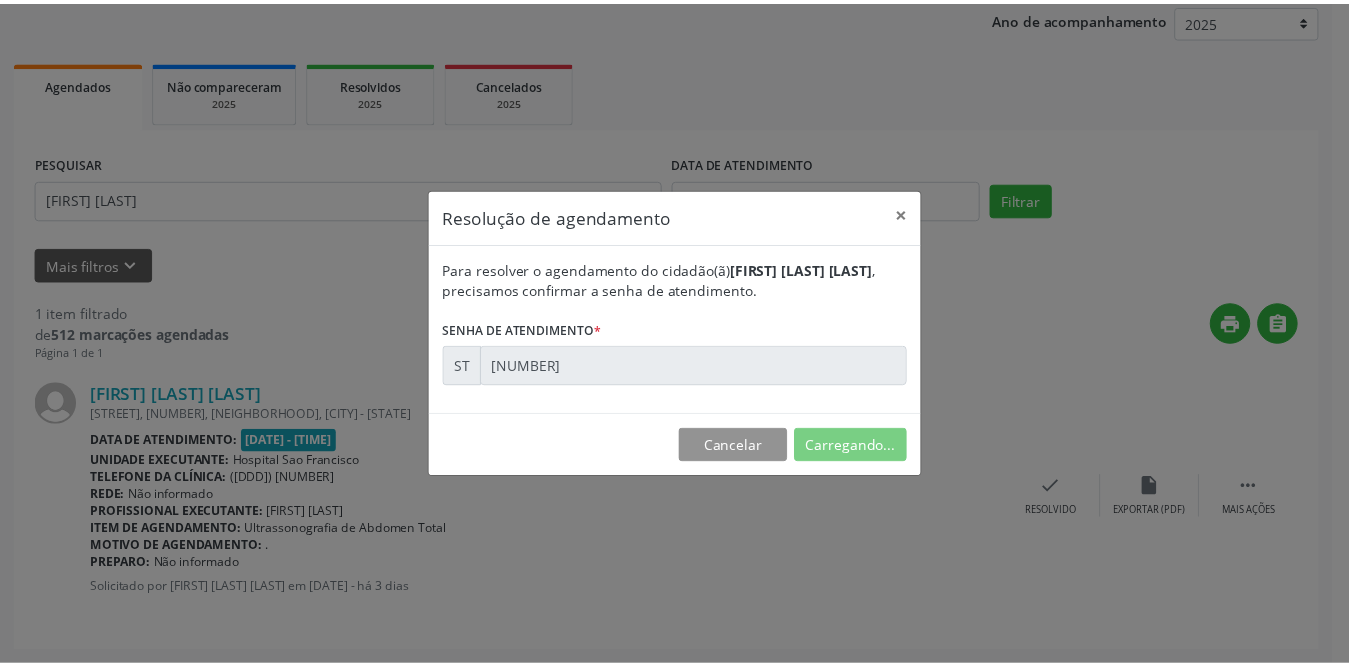 scroll, scrollTop: 0, scrollLeft: 0, axis: both 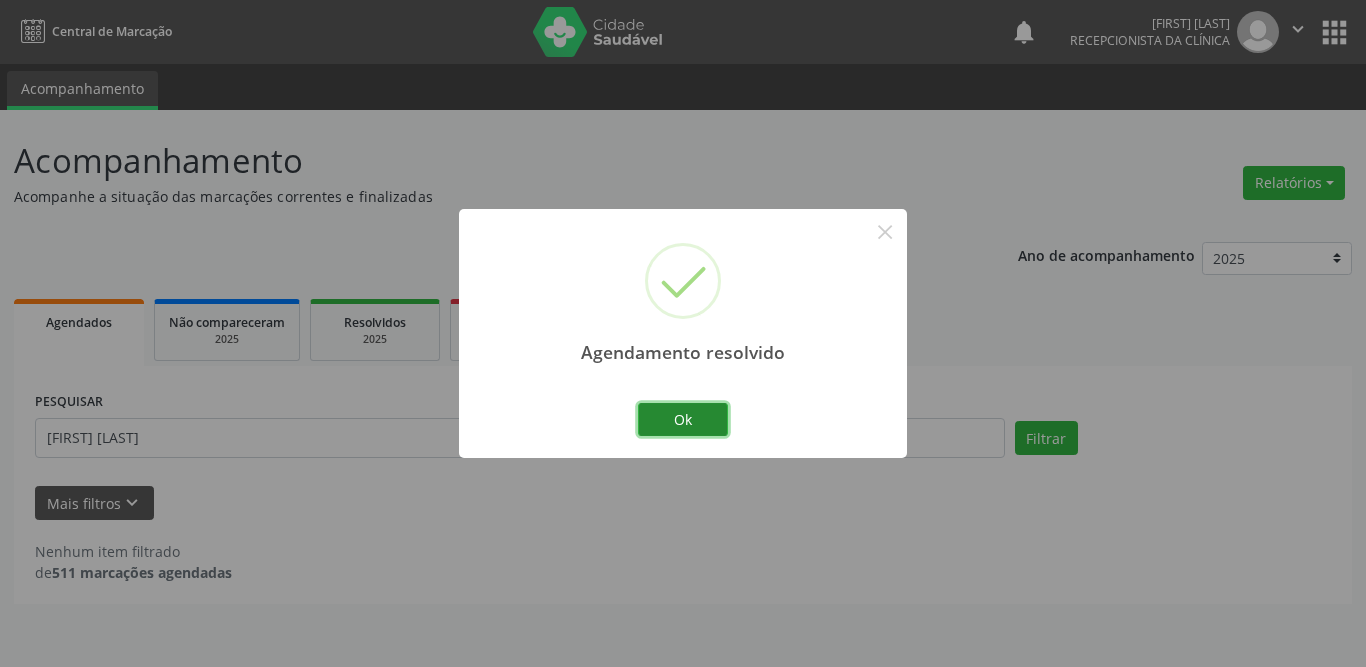 click on "Ok" at bounding box center [683, 420] 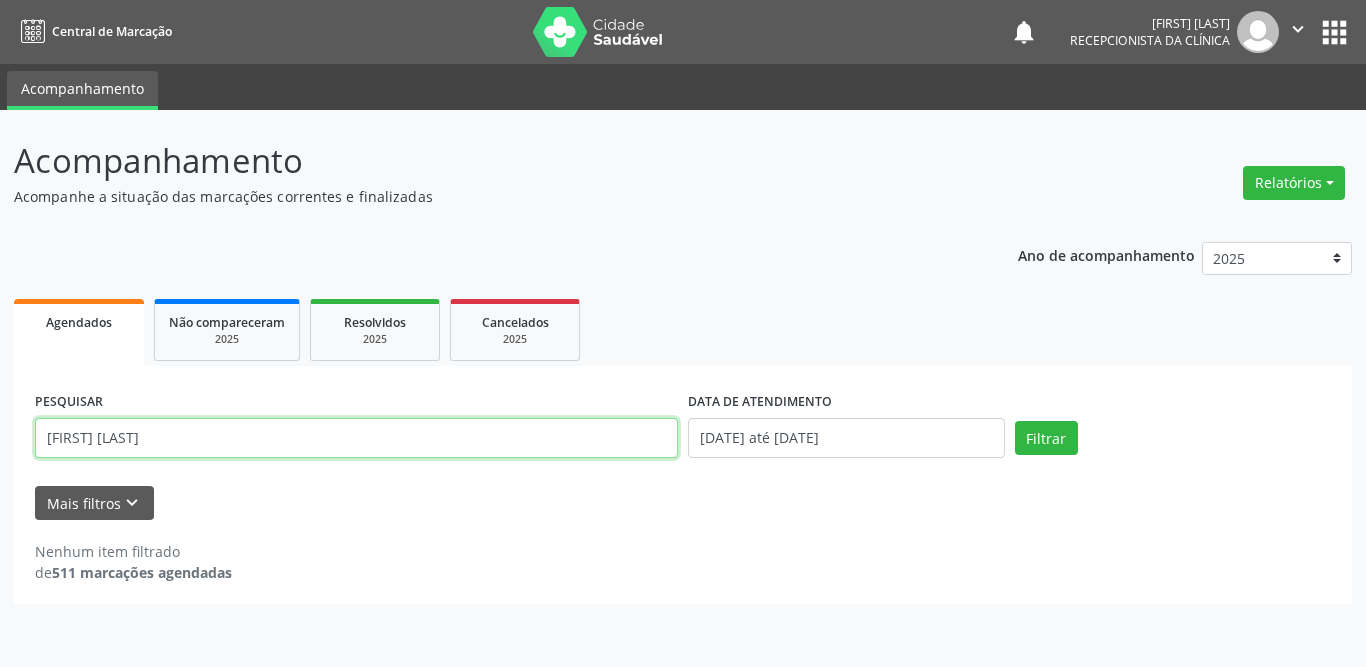 drag, startPoint x: 224, startPoint y: 441, endPoint x: 0, endPoint y: 439, distance: 224.00893 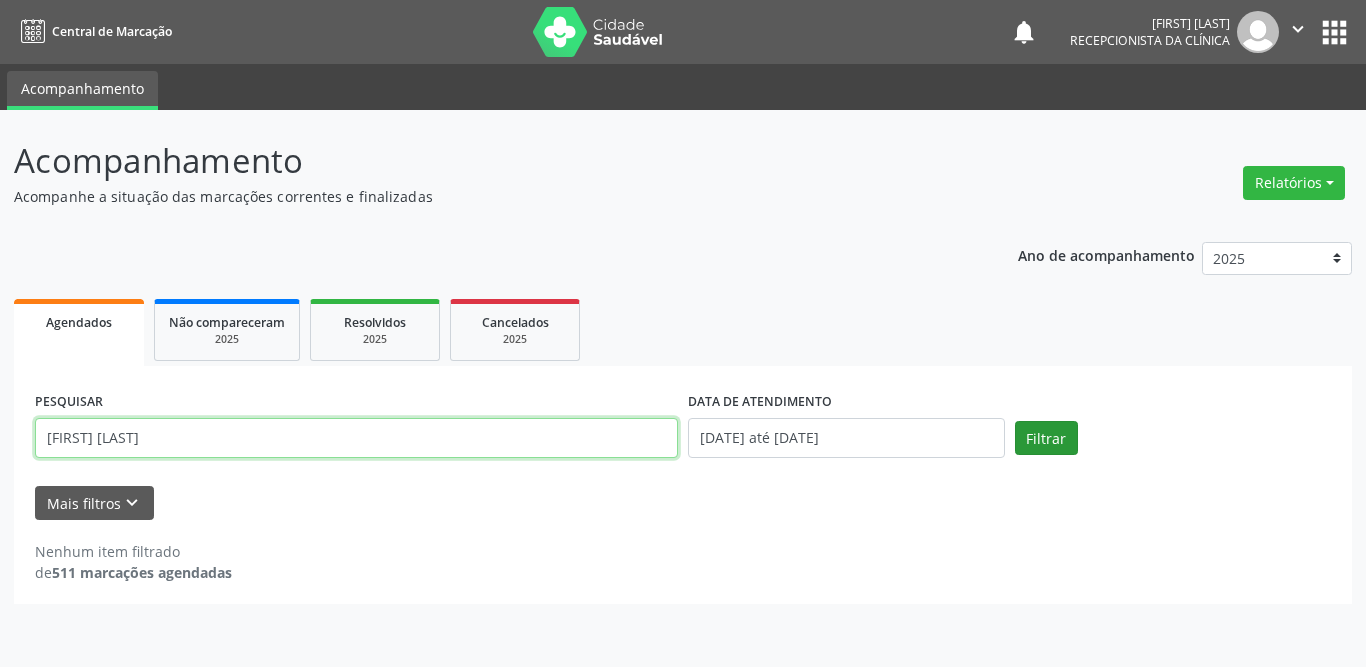 type on "[FIRST] [LAST]" 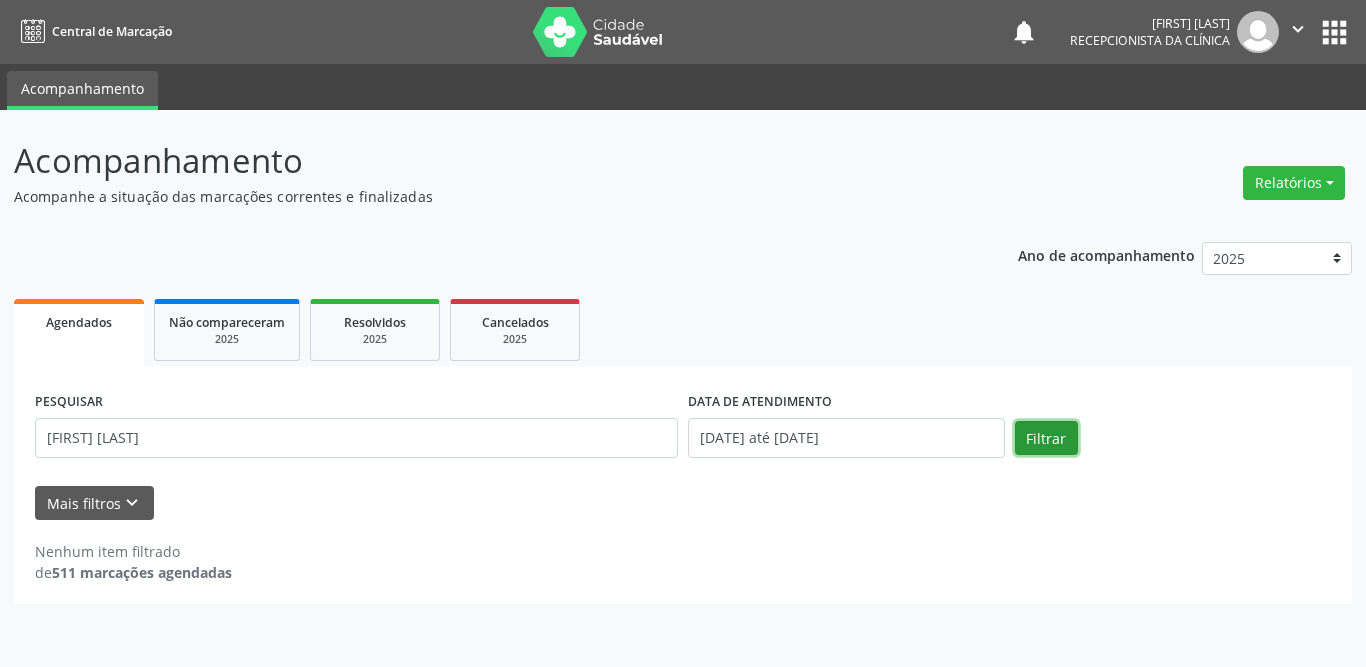 click on "Filtrar" at bounding box center (1046, 438) 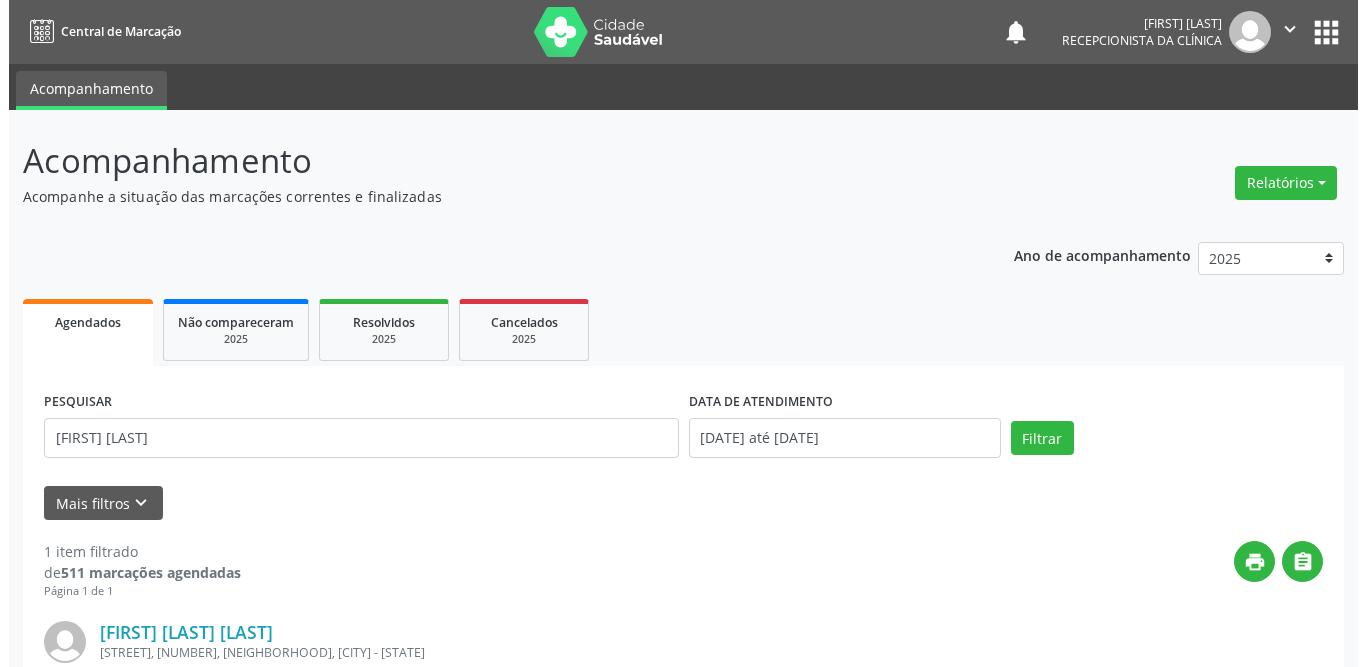 scroll, scrollTop: 238, scrollLeft: 0, axis: vertical 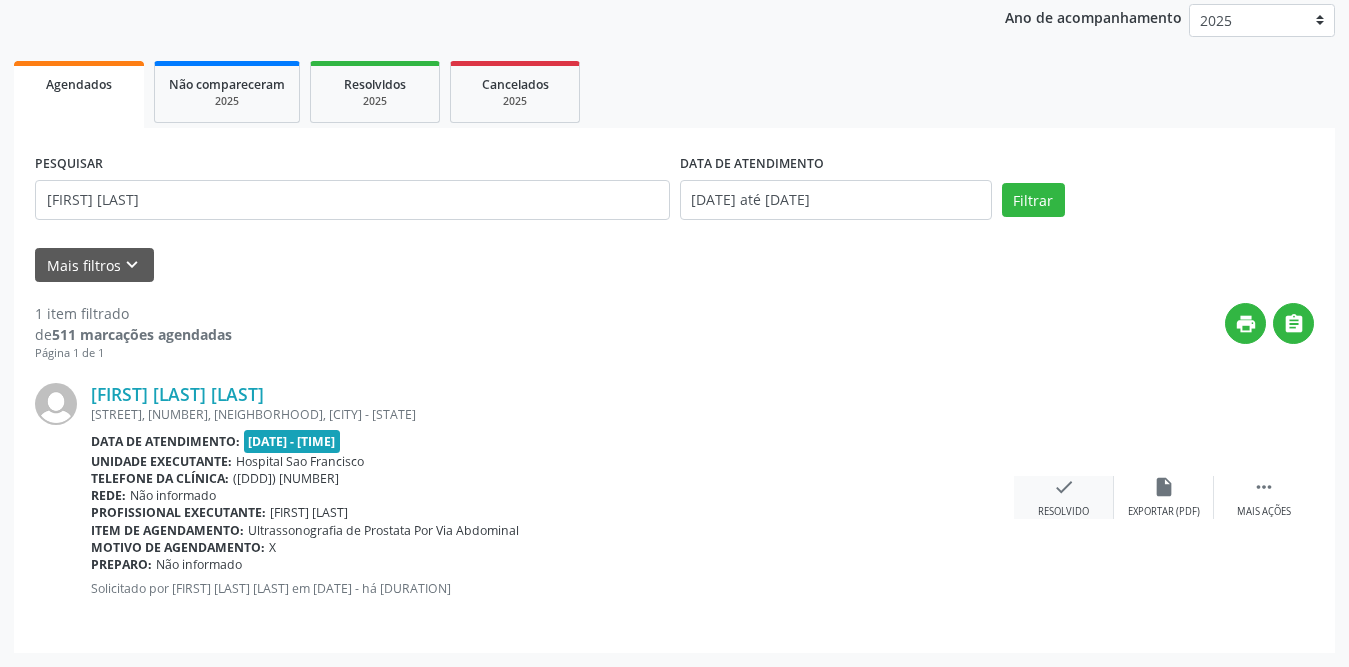 click on "check" at bounding box center (1064, 487) 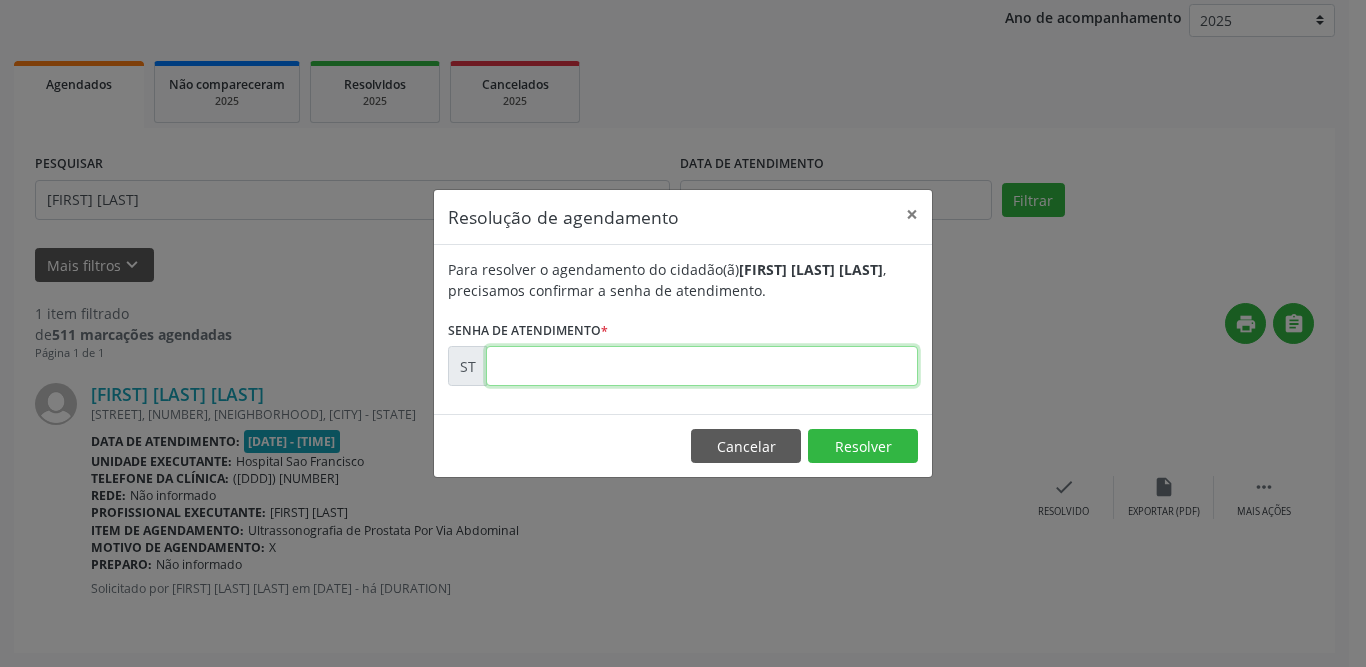 click at bounding box center [702, 366] 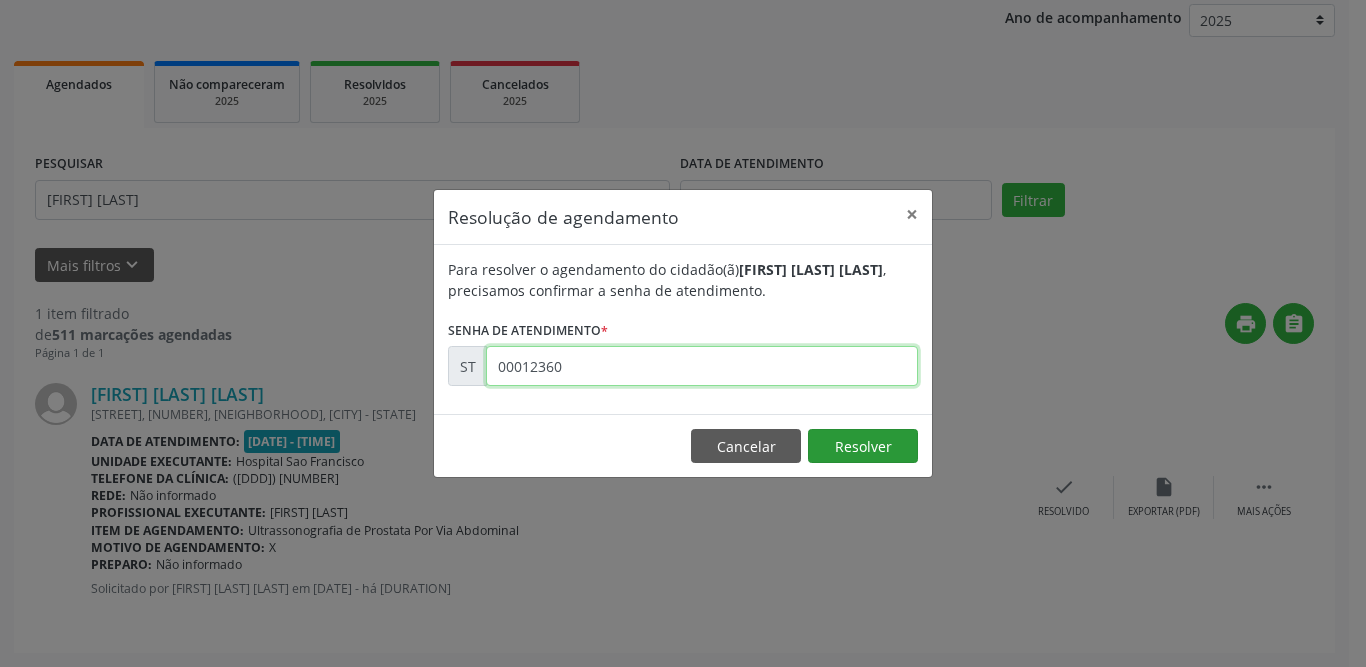 type on "00012360" 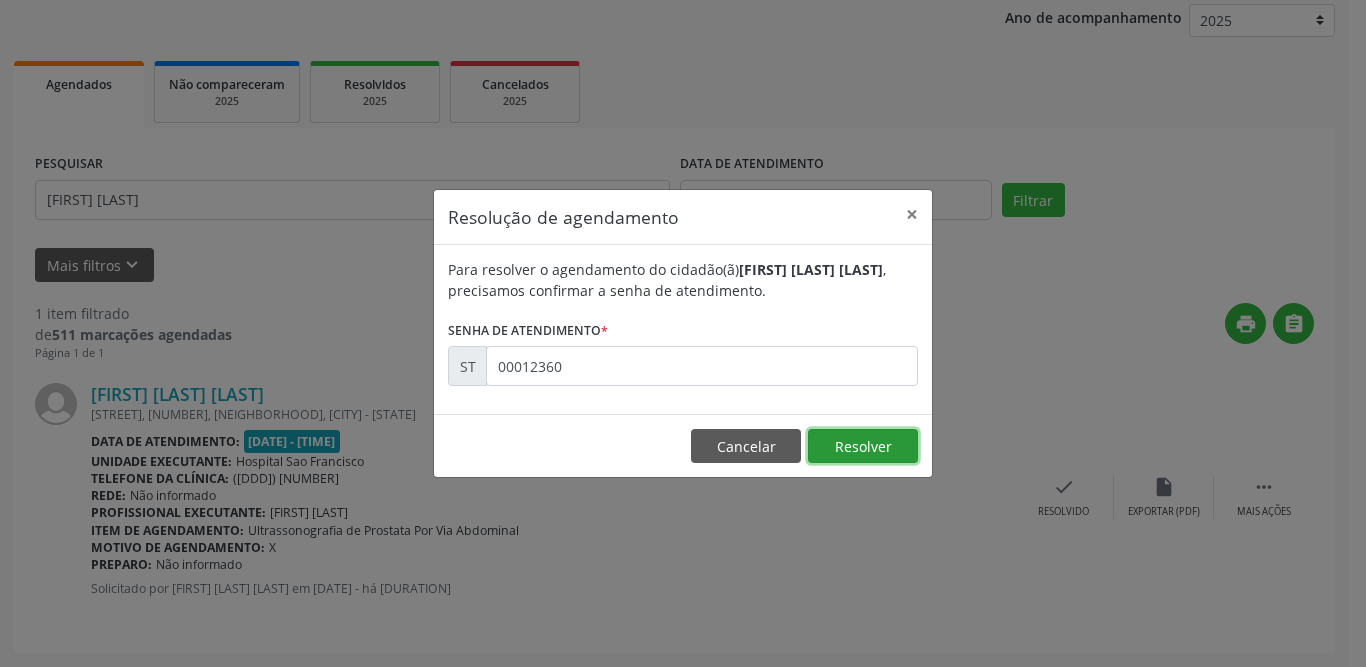 click on "Resolver" at bounding box center [863, 446] 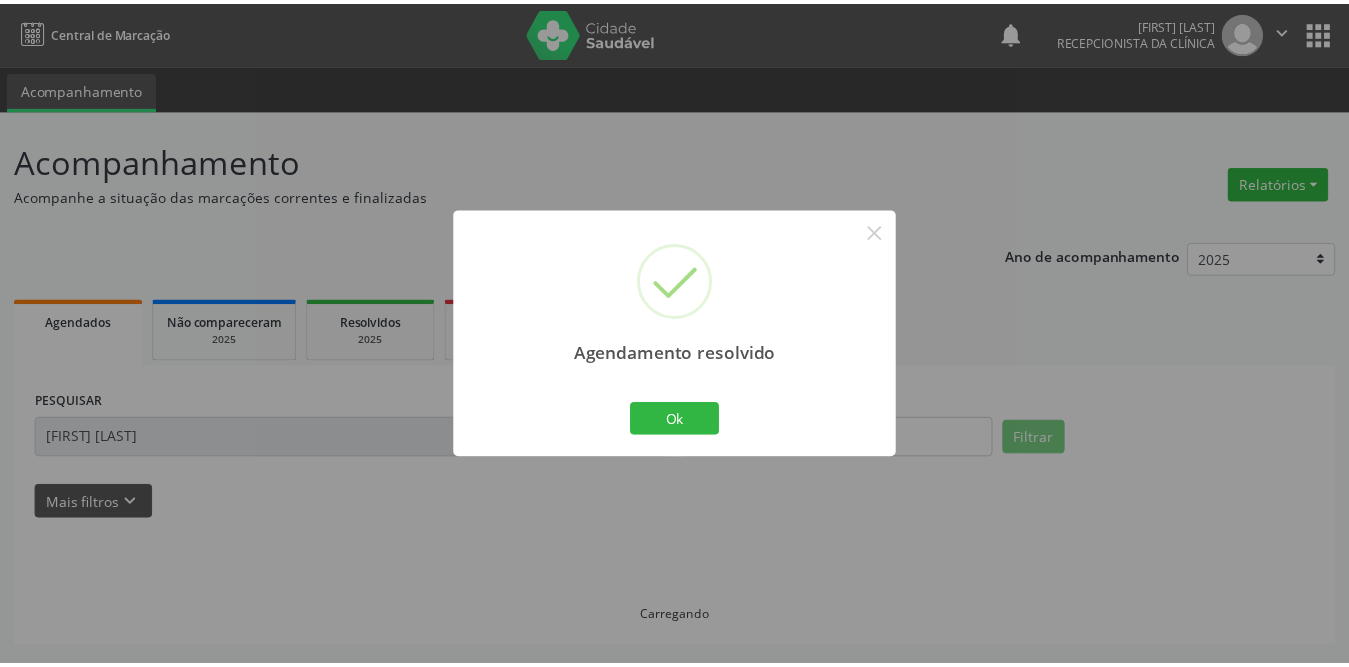 scroll, scrollTop: 0, scrollLeft: 0, axis: both 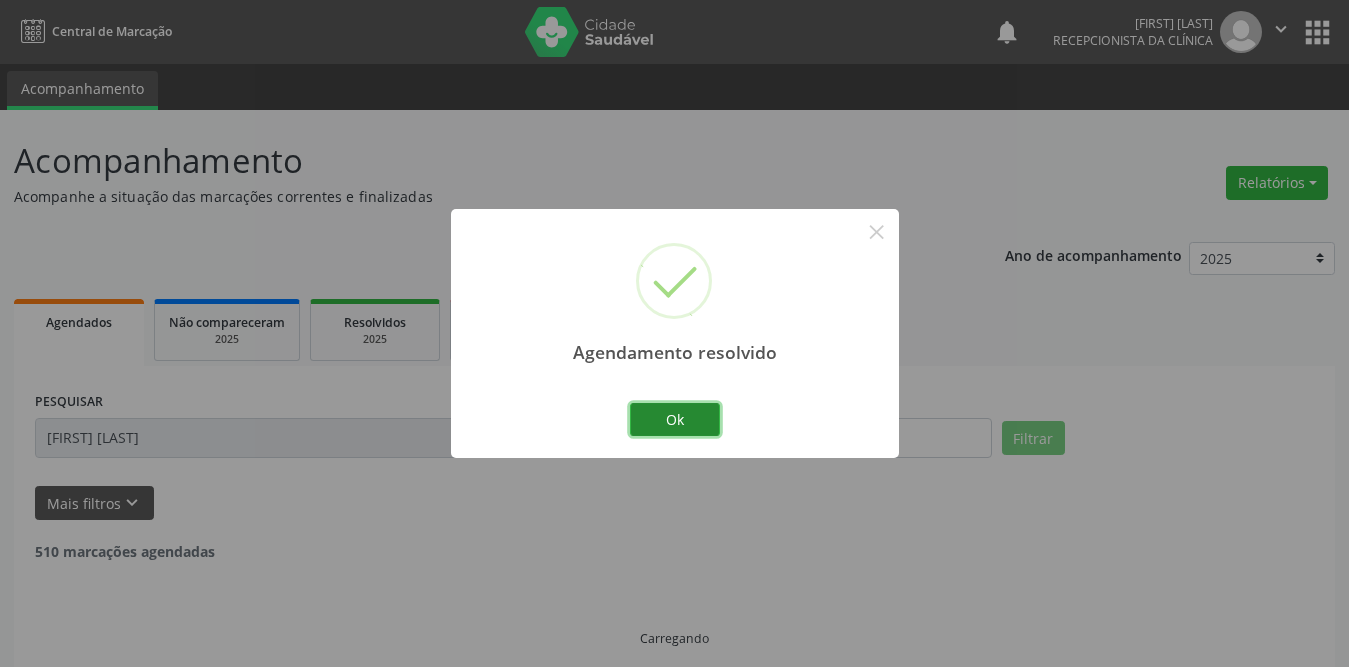 click on "Ok" at bounding box center [675, 420] 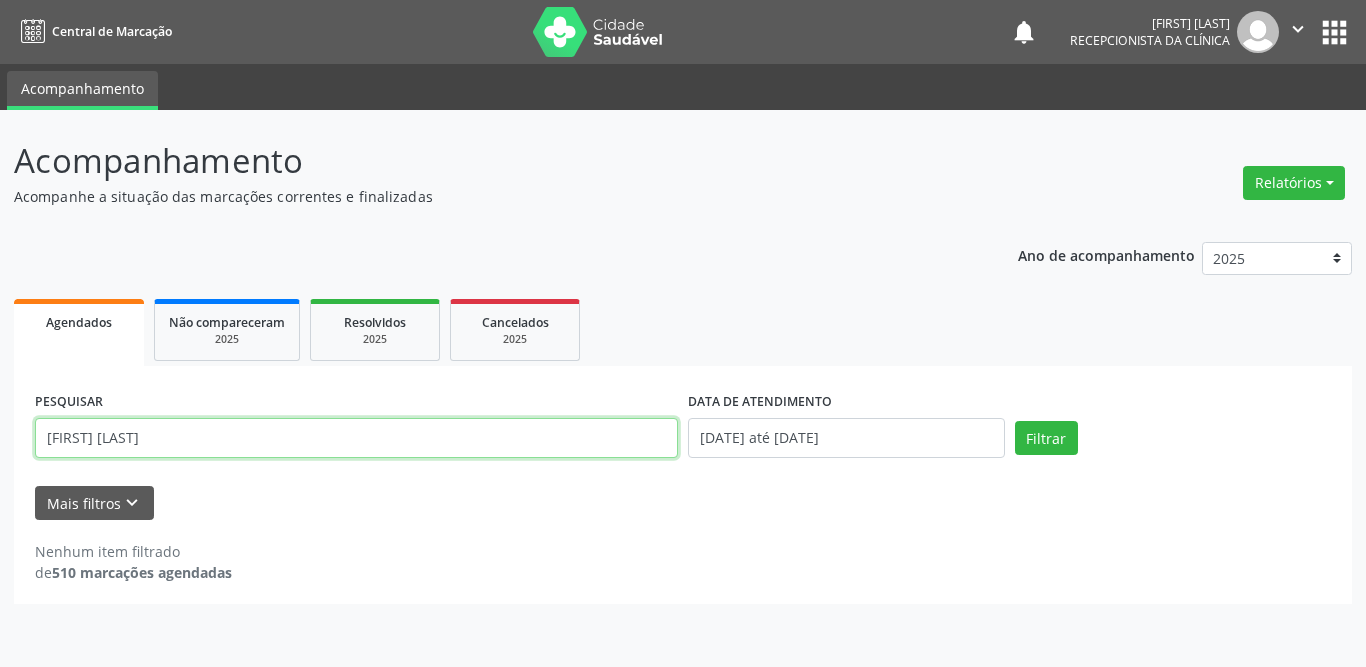 drag, startPoint x: 200, startPoint y: 429, endPoint x: 34, endPoint y: 429, distance: 166 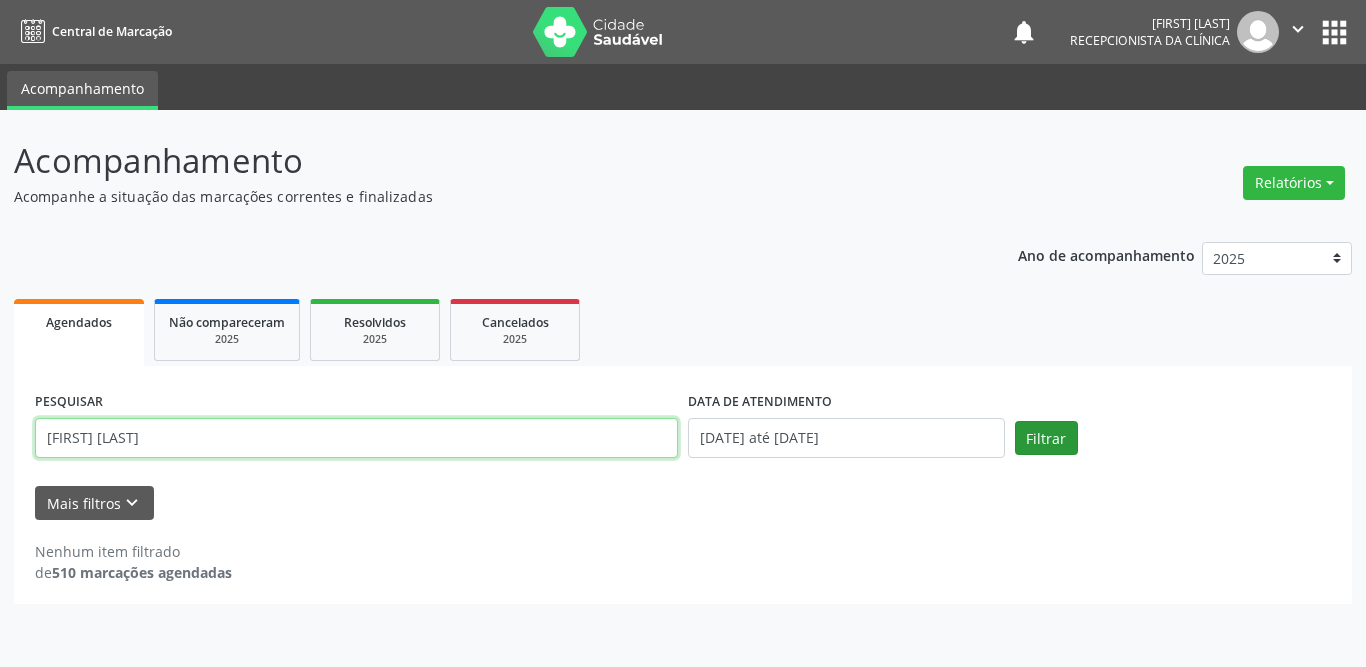 type on "[FIRST] [LAST]" 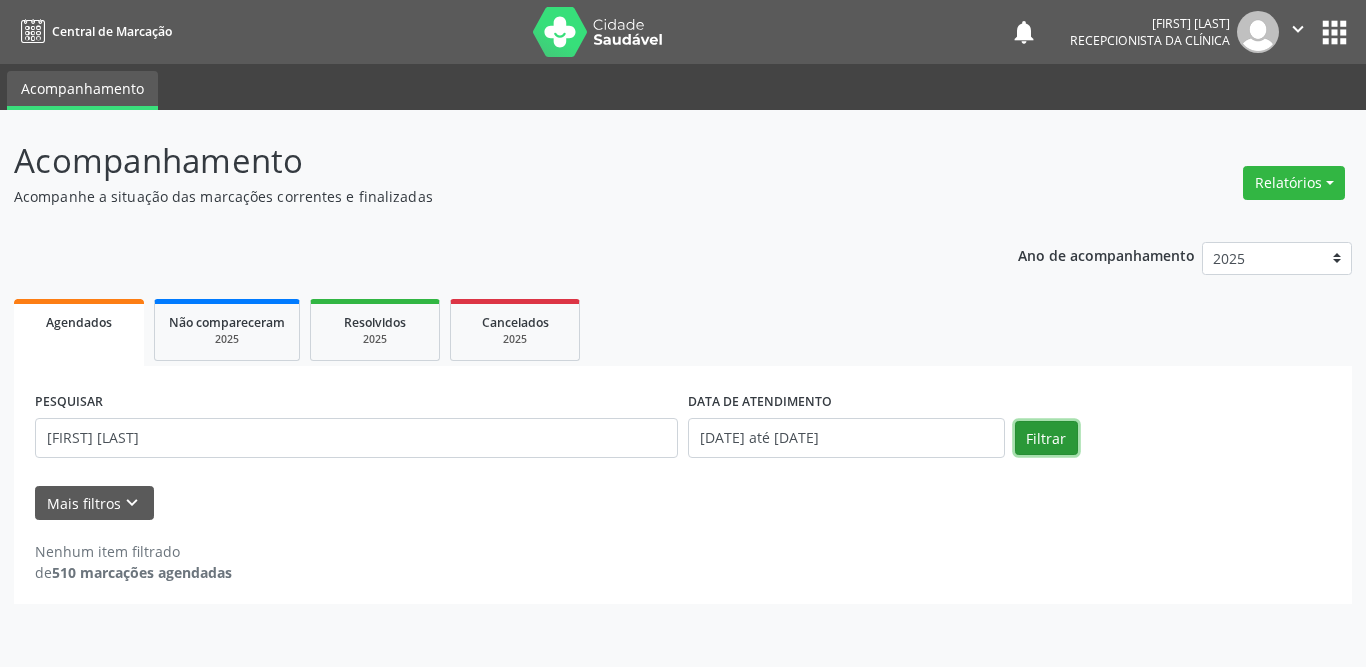 click on "Filtrar" at bounding box center [1046, 438] 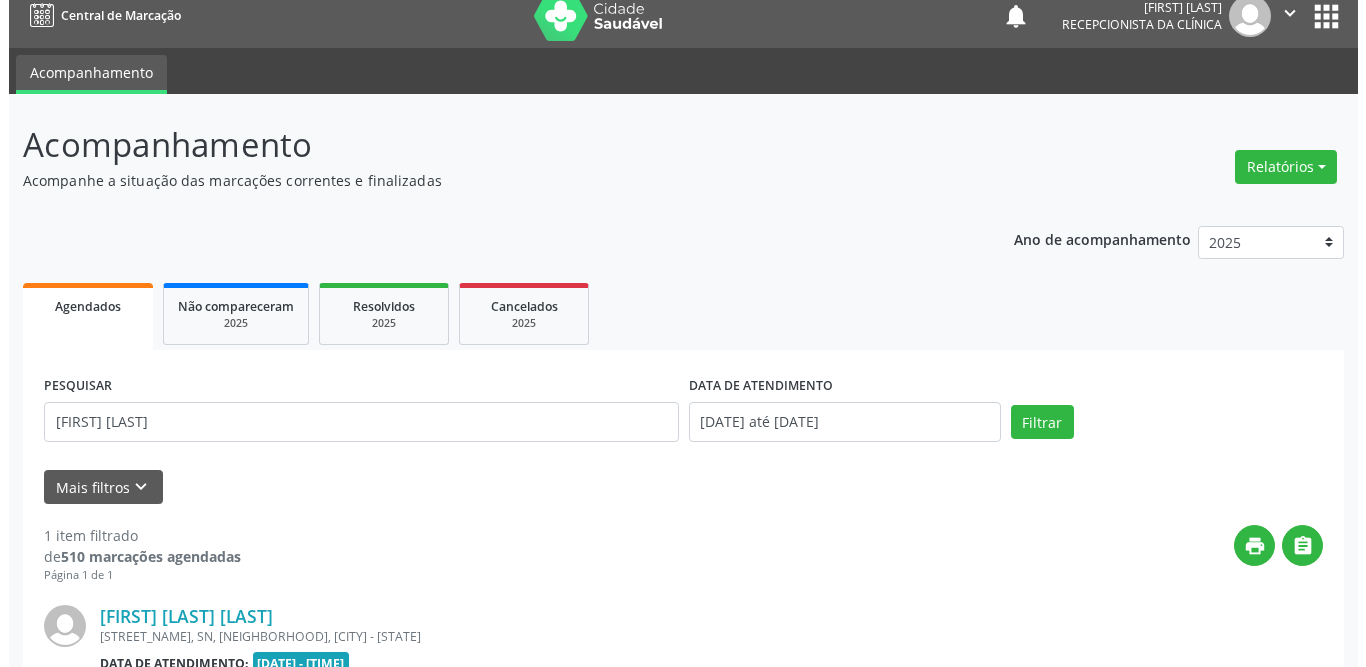 scroll, scrollTop: 238, scrollLeft: 0, axis: vertical 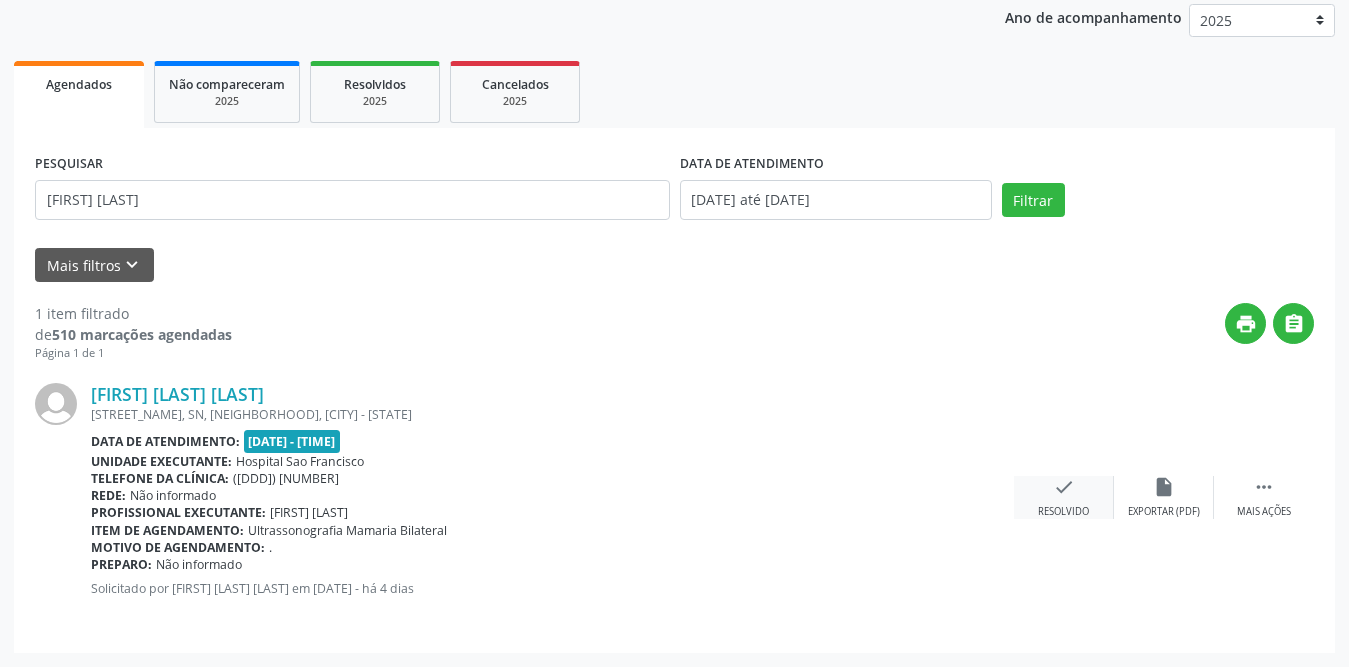 click on "check
Resolvido" at bounding box center [1064, 497] 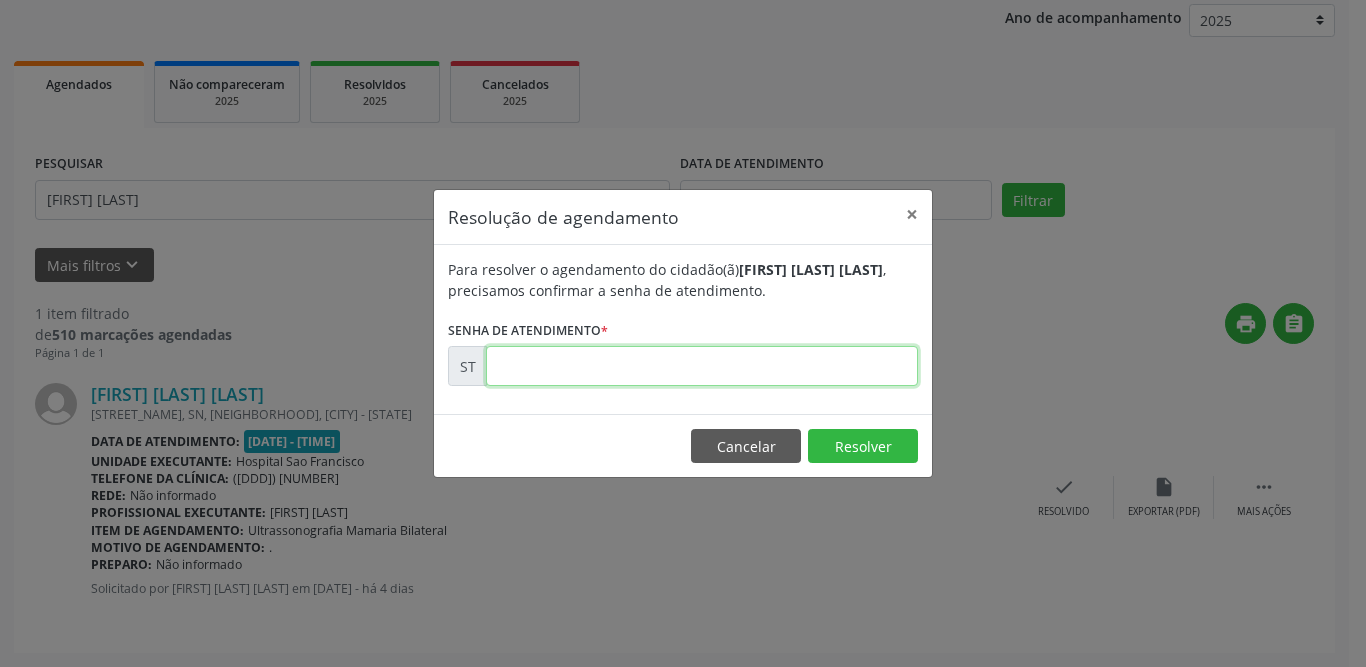 click at bounding box center (702, 366) 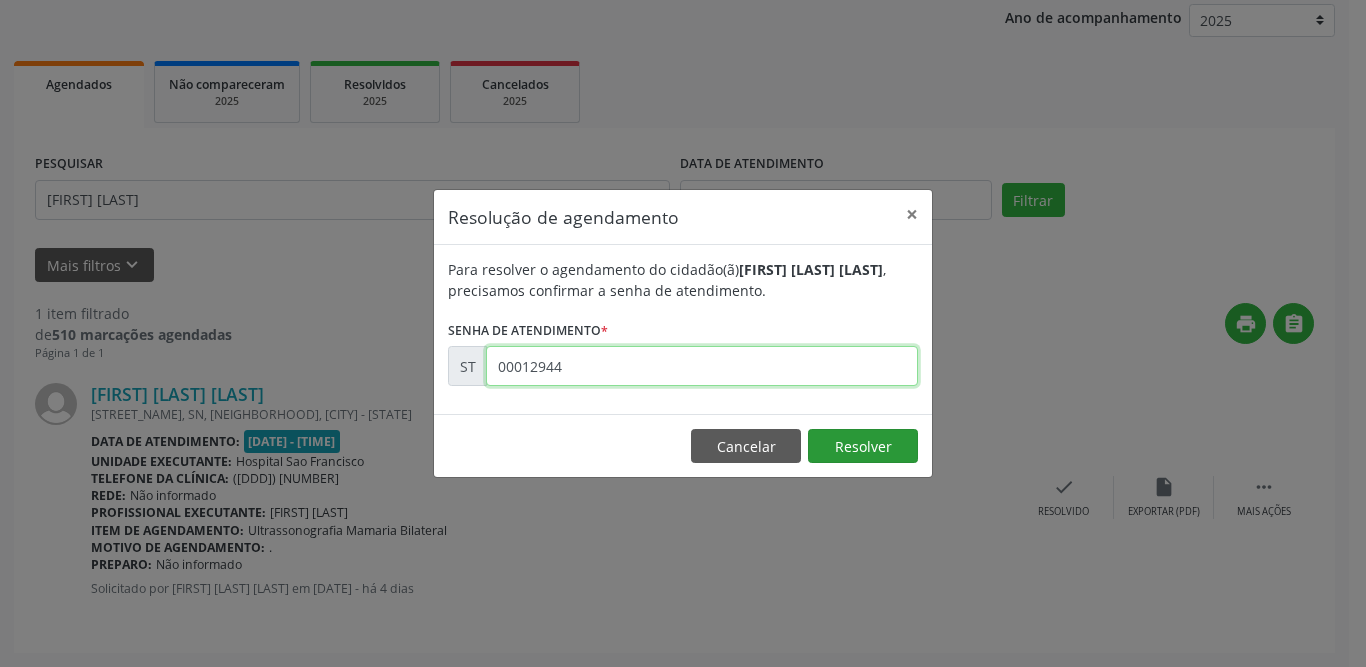 type on "00012944" 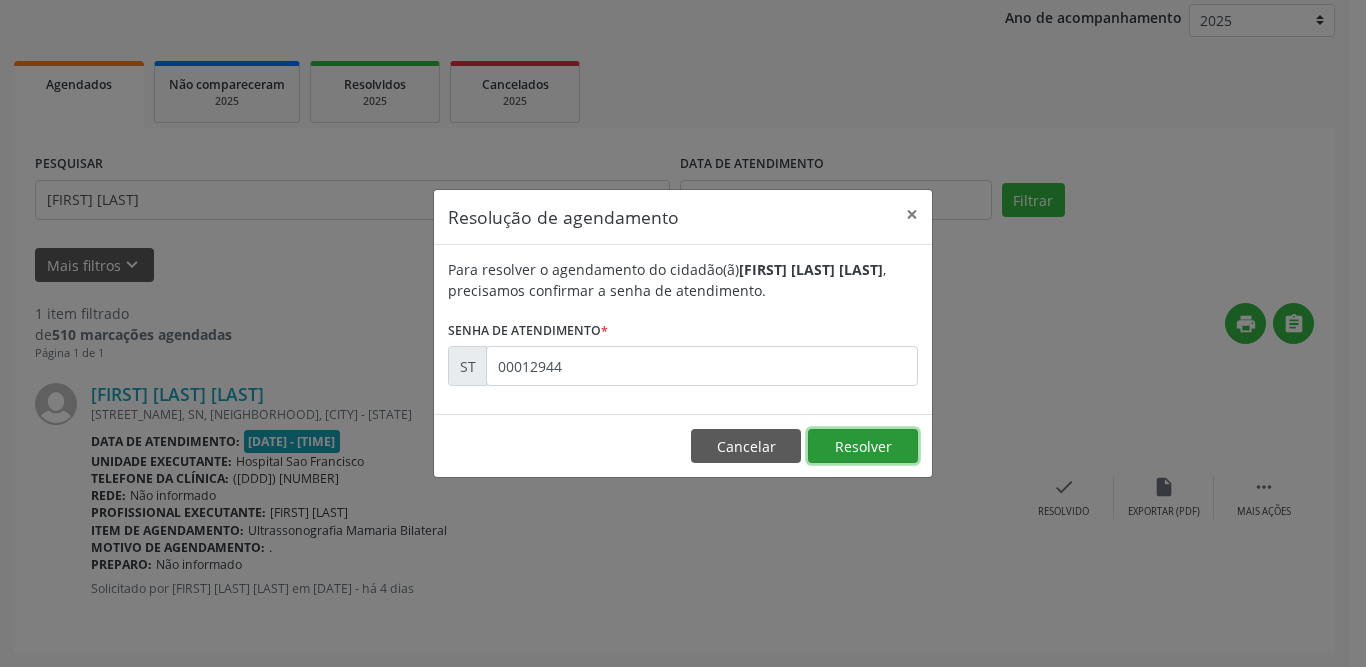 click on "Resolver" at bounding box center [863, 446] 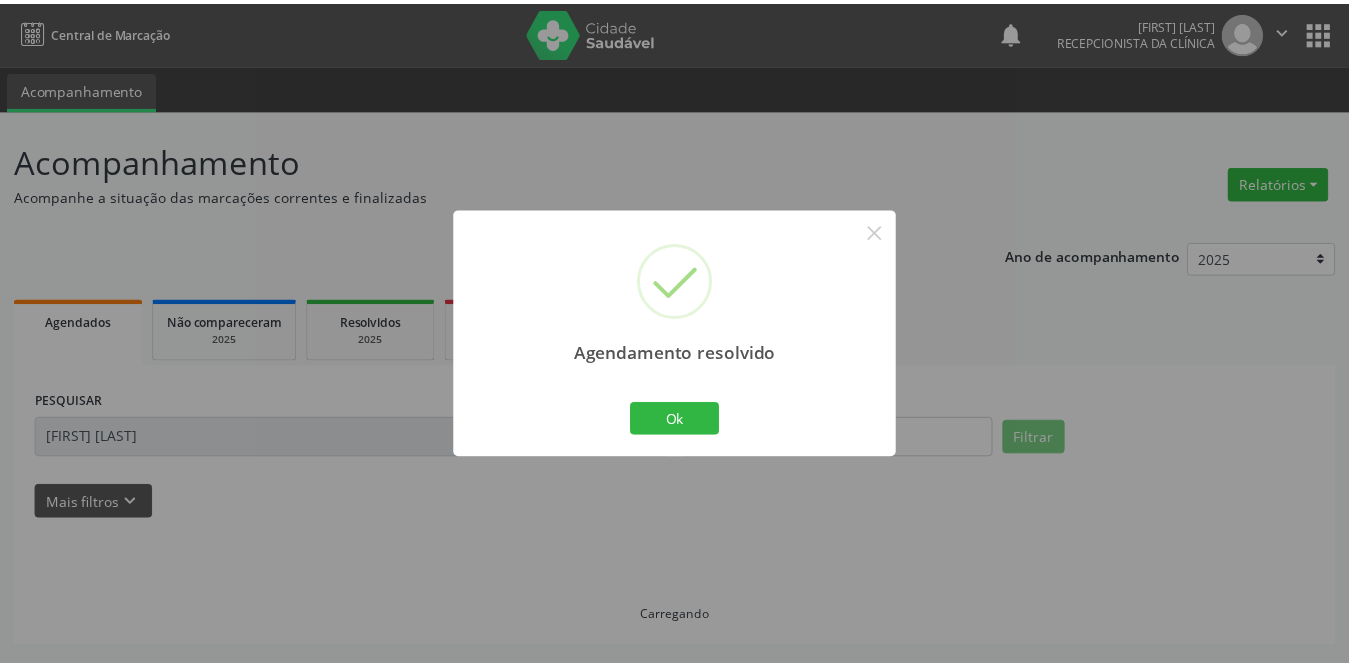 scroll, scrollTop: 0, scrollLeft: 0, axis: both 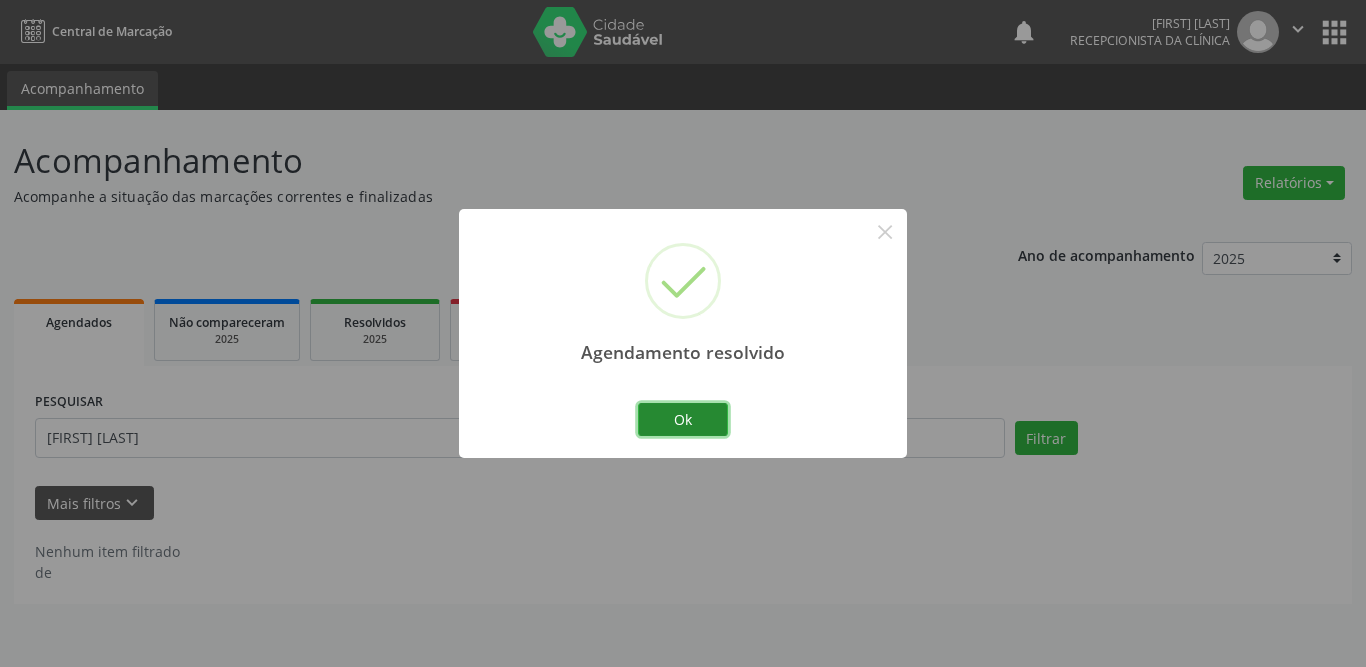 click on "Ok" at bounding box center [683, 420] 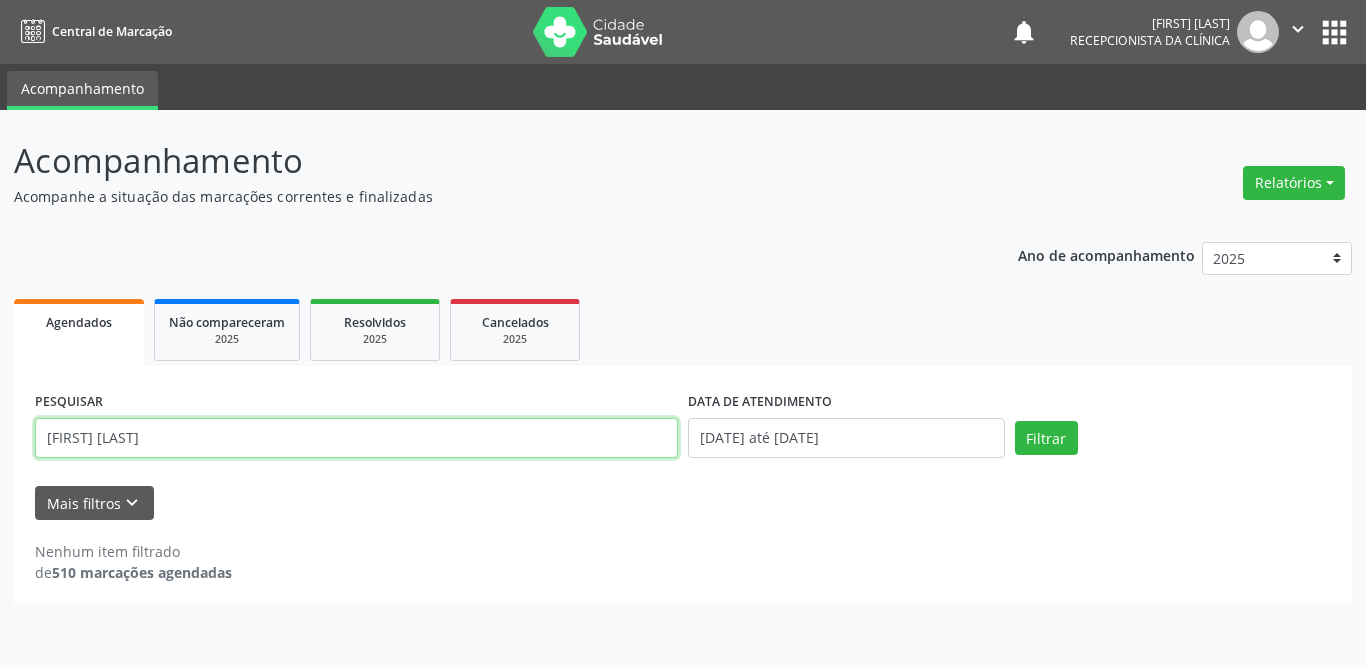 drag, startPoint x: 221, startPoint y: 440, endPoint x: 0, endPoint y: 444, distance: 221.0362 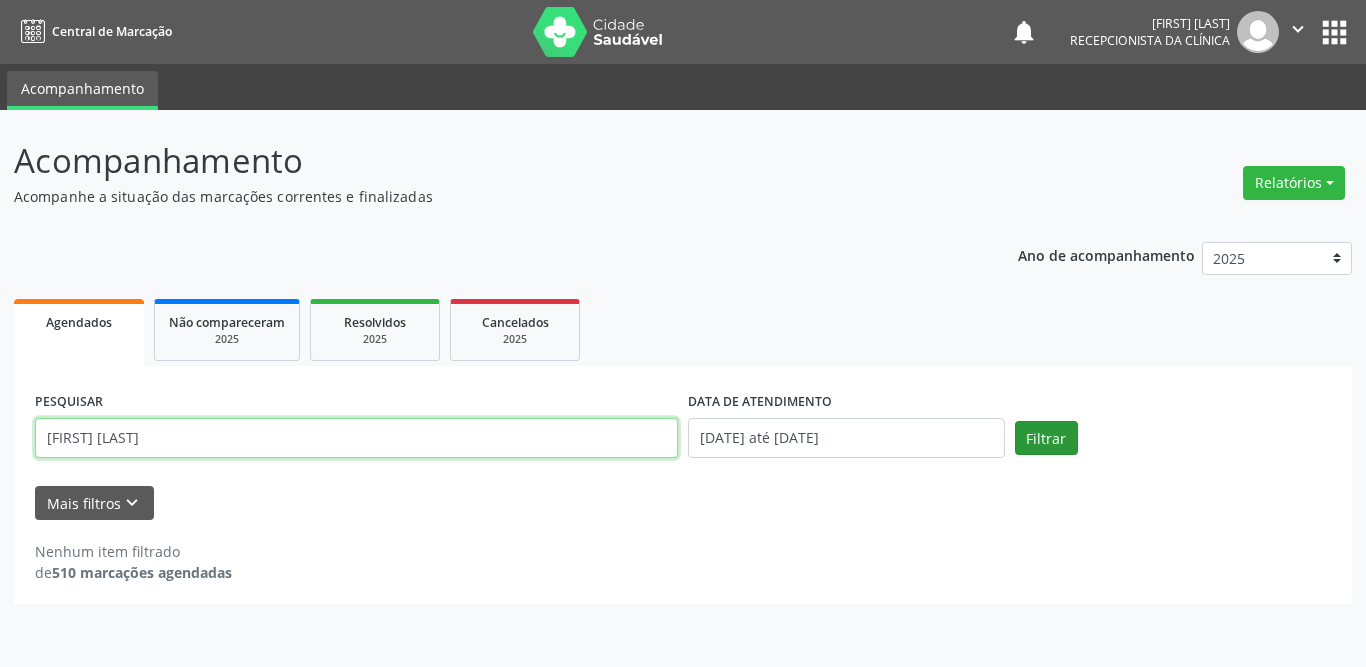 type on "[FIRST] [LAST]" 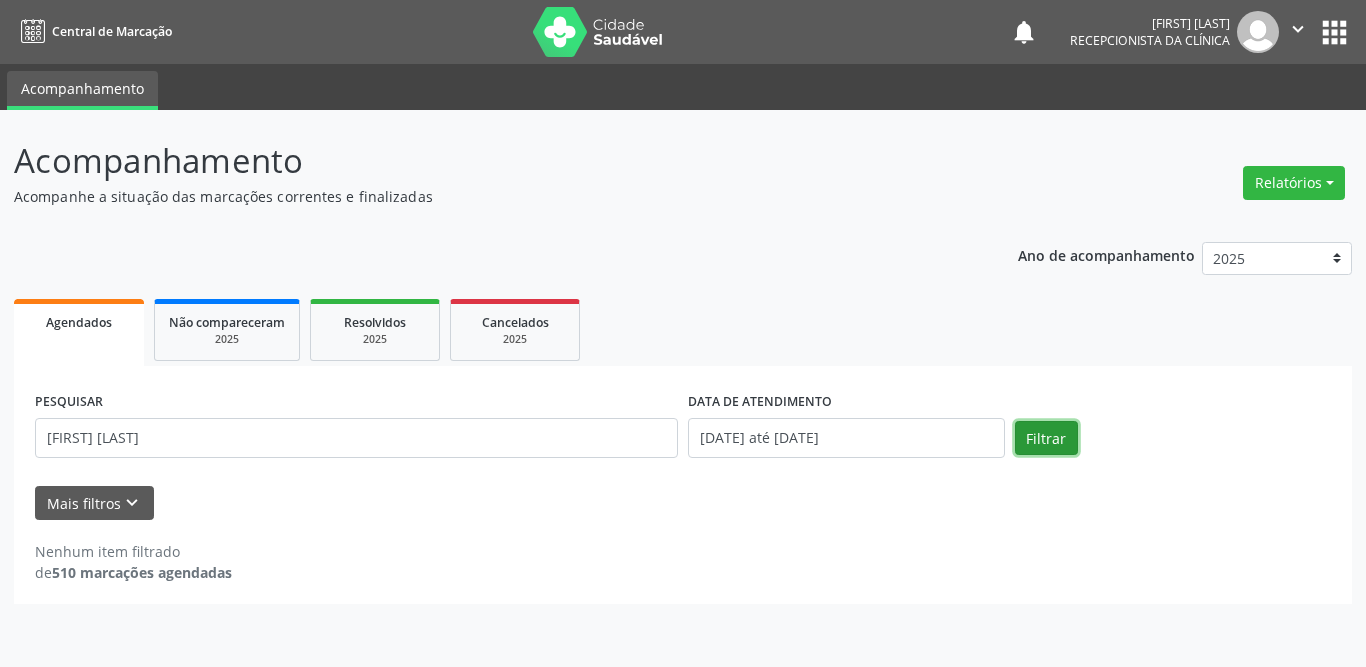 click on "Filtrar" at bounding box center [1046, 438] 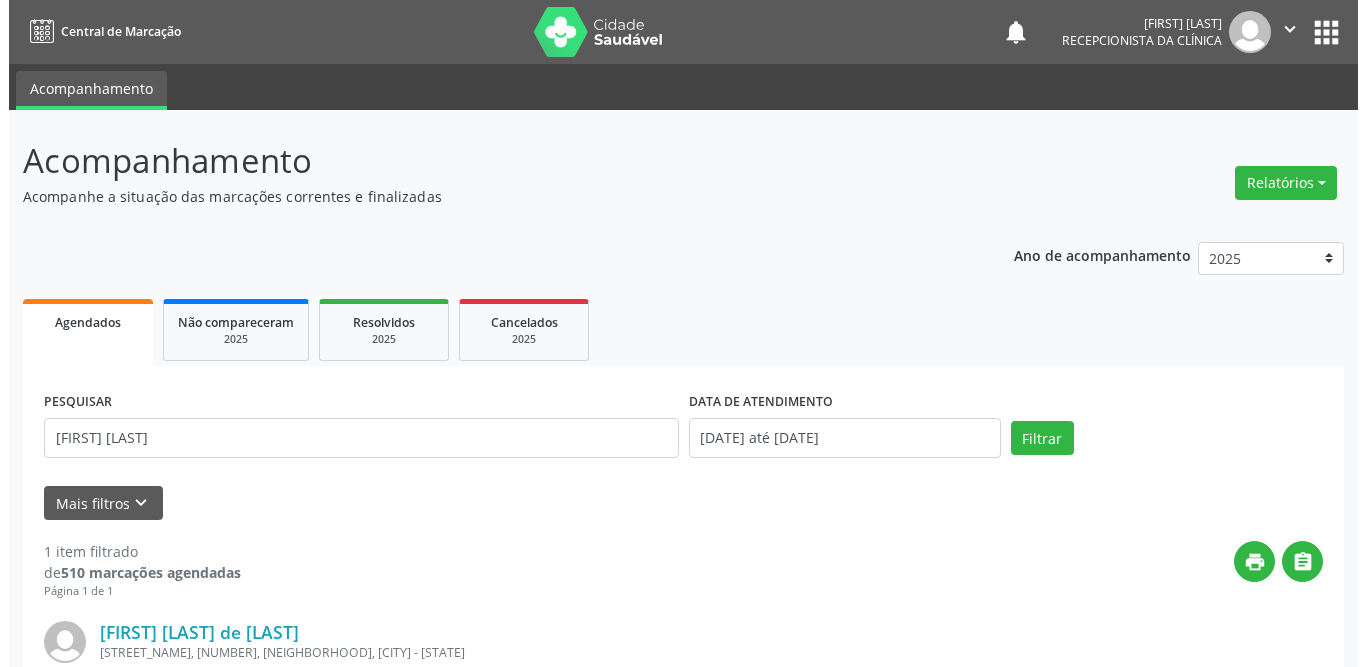 scroll, scrollTop: 238, scrollLeft: 0, axis: vertical 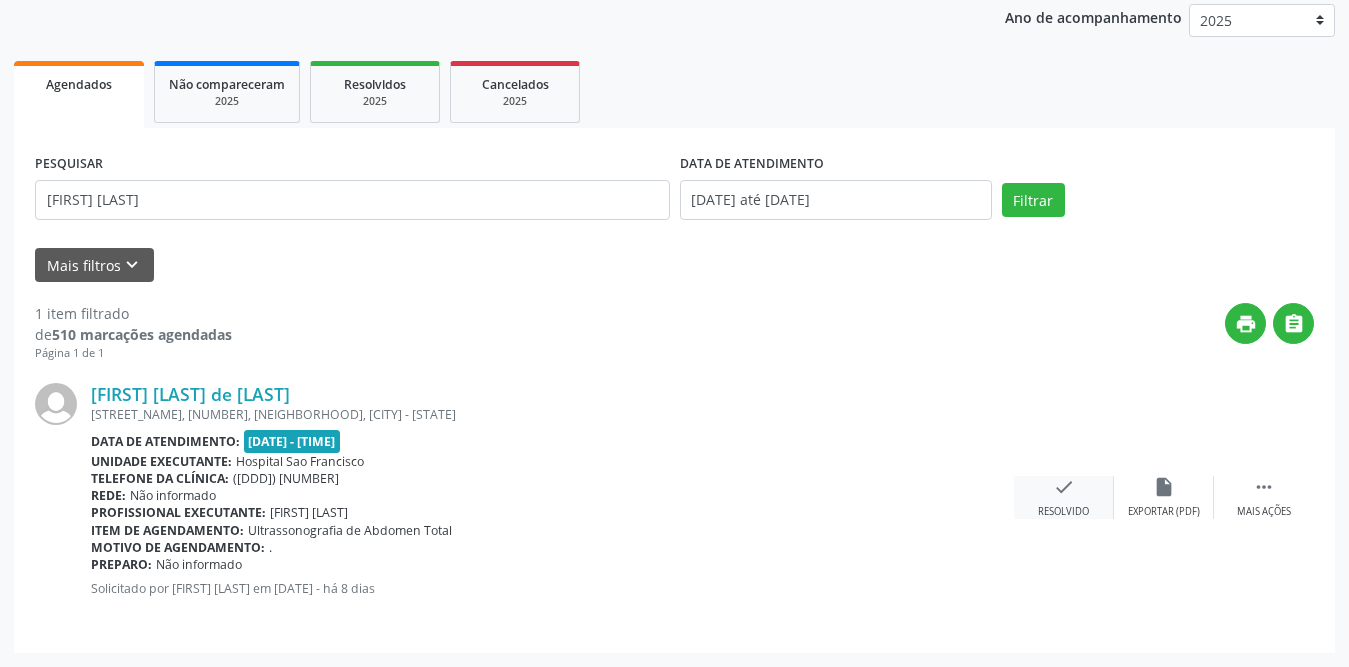 click on "check" at bounding box center (1064, 487) 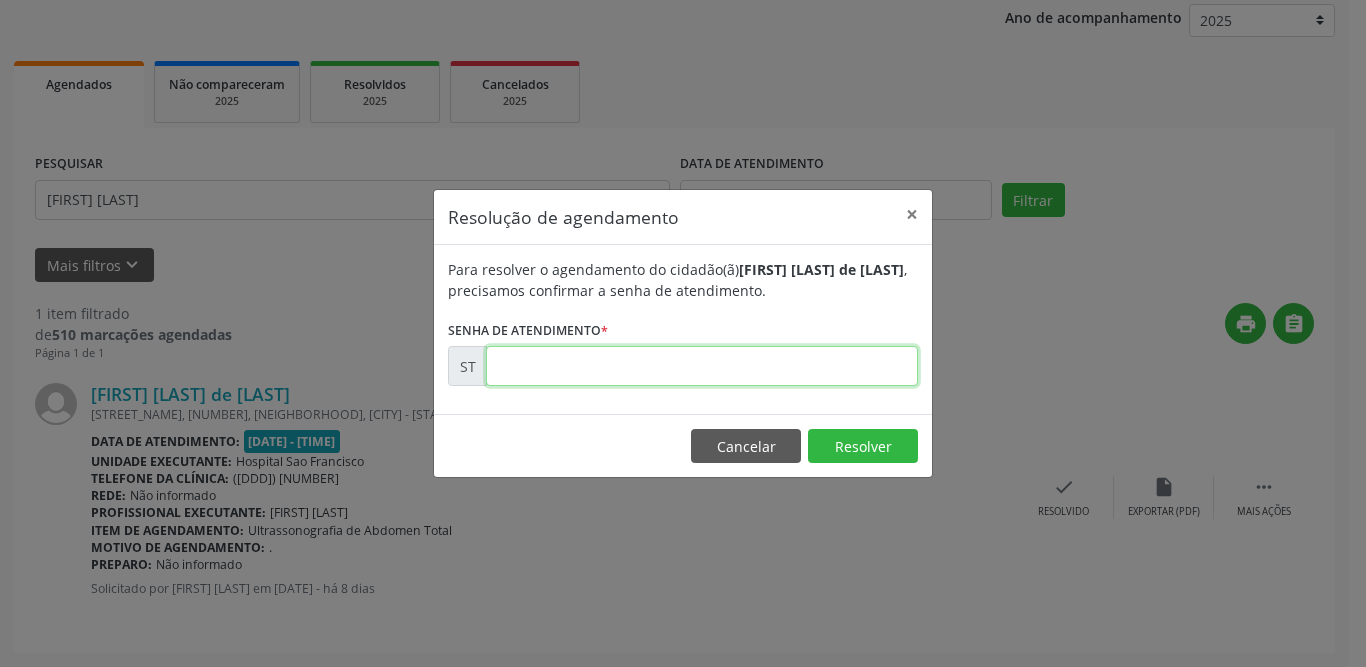 click at bounding box center (702, 366) 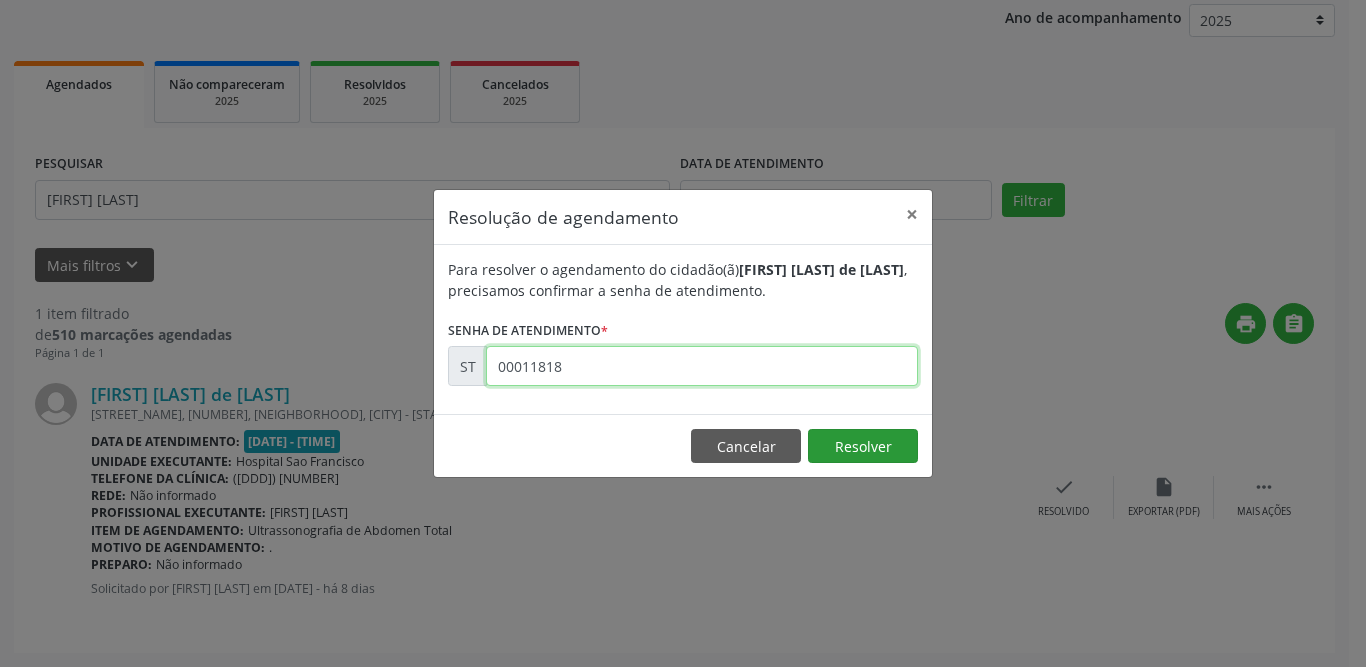 type on "00011818" 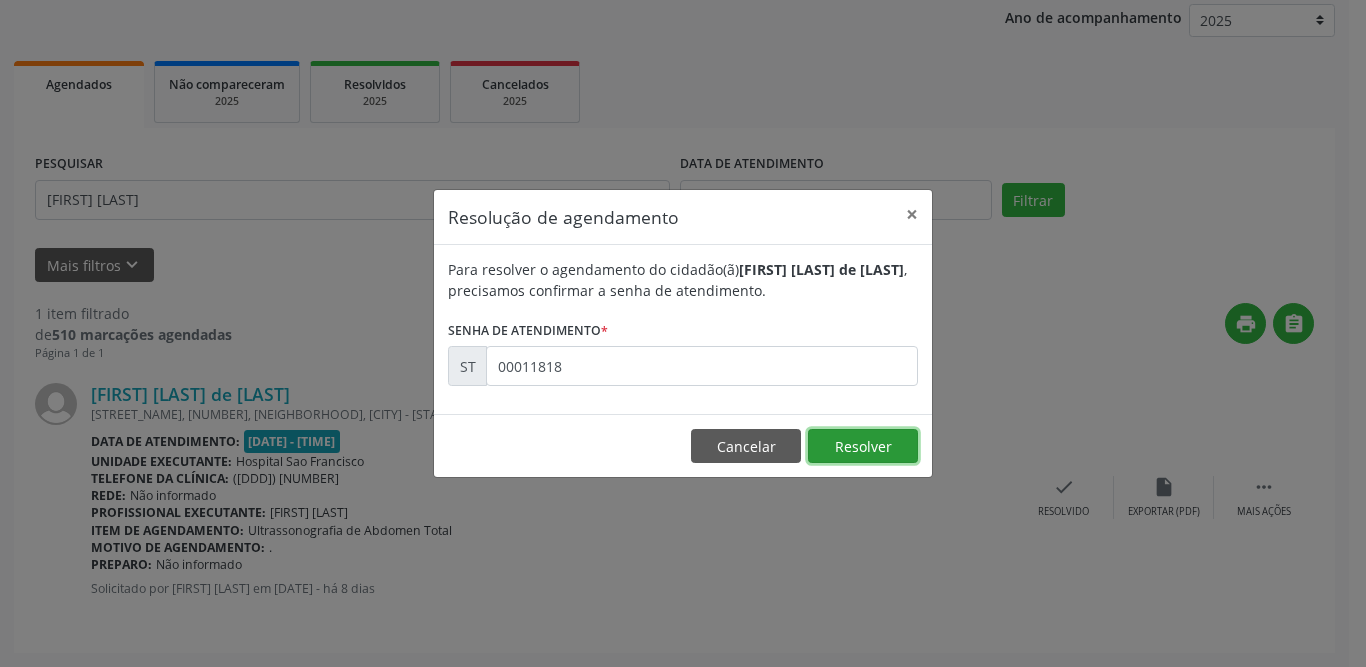 click on "Resolver" at bounding box center (863, 446) 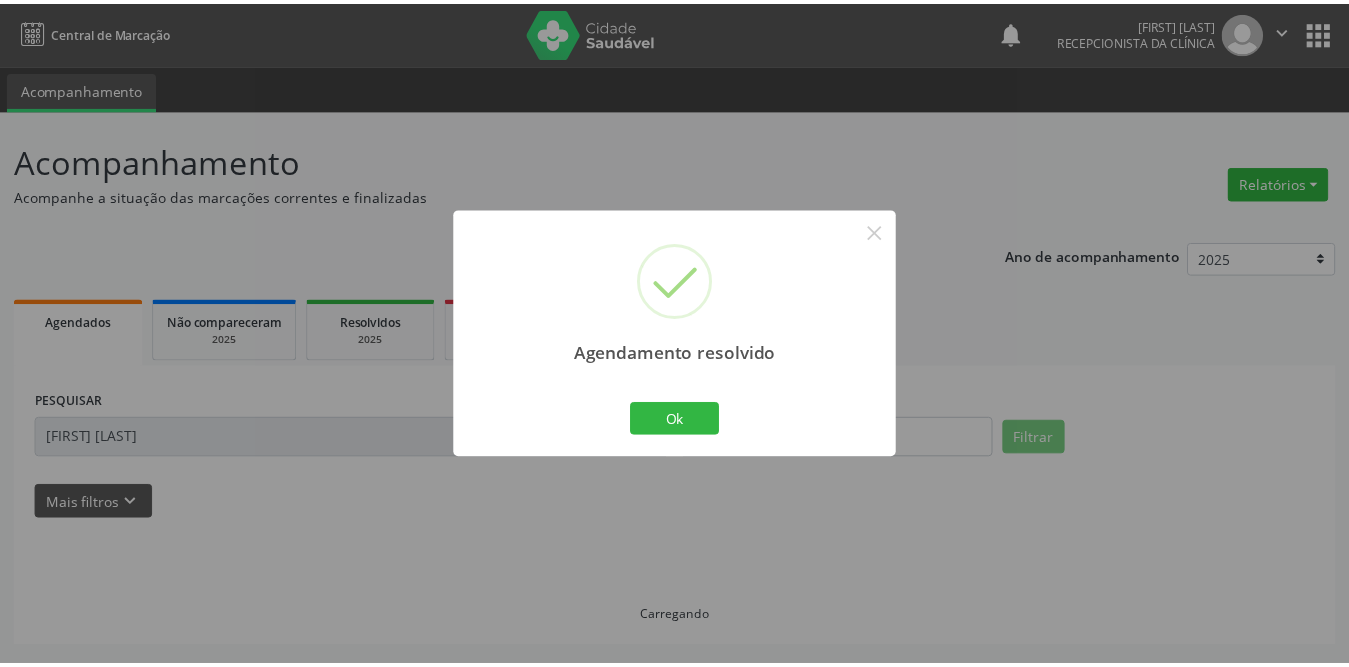 scroll, scrollTop: 0, scrollLeft: 0, axis: both 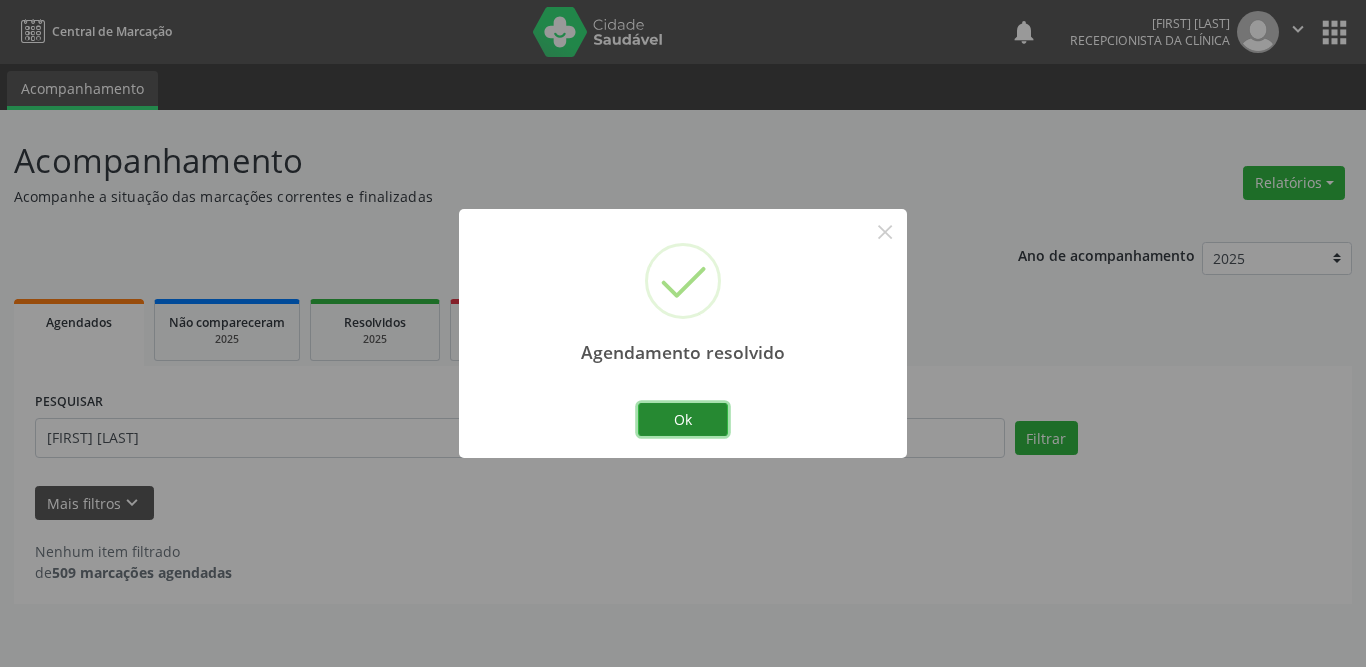 click on "Ok" at bounding box center (683, 420) 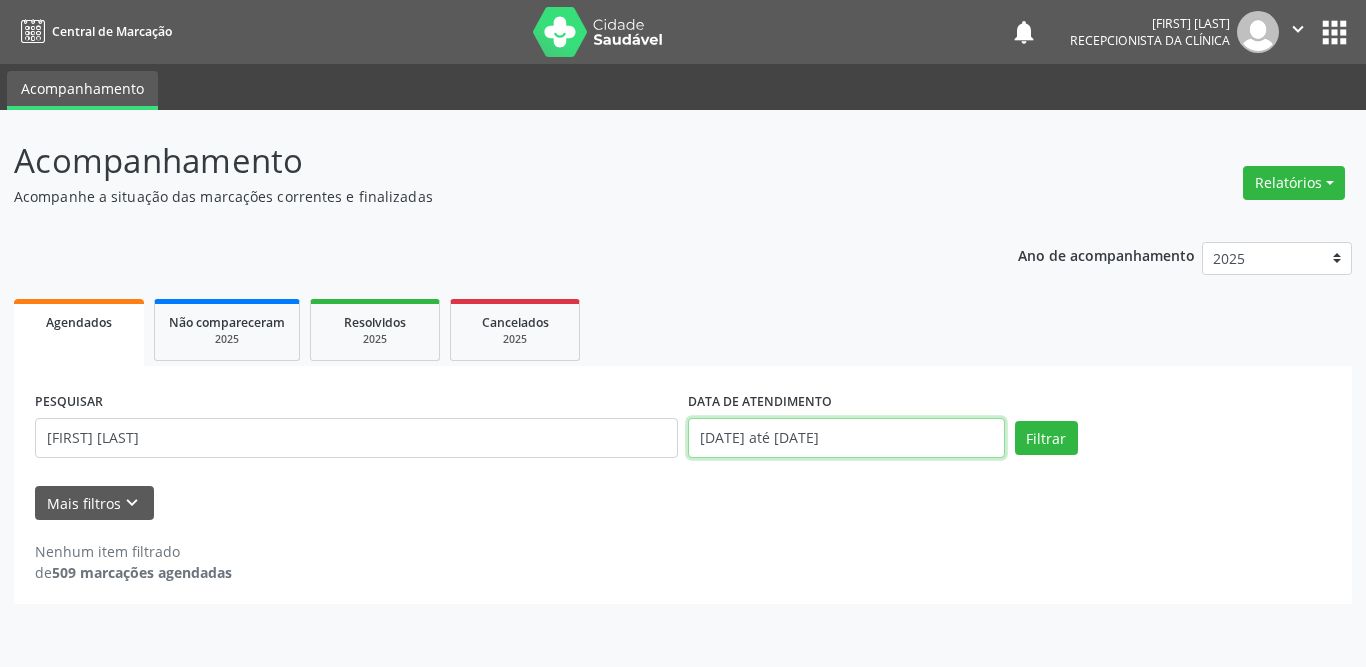 click on "[DATE] até [DATE]" at bounding box center (846, 438) 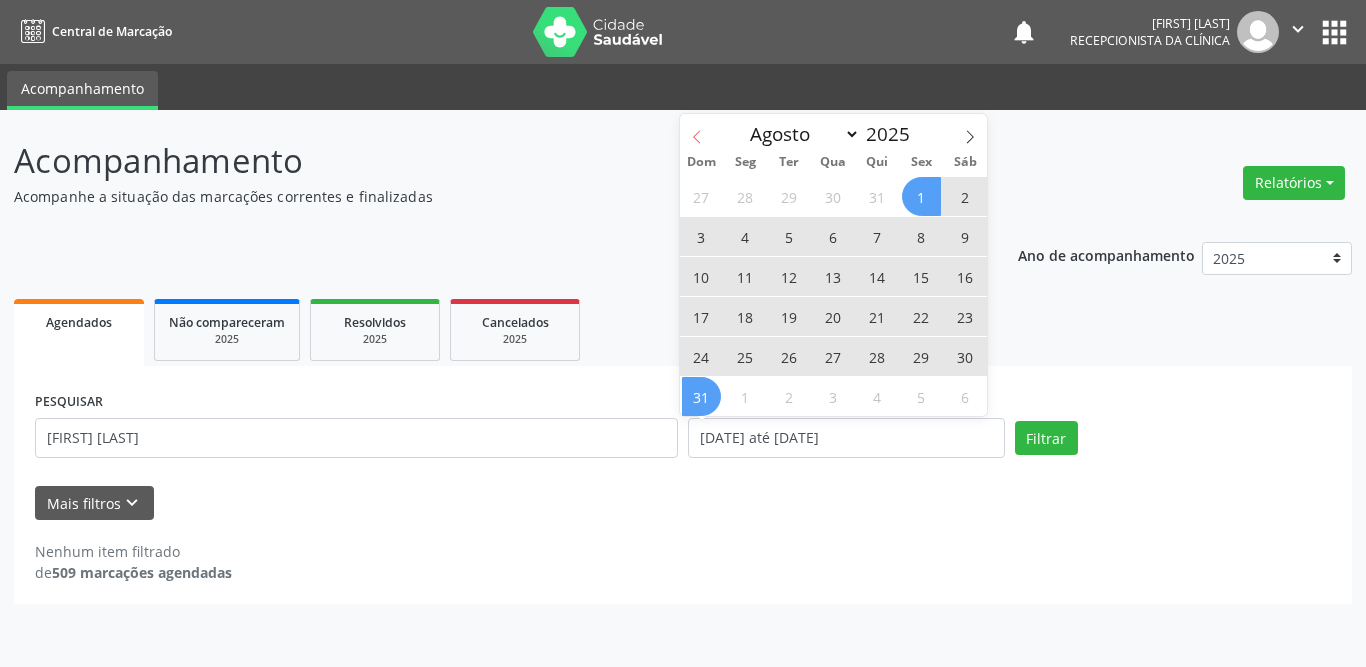 click at bounding box center [697, 131] 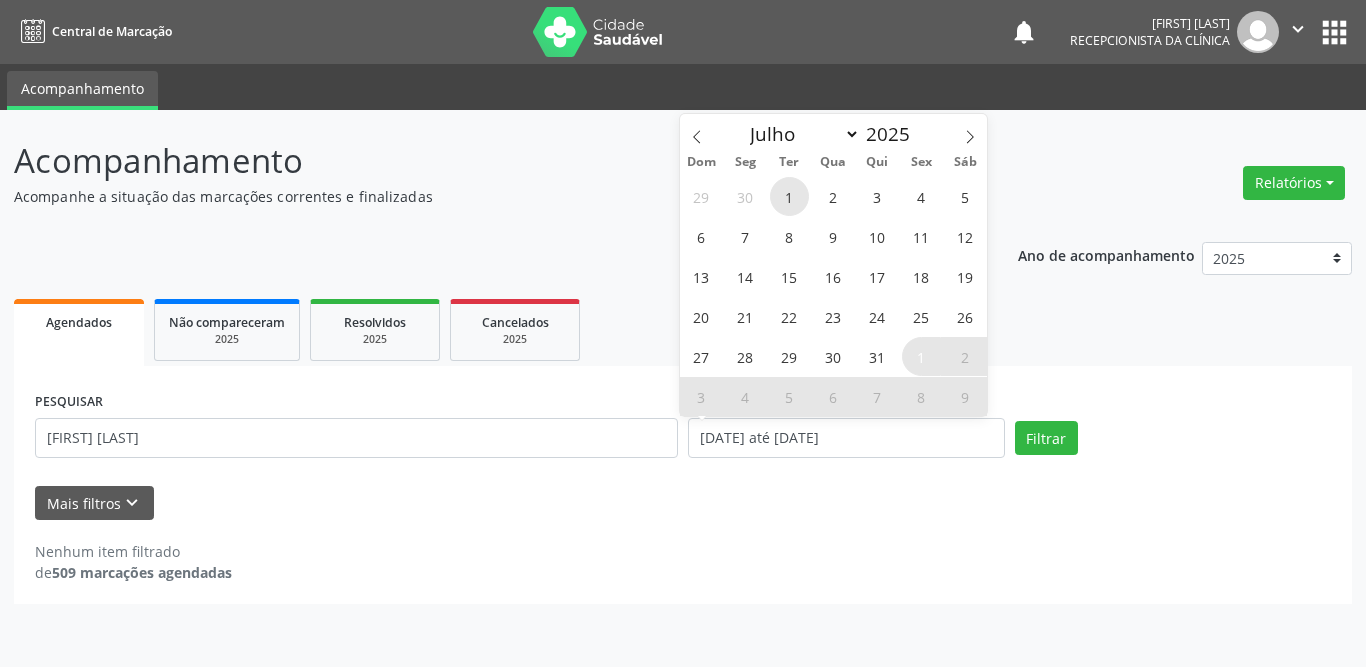 click on "1" at bounding box center (789, 196) 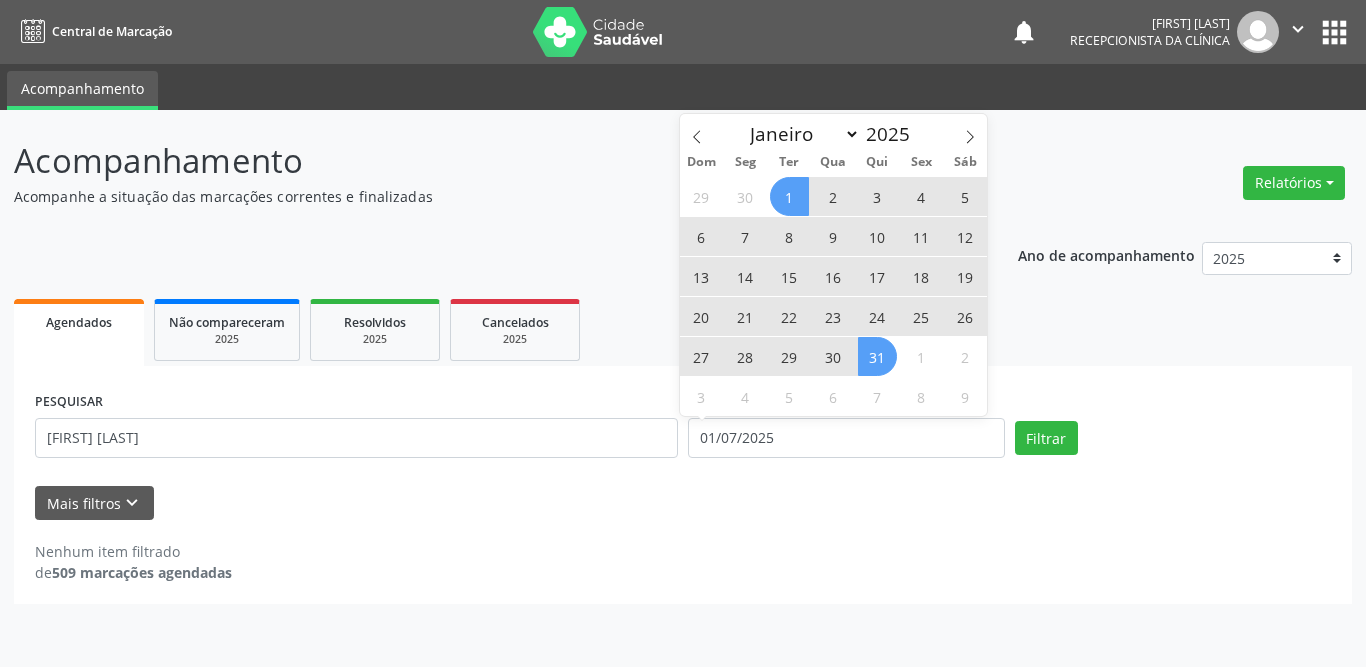 click on "31" at bounding box center (877, 356) 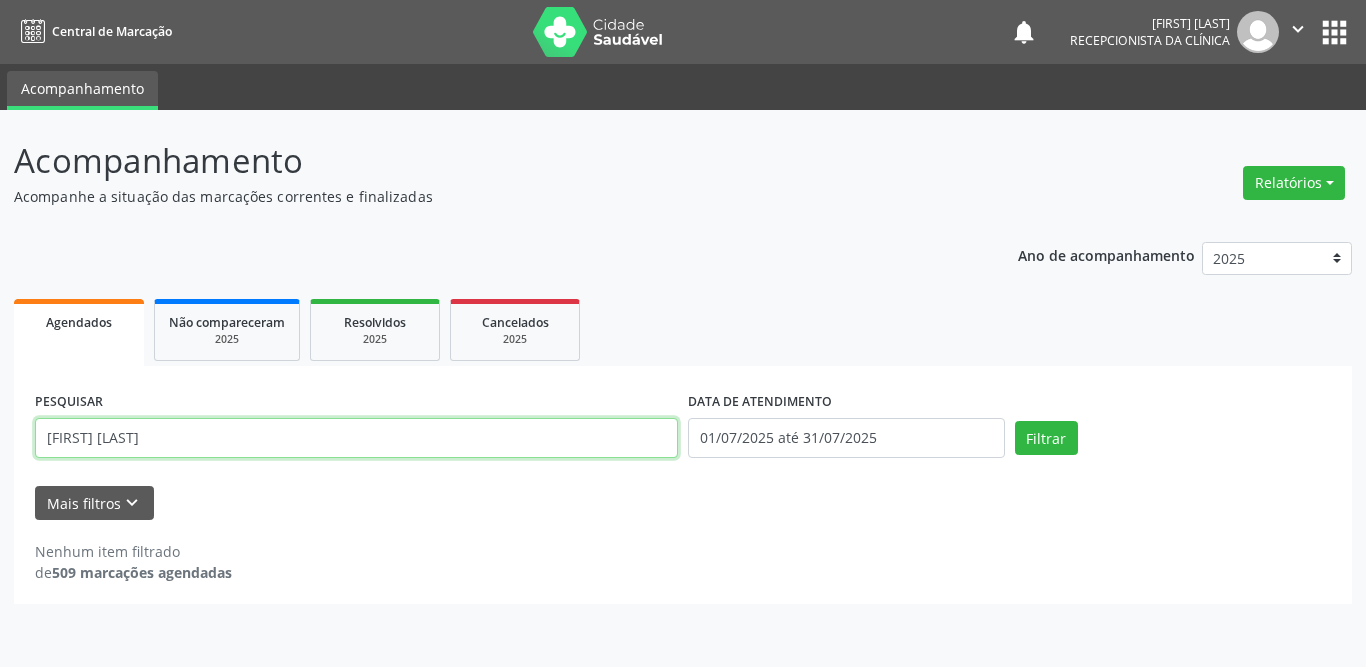 drag, startPoint x: 260, startPoint y: 439, endPoint x: 0, endPoint y: 438, distance: 260.00192 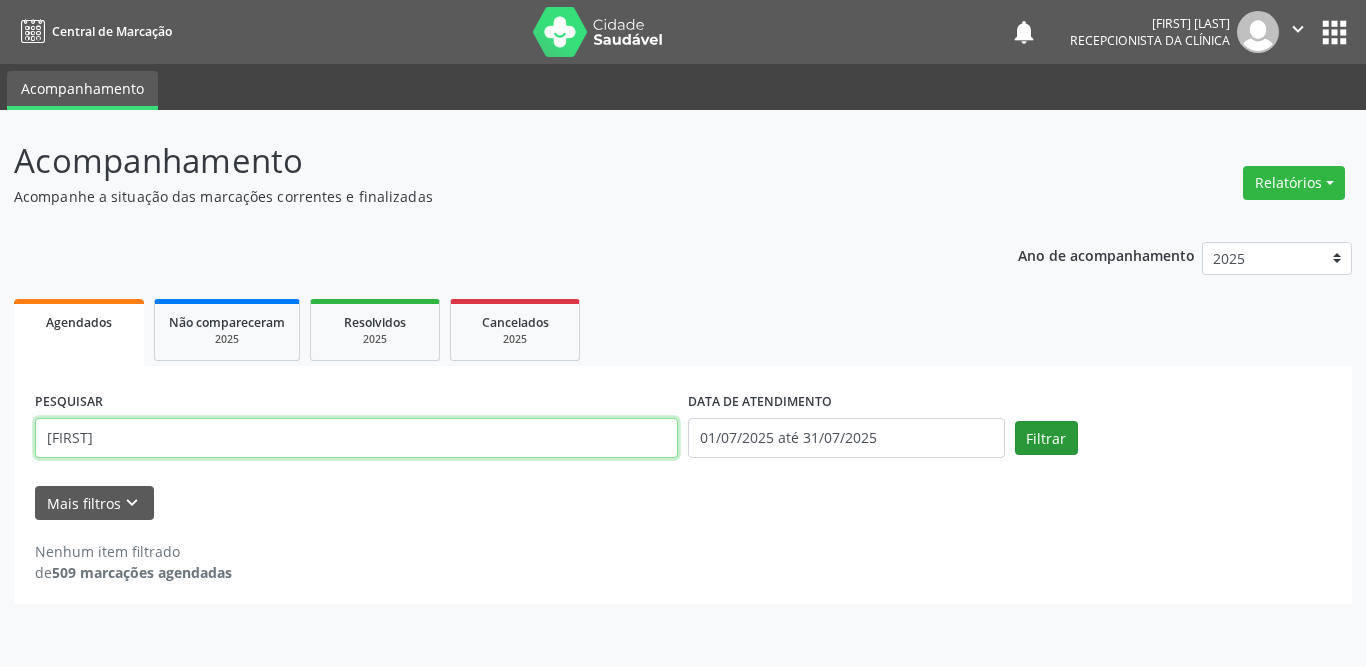 type on "[FIRST]" 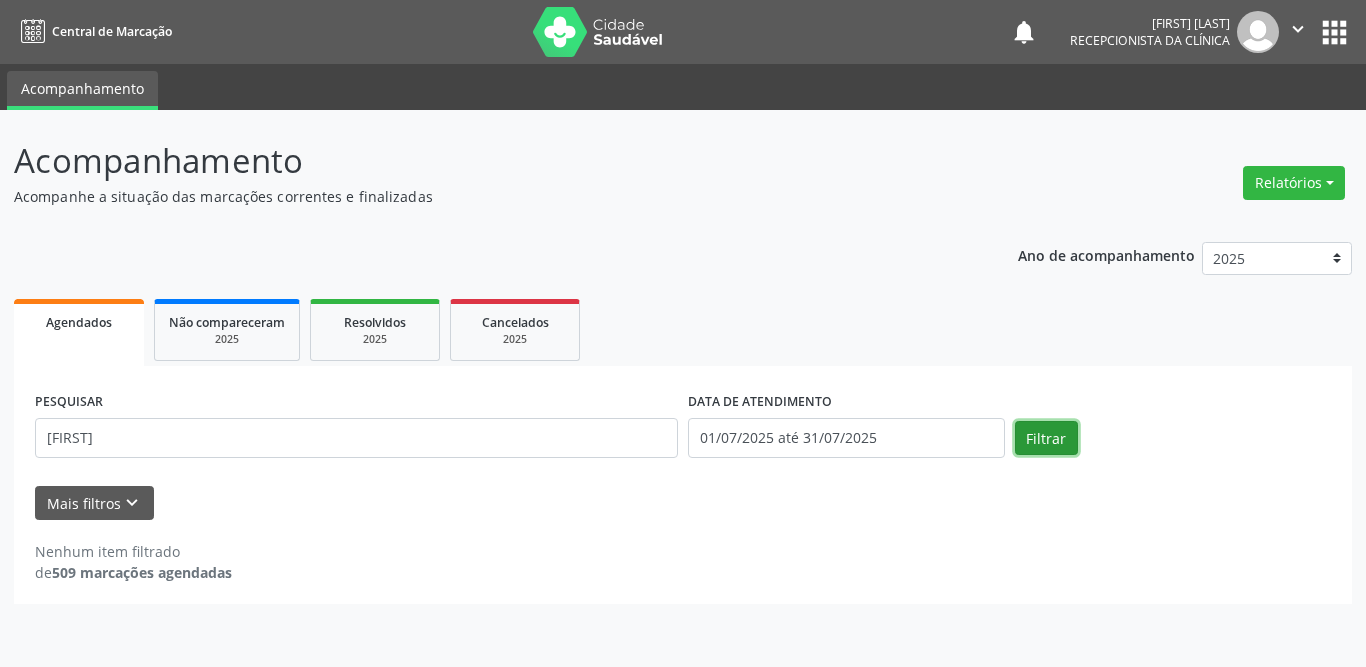 click on "Filtrar" at bounding box center [1046, 438] 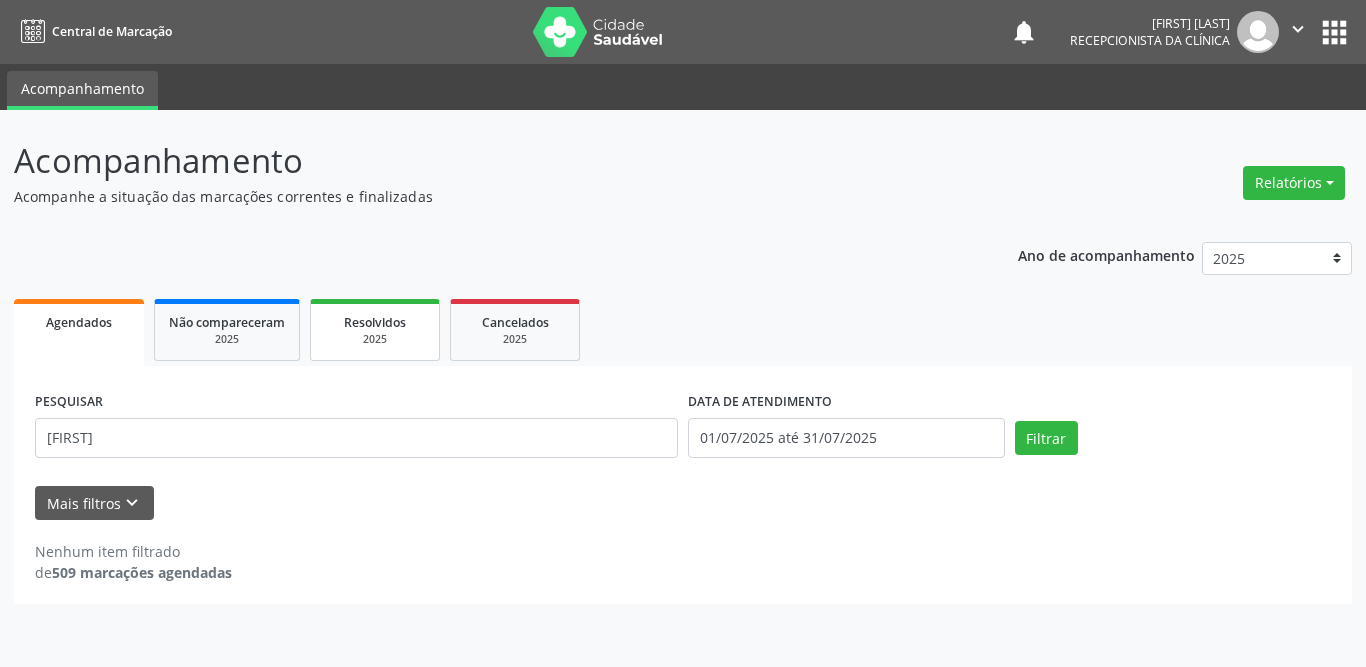 click on "2025" at bounding box center (375, 339) 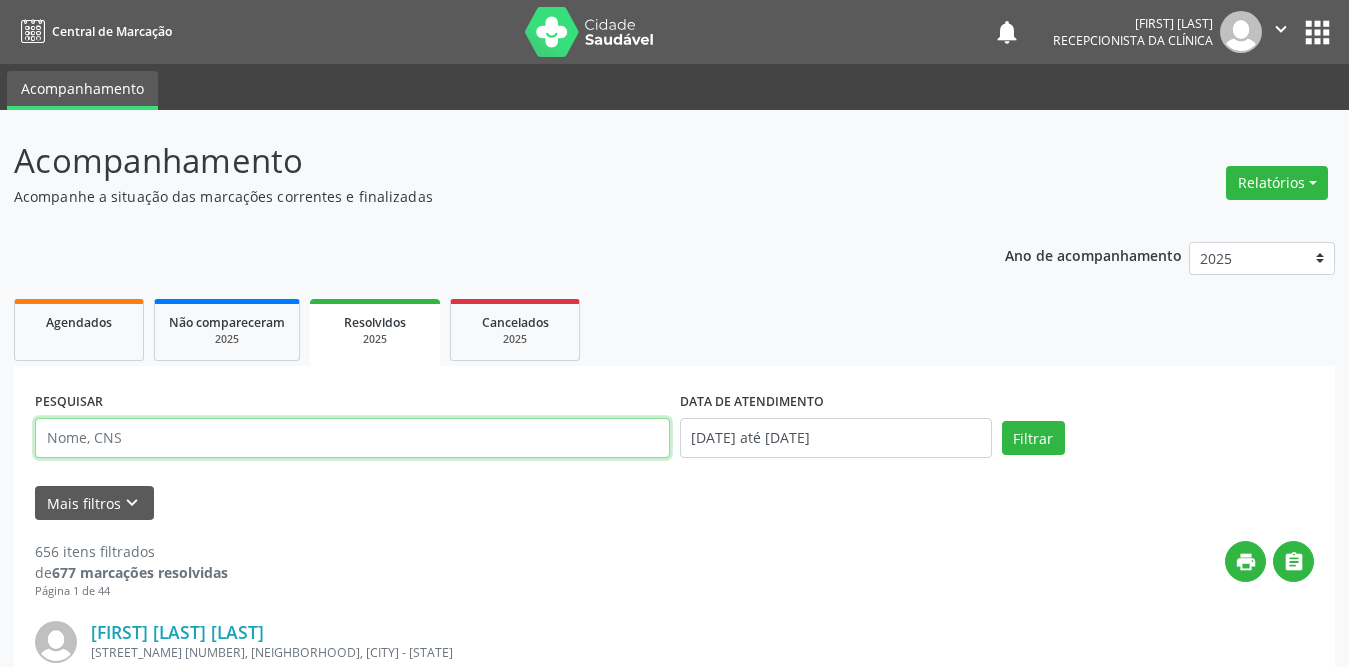 click at bounding box center [352, 438] 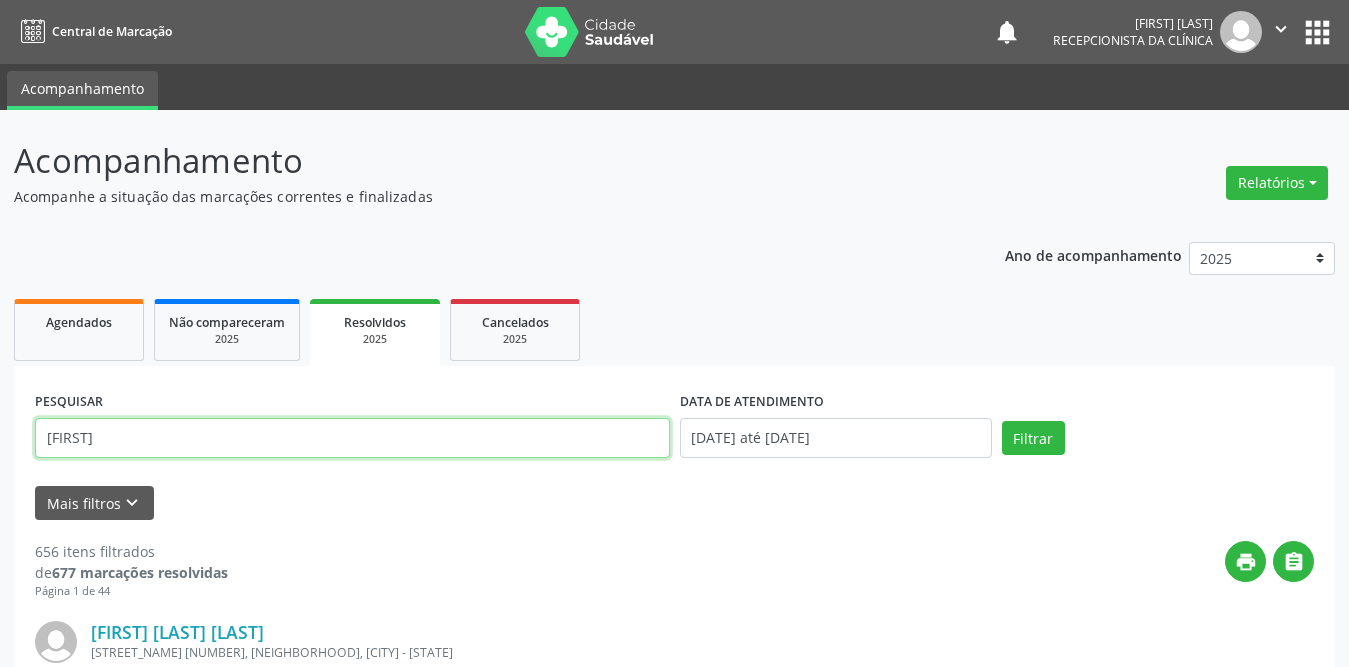 click on "[FIRST]" at bounding box center [352, 438] 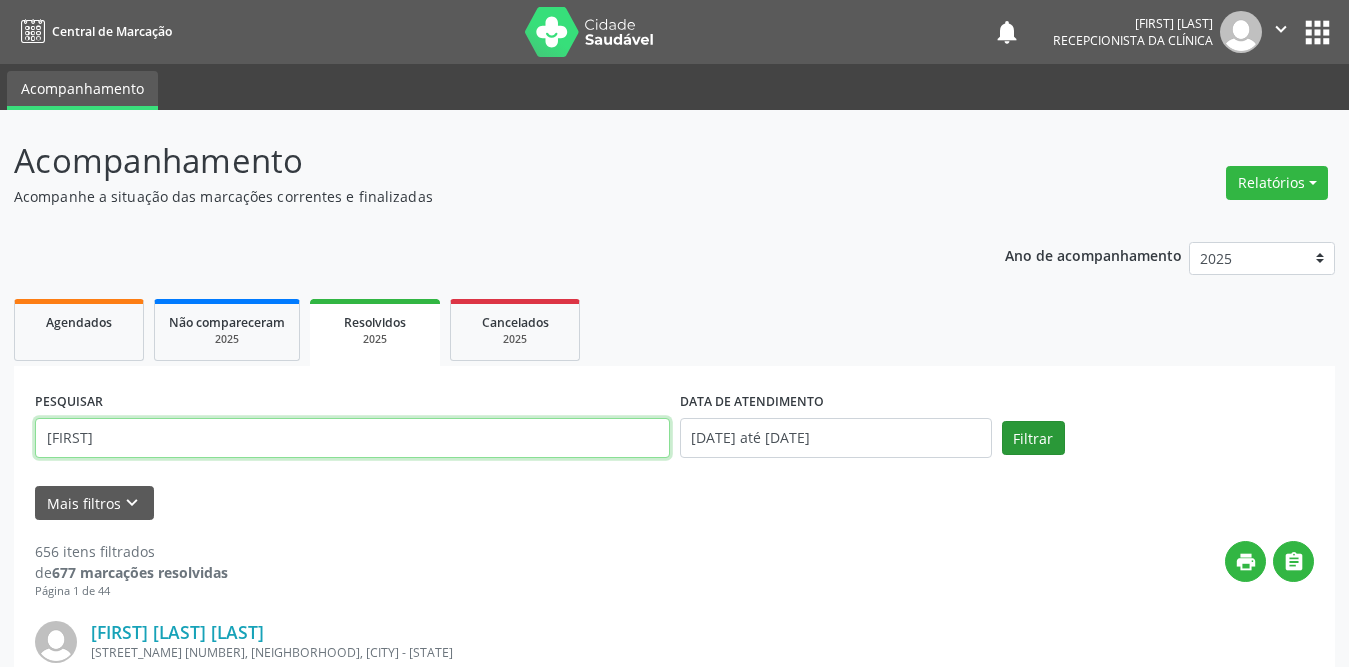 type on "[FIRST]" 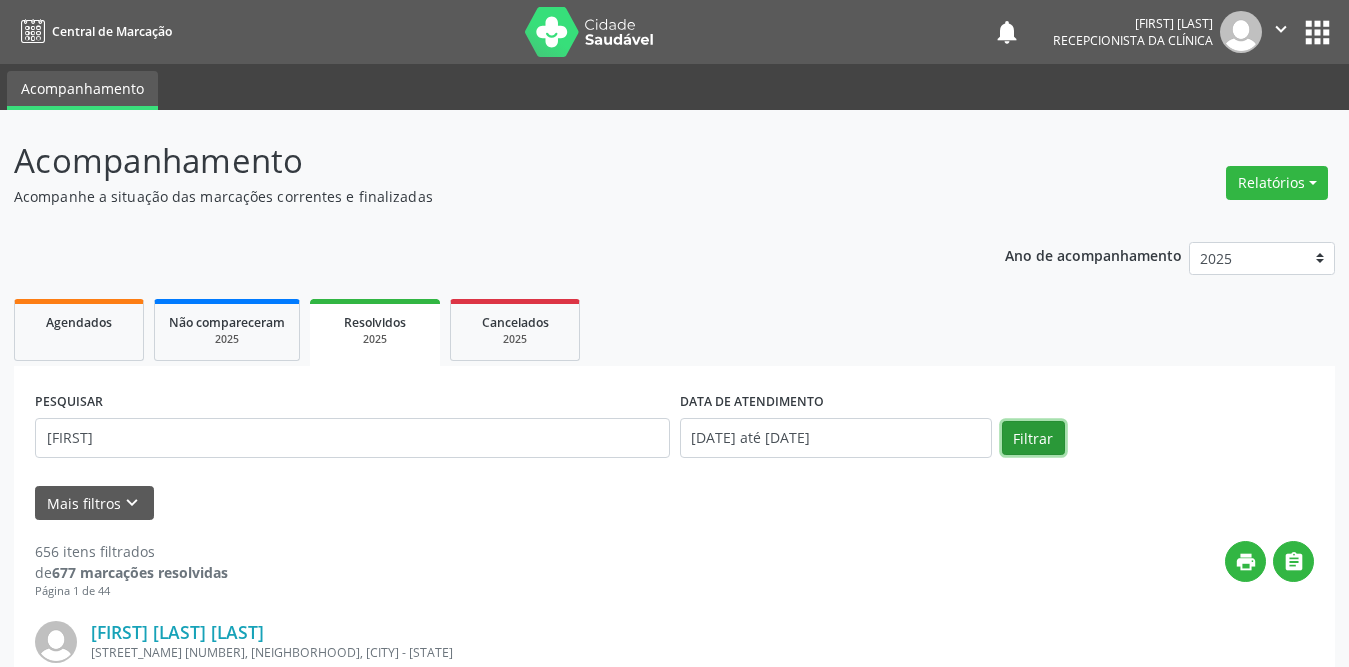 click on "Filtrar" at bounding box center [1033, 438] 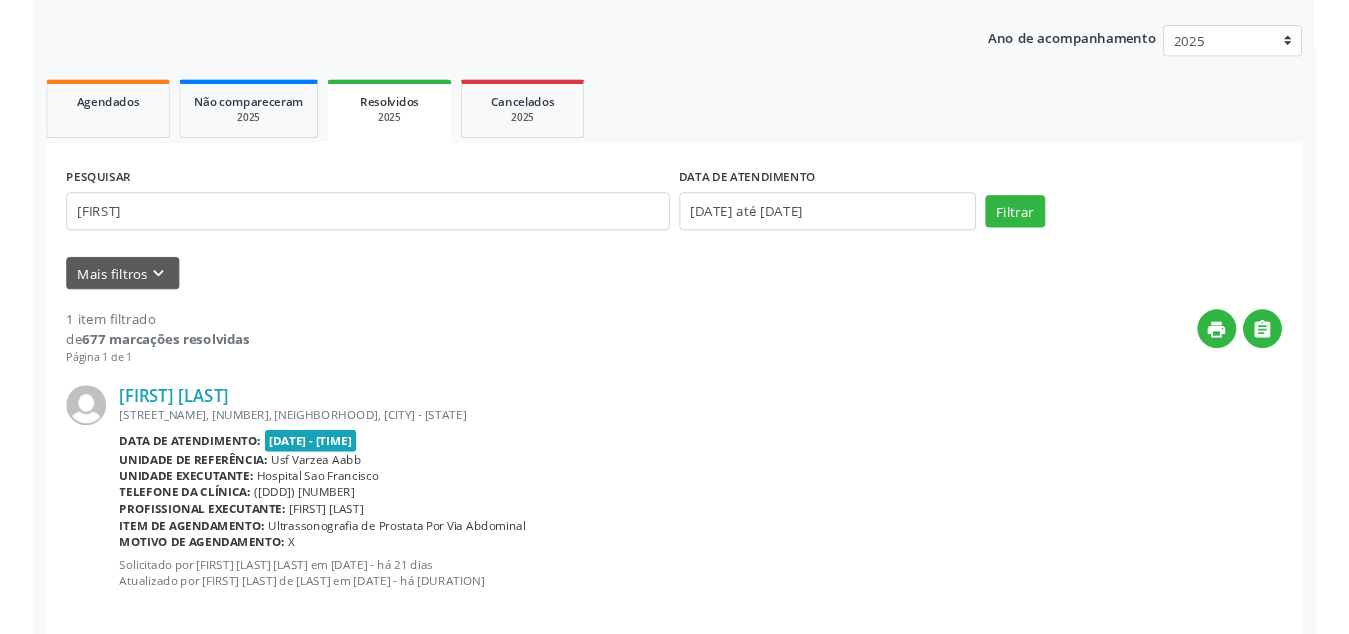 scroll, scrollTop: 238, scrollLeft: 0, axis: vertical 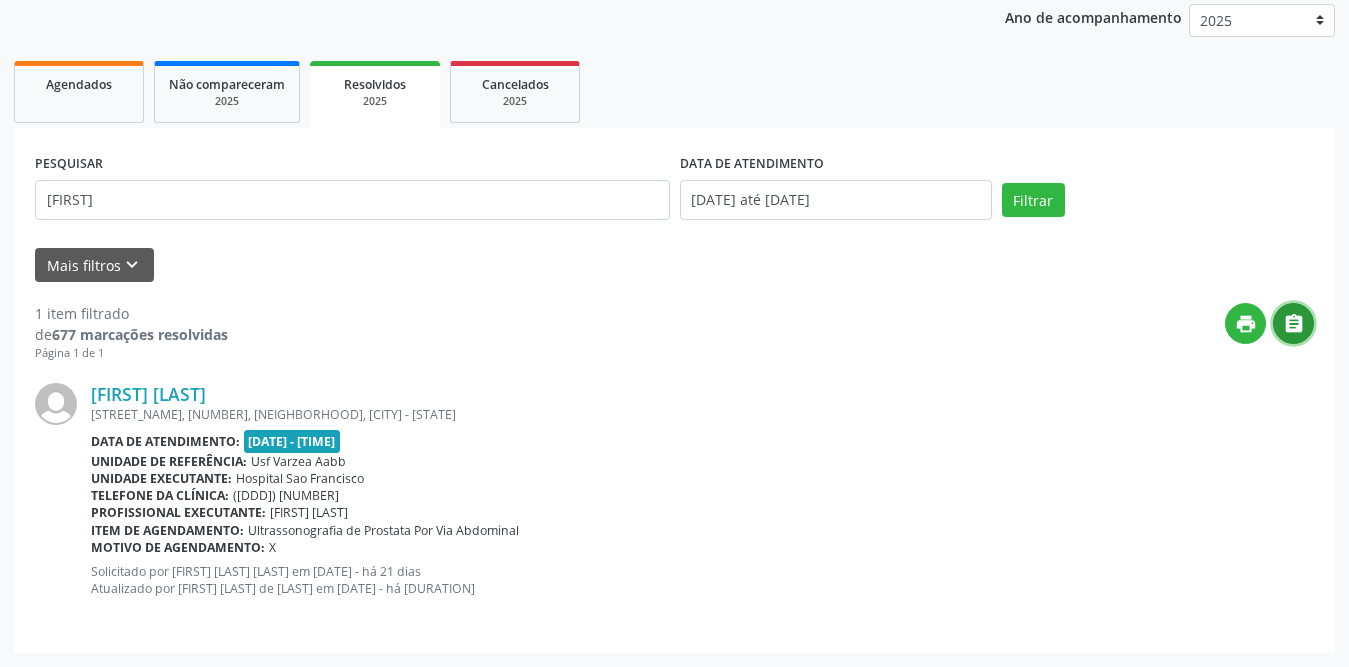 click on "" at bounding box center (1294, 324) 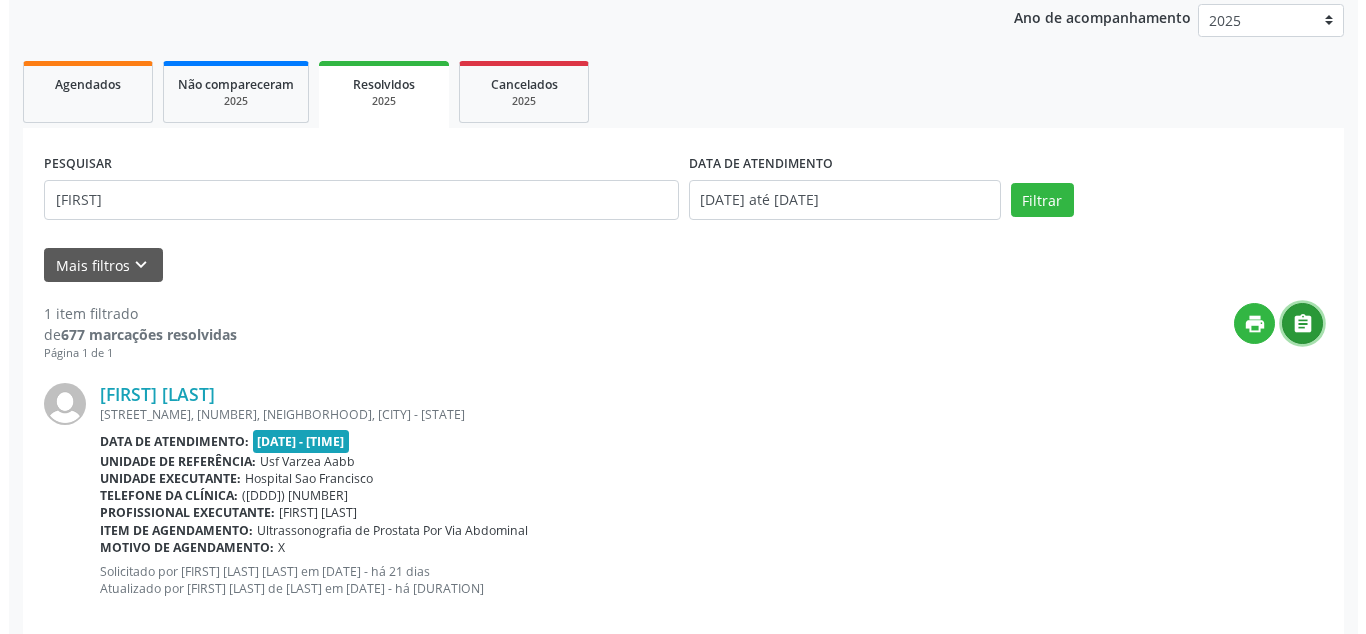 scroll, scrollTop: 271, scrollLeft: 0, axis: vertical 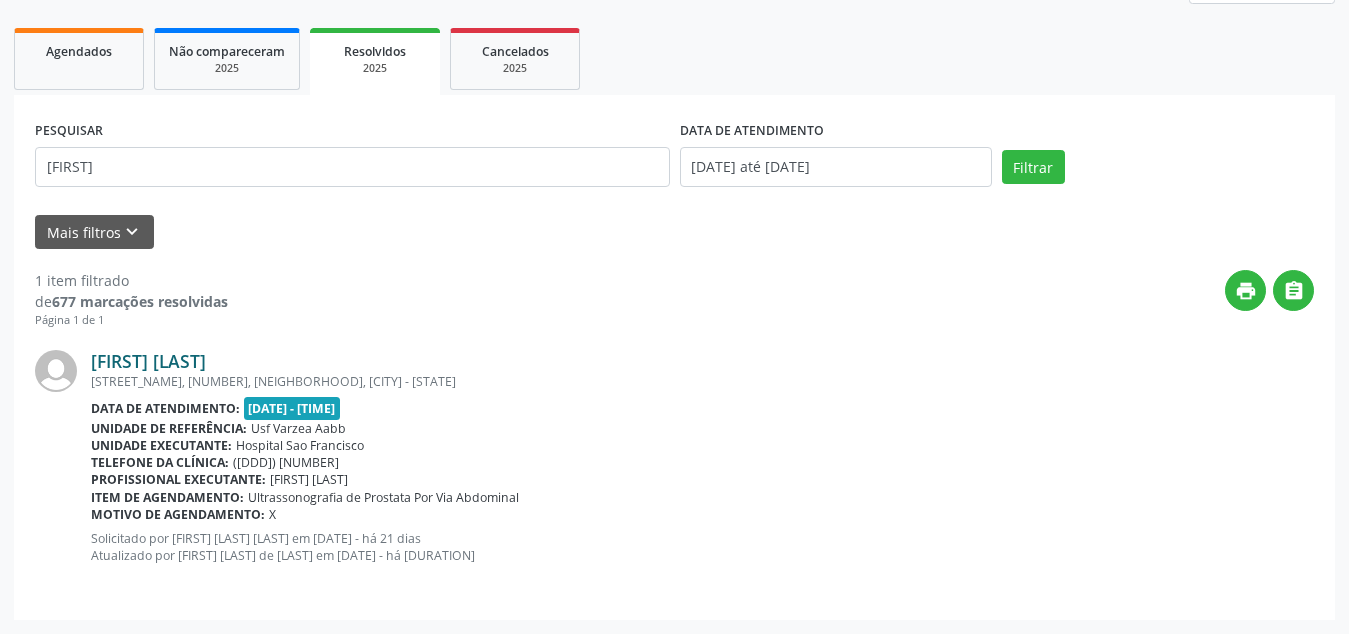 click on "[FIRST] [LAST]" at bounding box center (148, 361) 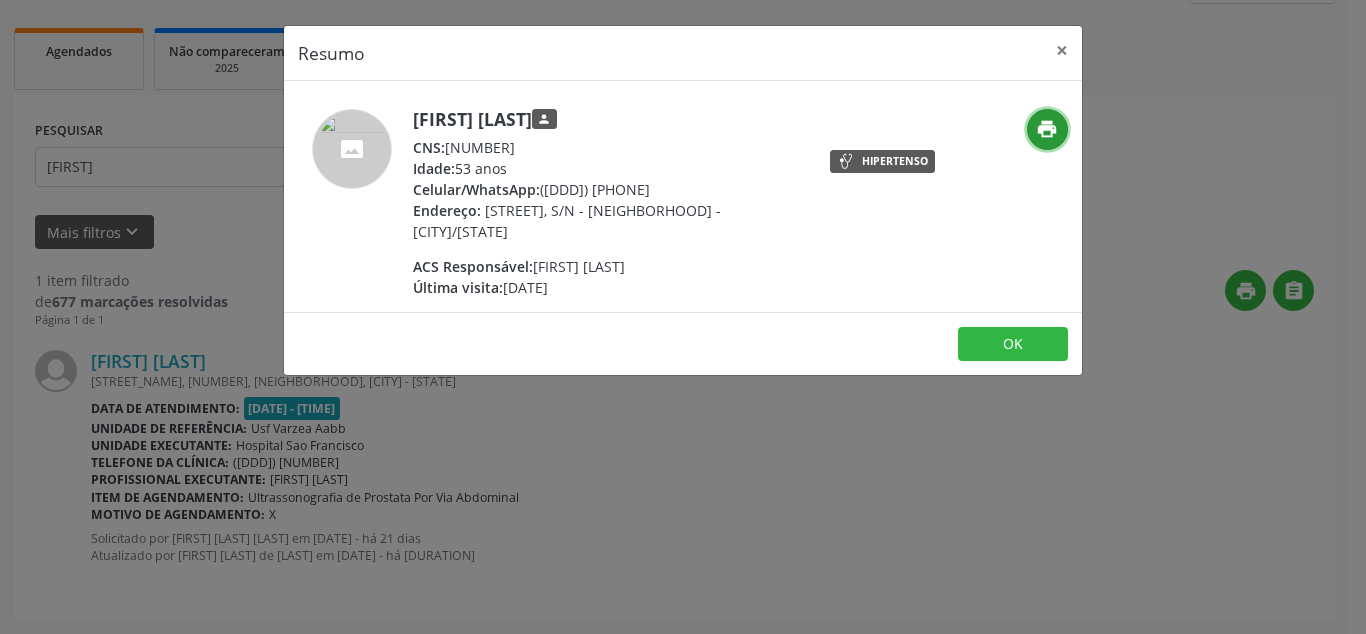 click on "print" at bounding box center (1047, 129) 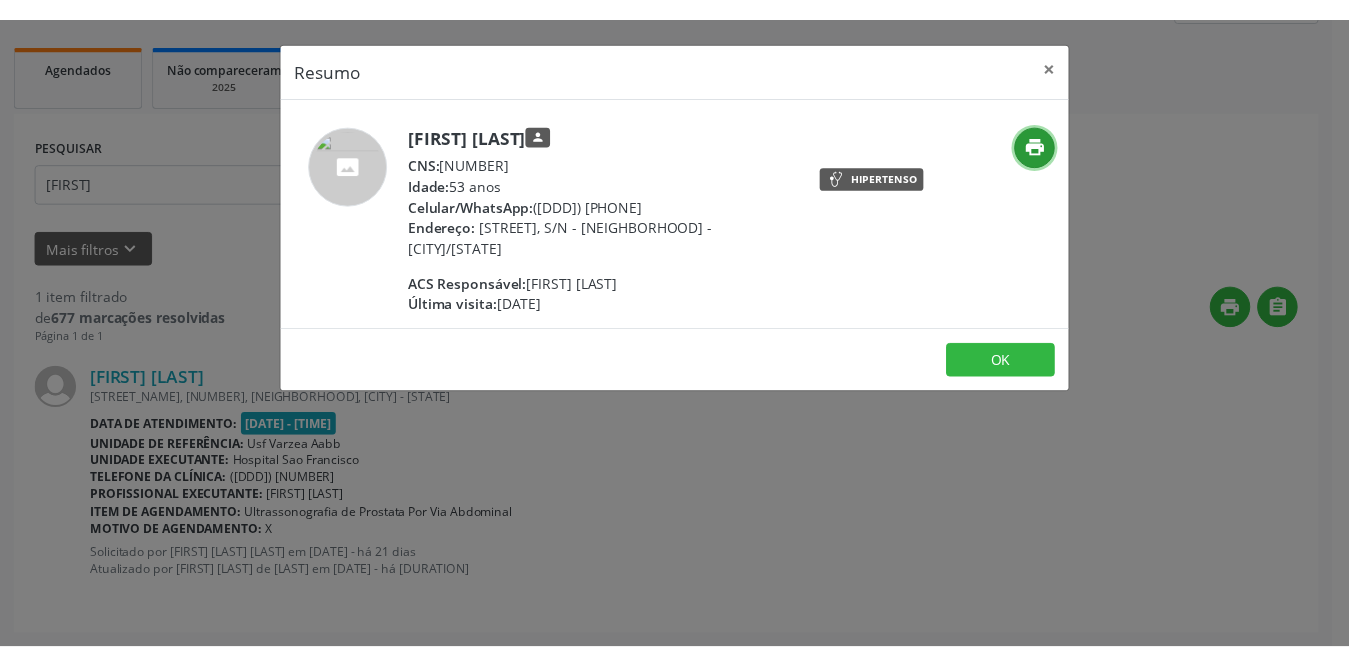 scroll, scrollTop: 238, scrollLeft: 0, axis: vertical 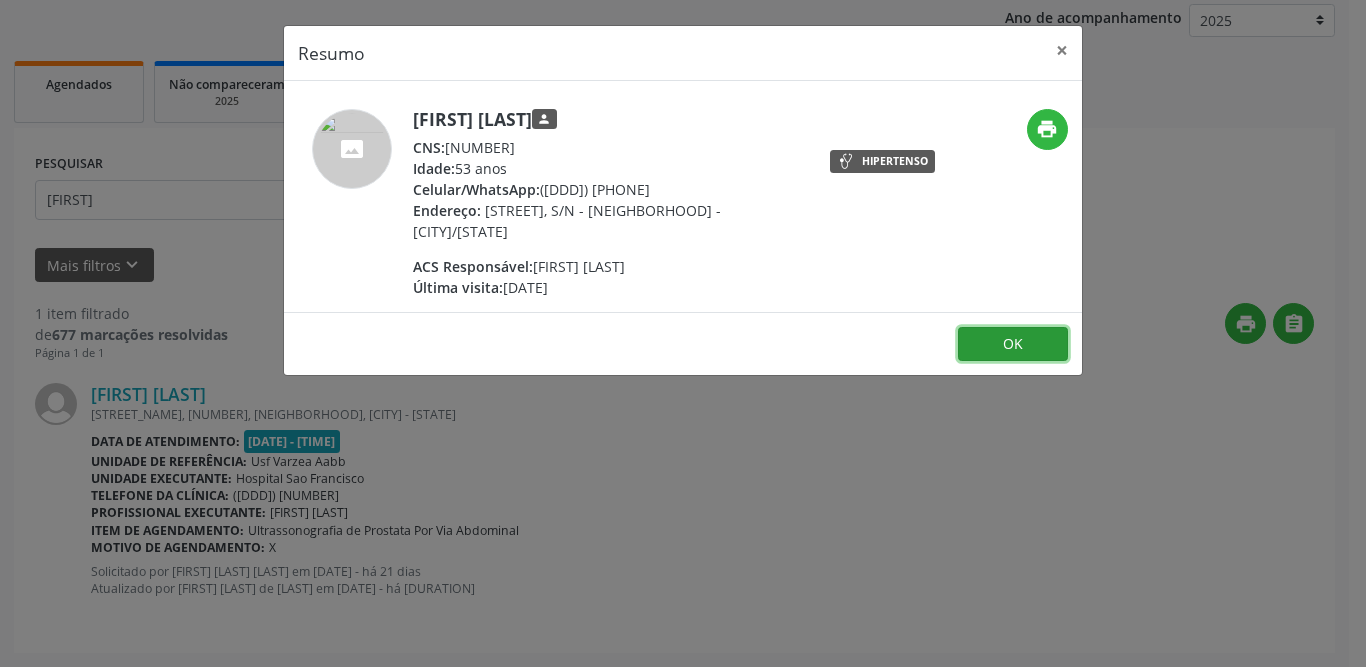 click on "OK" at bounding box center [1013, 344] 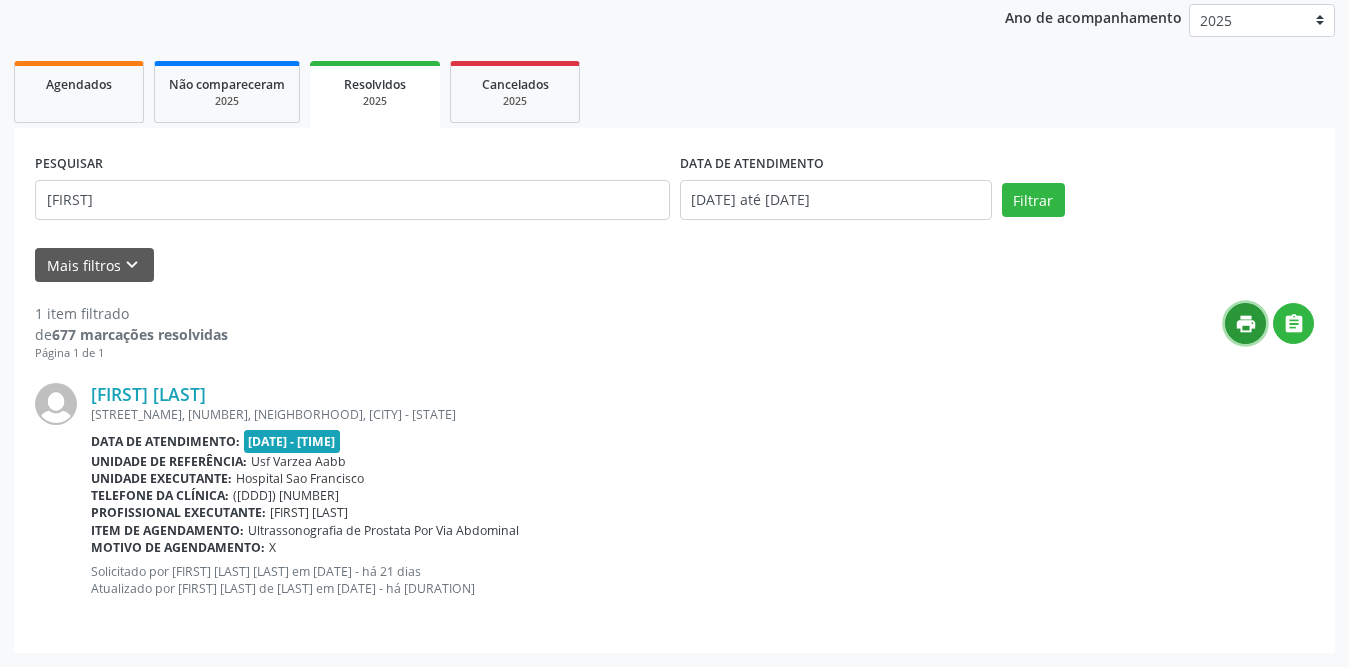 click on "print" at bounding box center [1246, 324] 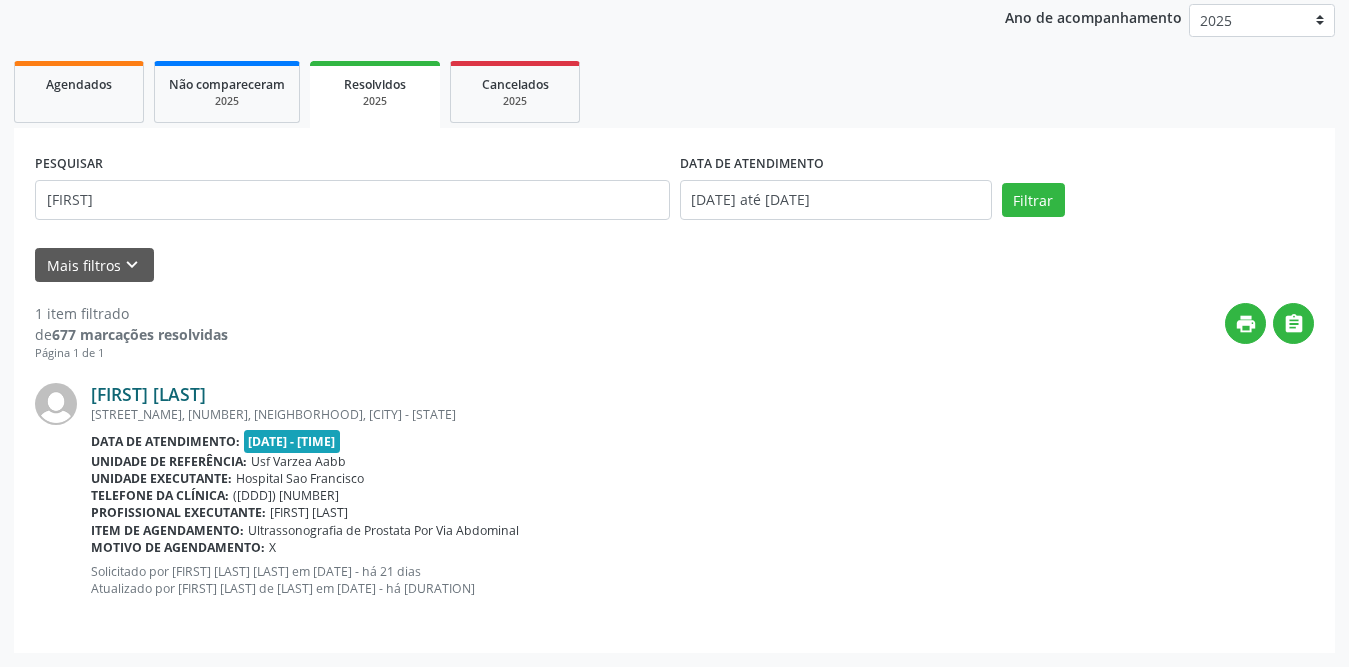 click on "[FIRST] [LAST]" at bounding box center (148, 394) 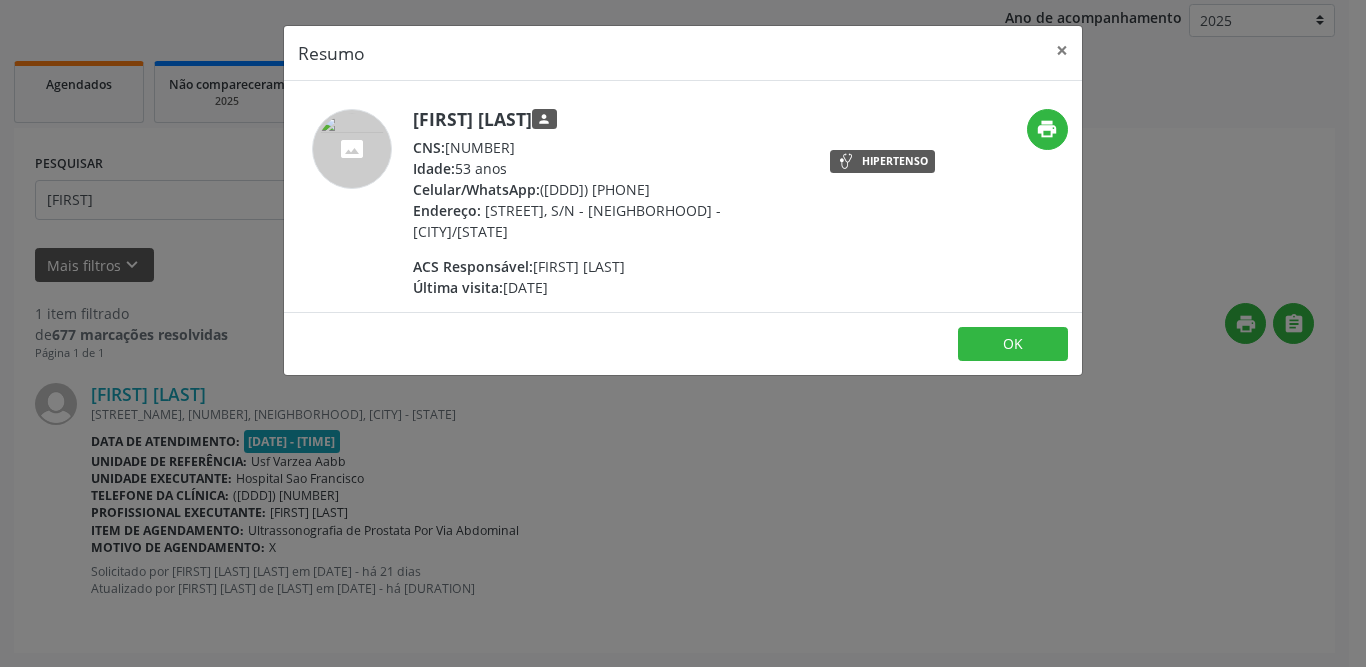 click on "Hipertenso" at bounding box center (895, 161) 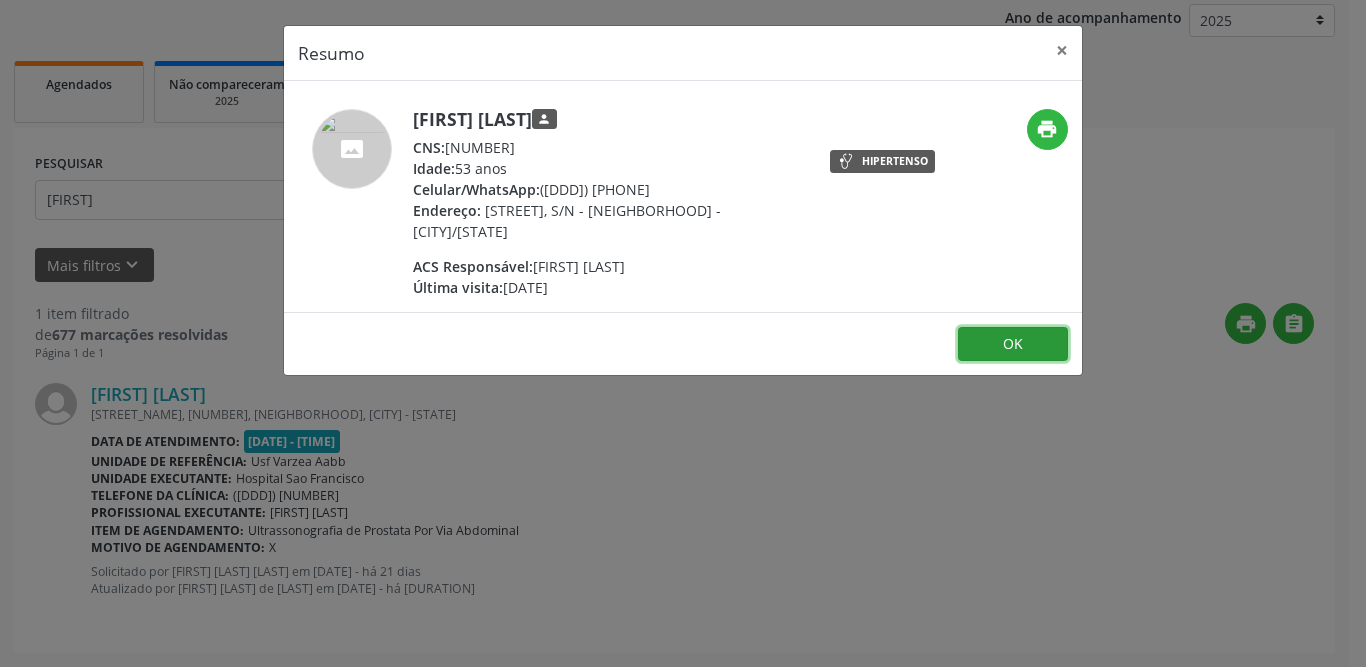 click on "OK" at bounding box center (1013, 344) 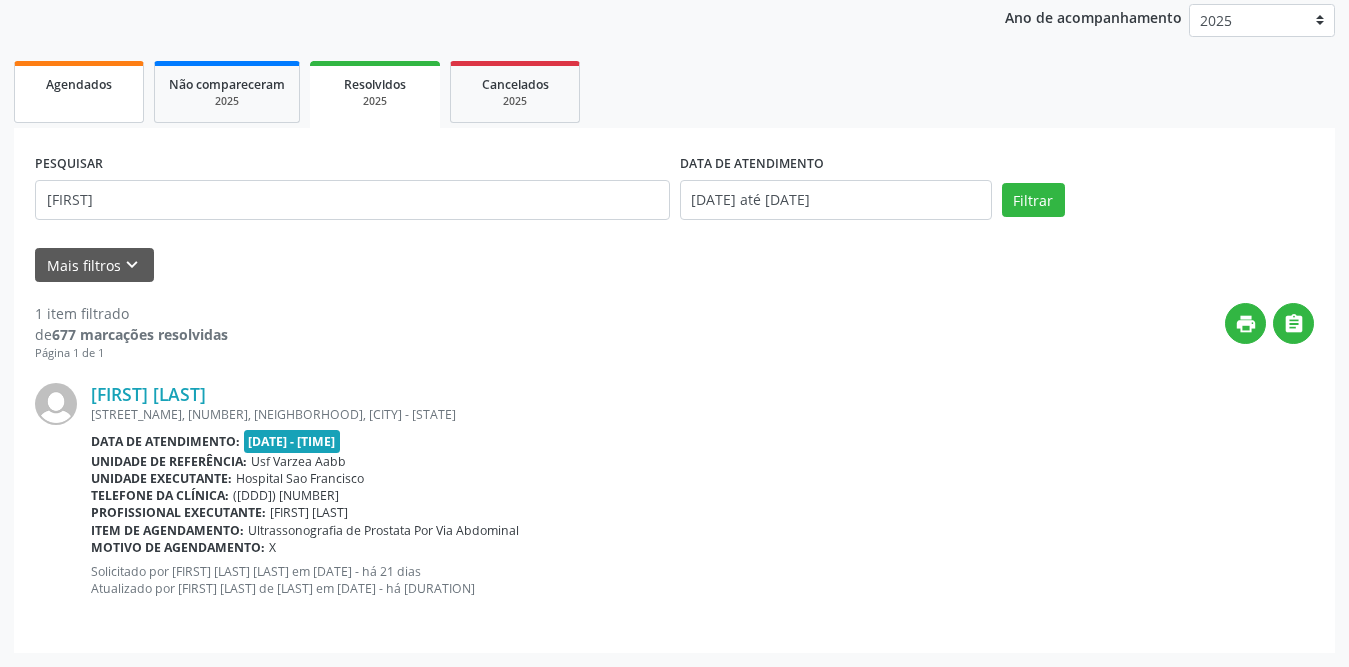 click on "Agendados" at bounding box center (79, 84) 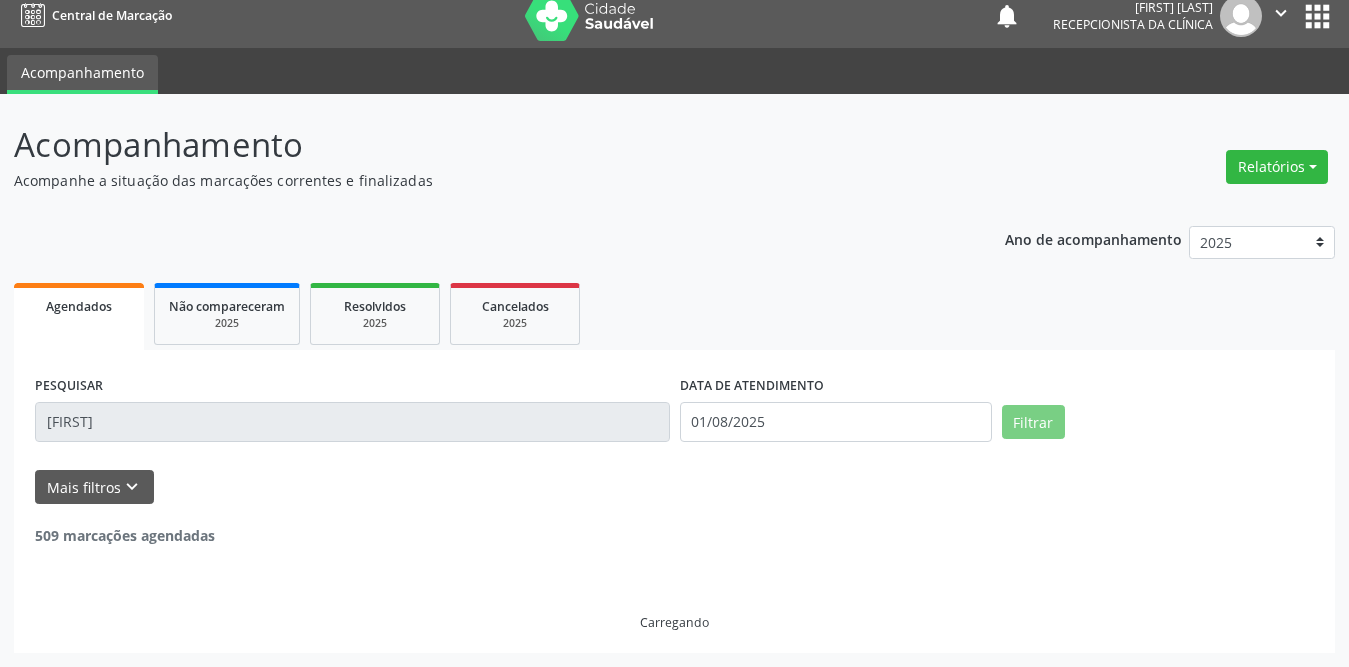 scroll, scrollTop: 0, scrollLeft: 0, axis: both 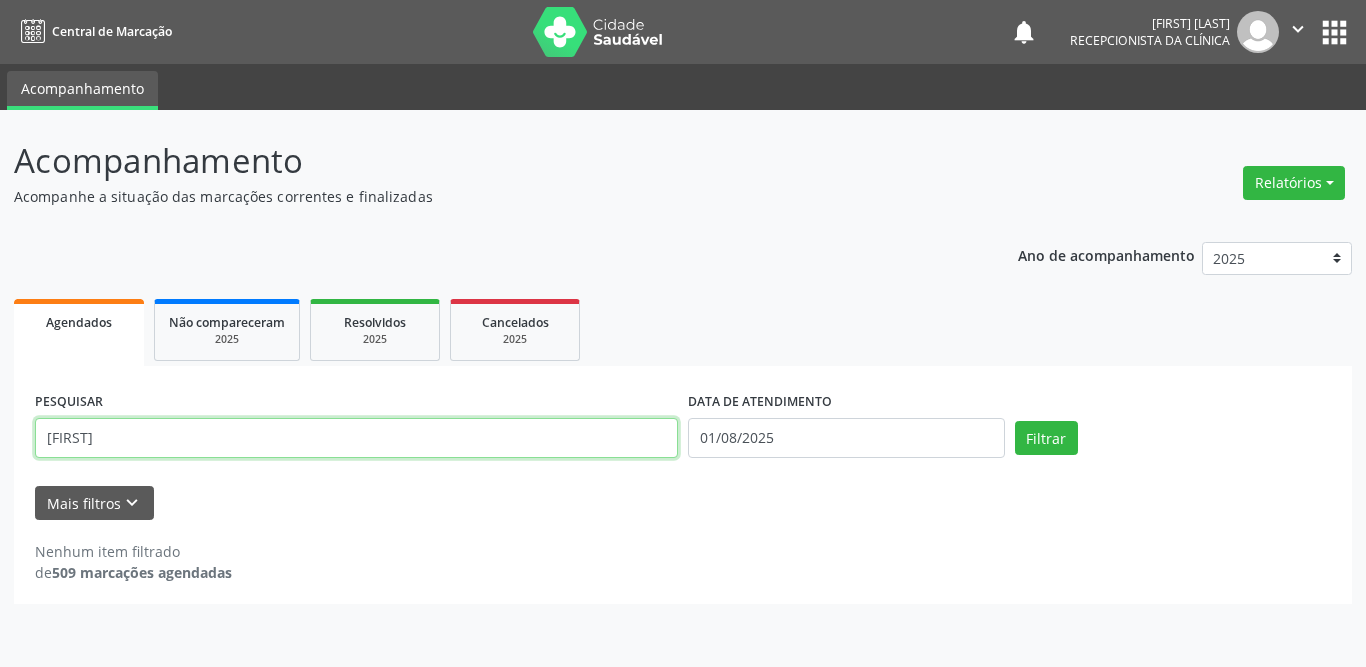 click on "[FIRST]" at bounding box center (356, 438) 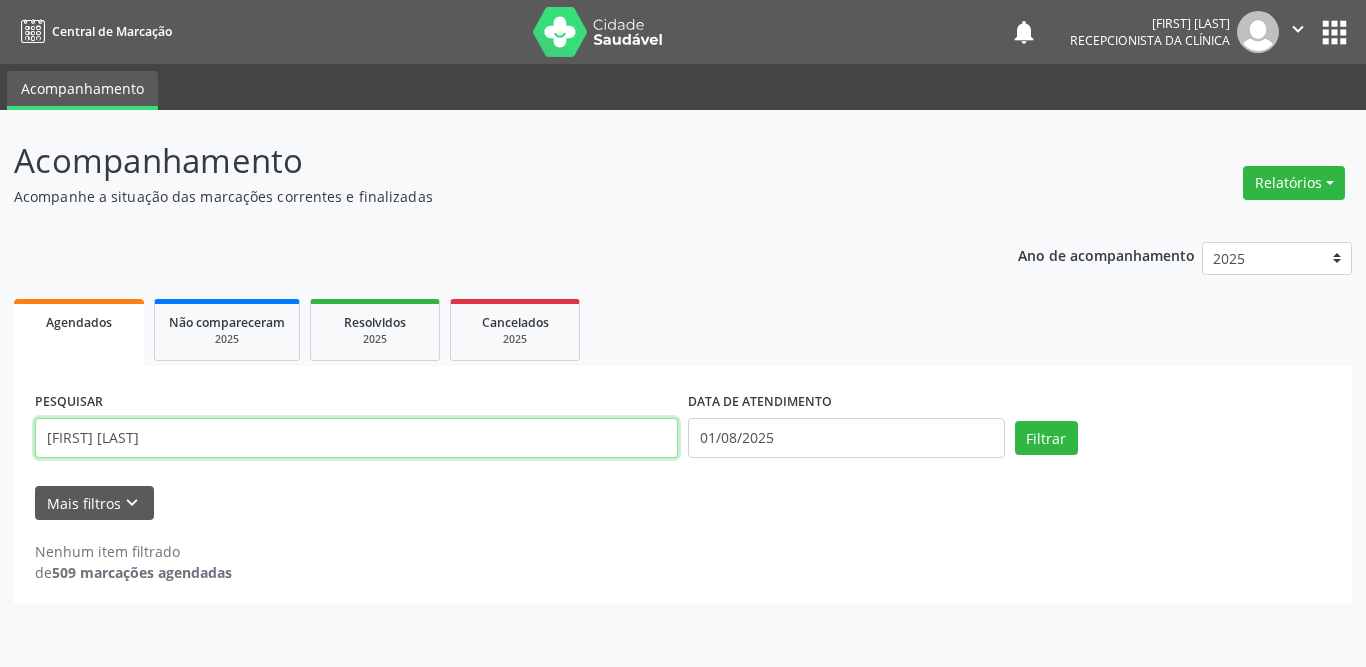 click on "[FIRST] [LAST]" at bounding box center (356, 438) 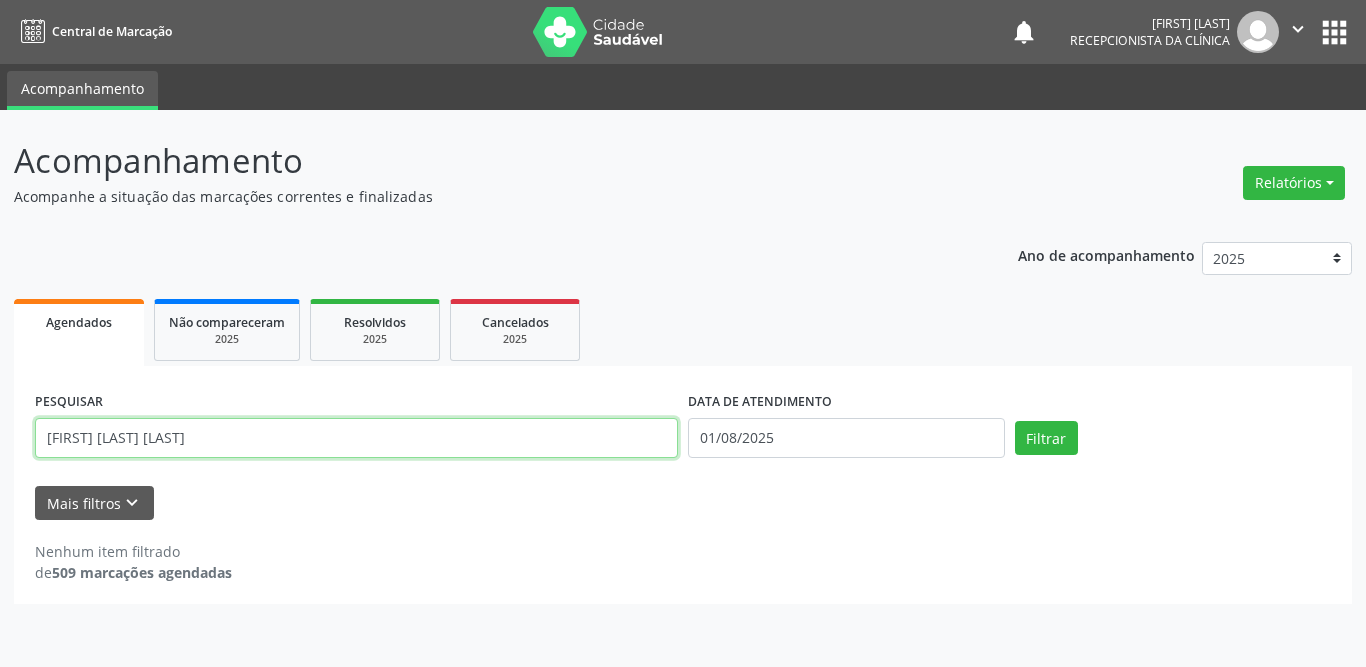 type on "[FIRST] [LAST] [LAST]" 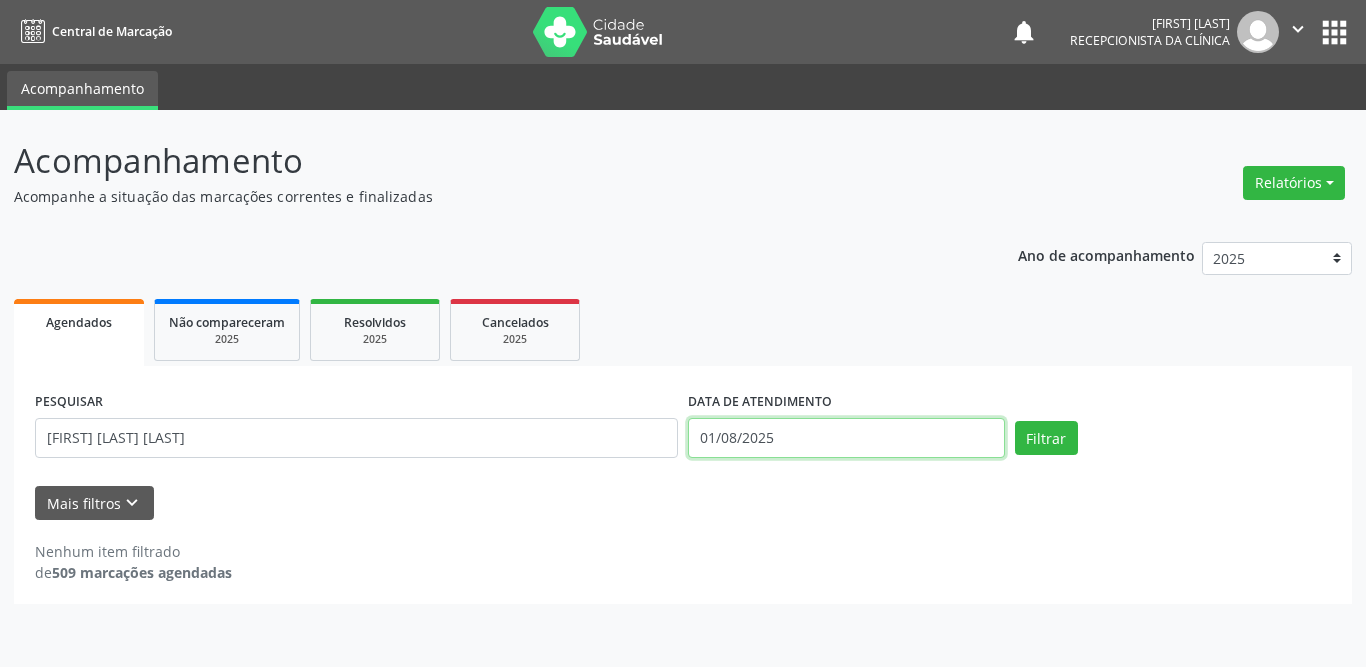 click on "01/08/2025" at bounding box center [846, 438] 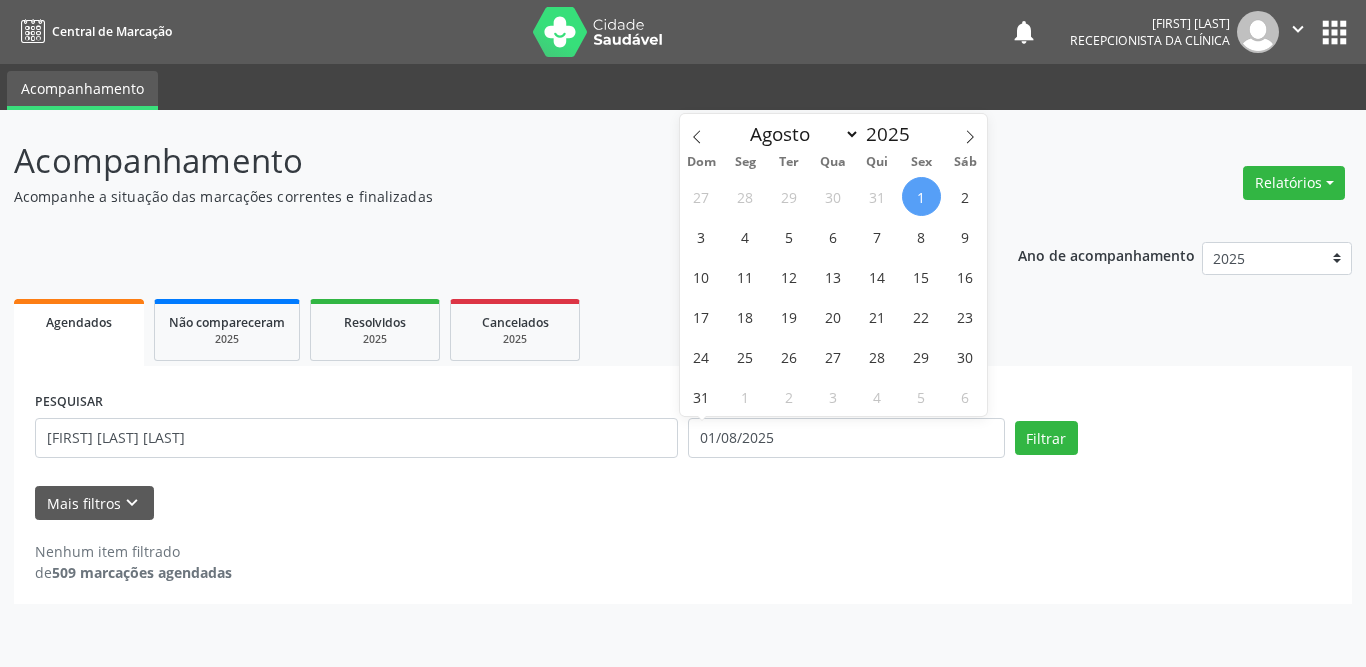 click on "1" at bounding box center (921, 196) 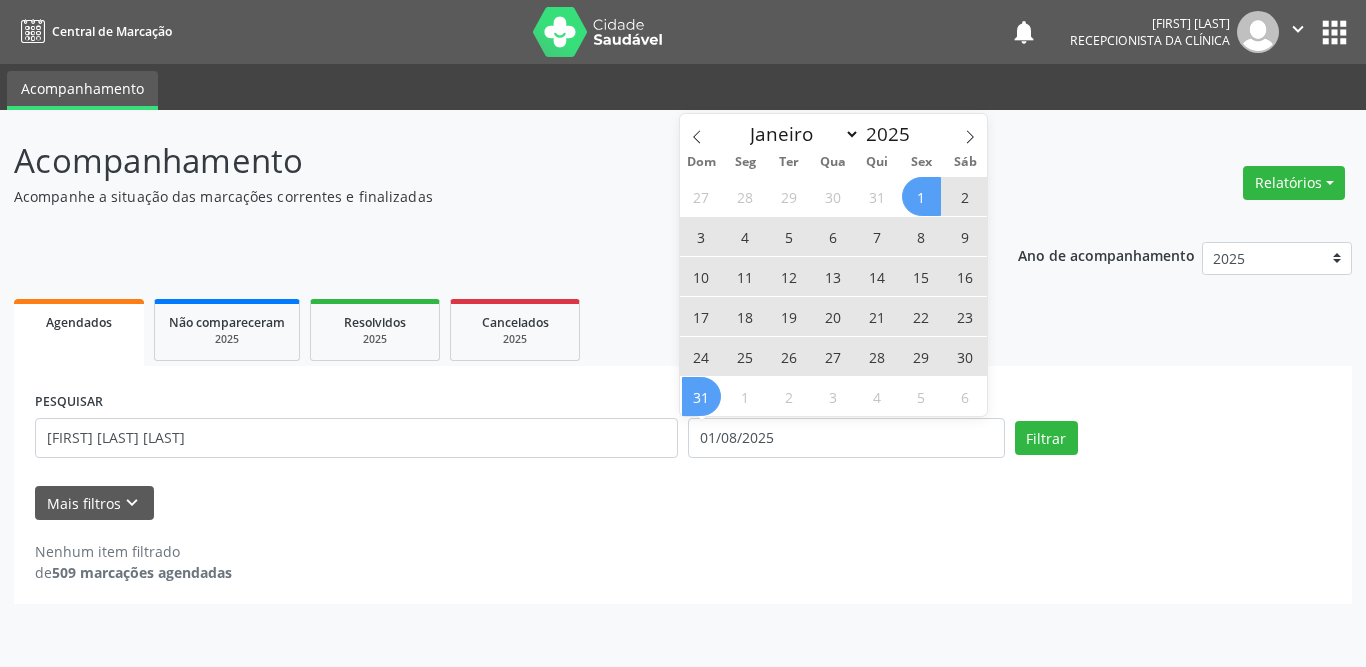 click on "31" at bounding box center [701, 396] 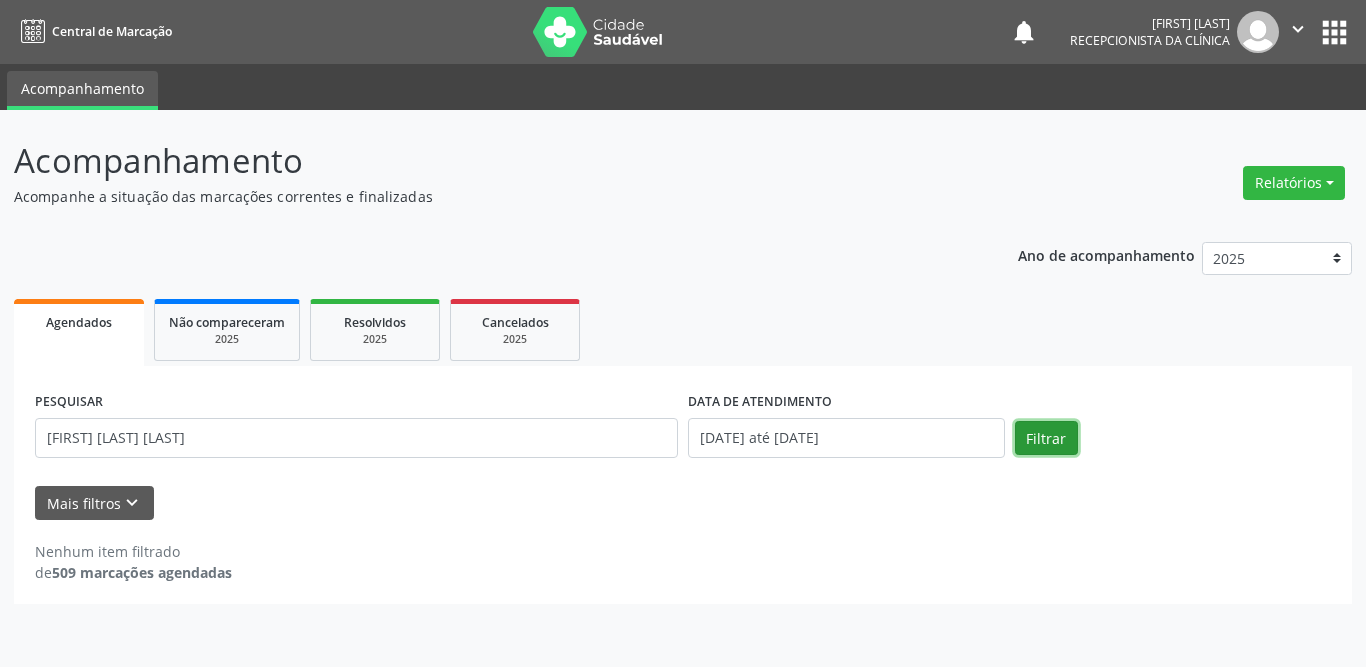 click on "Filtrar" at bounding box center [1046, 438] 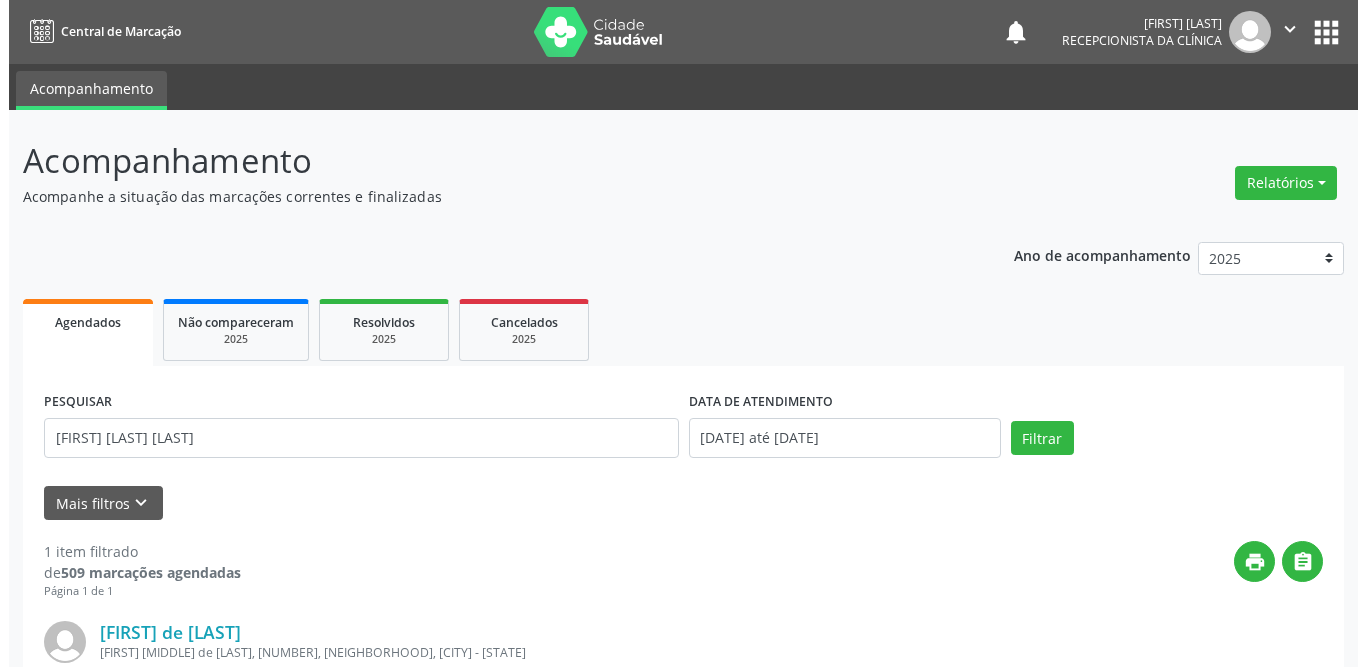 scroll, scrollTop: 238, scrollLeft: 0, axis: vertical 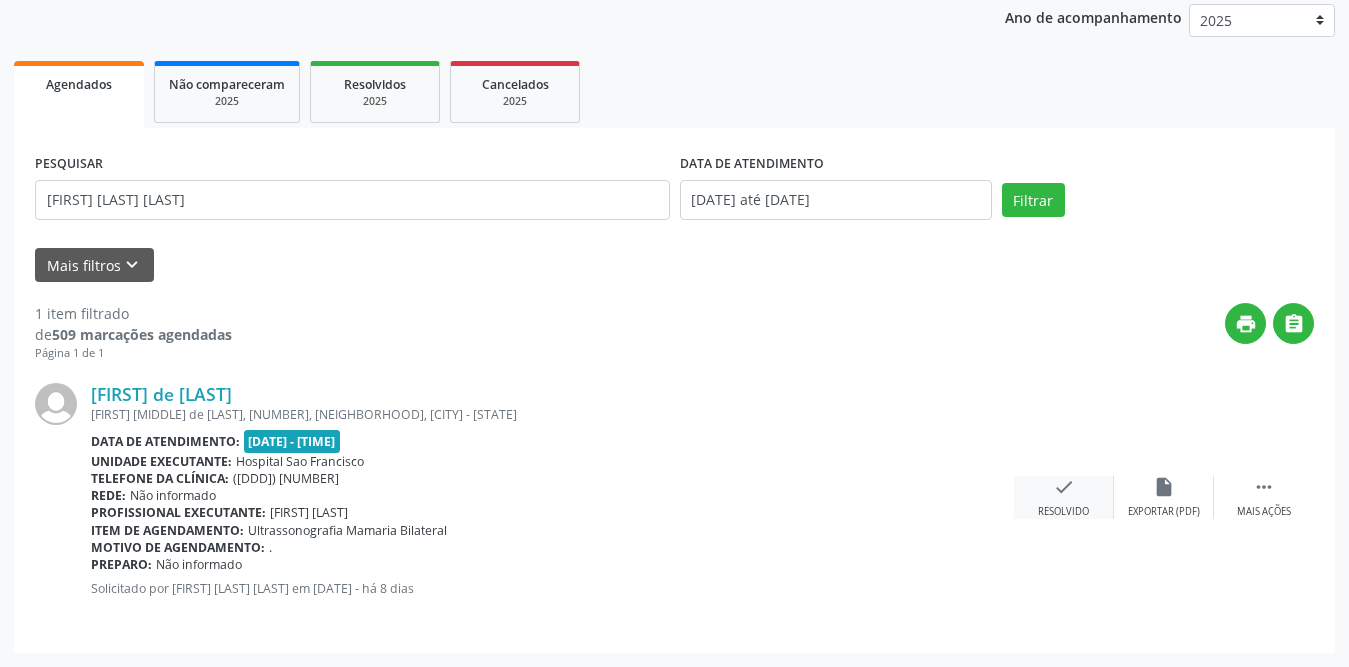 click on "check" at bounding box center [1064, 487] 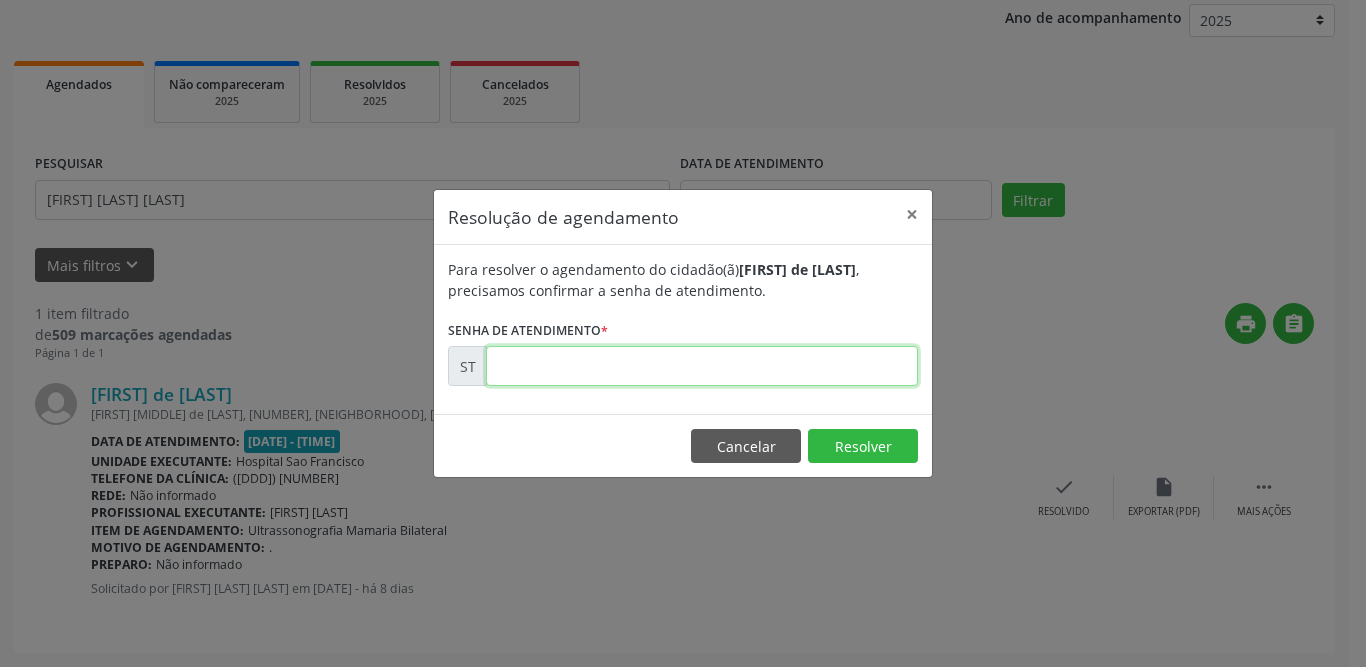 click at bounding box center [702, 366] 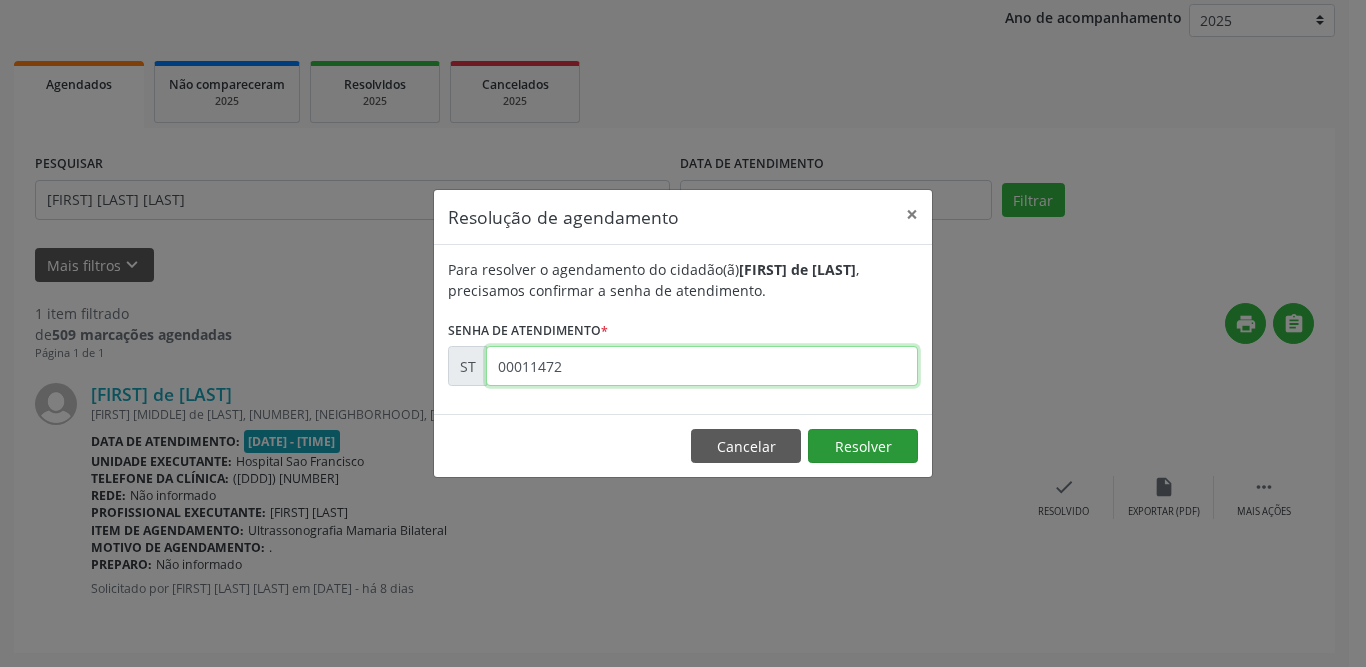 type on "00011472" 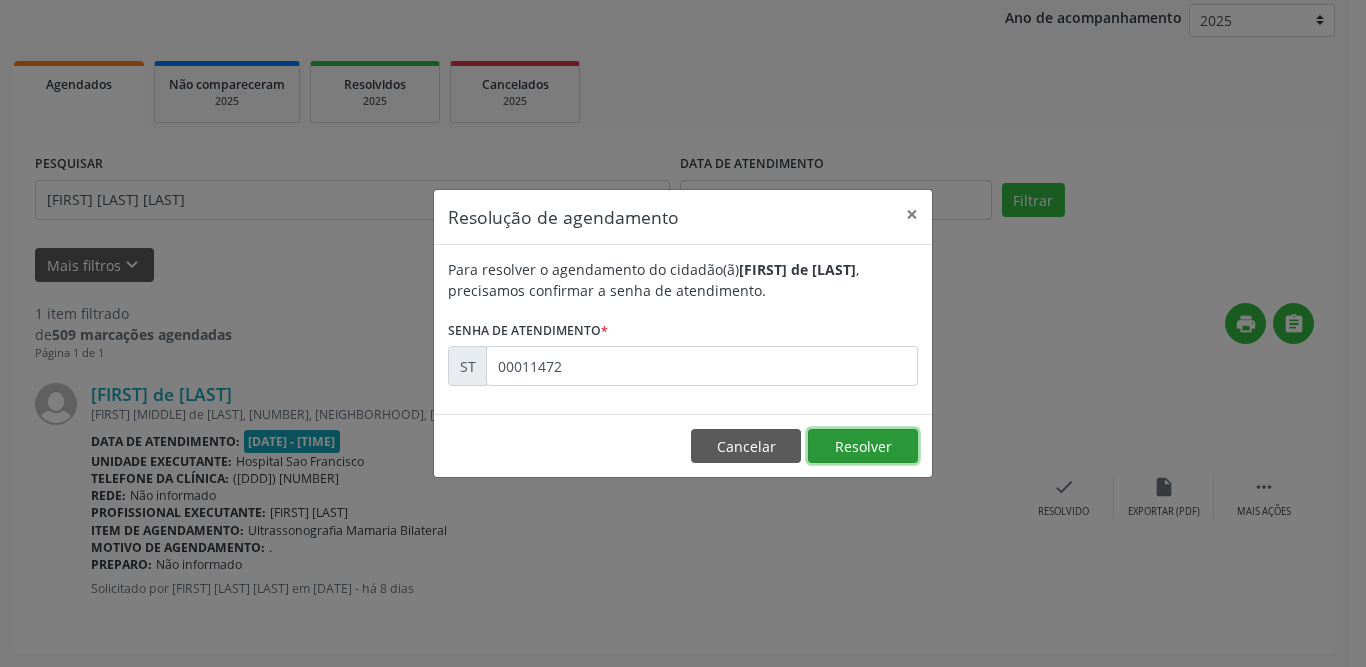 click on "Resolver" at bounding box center (863, 446) 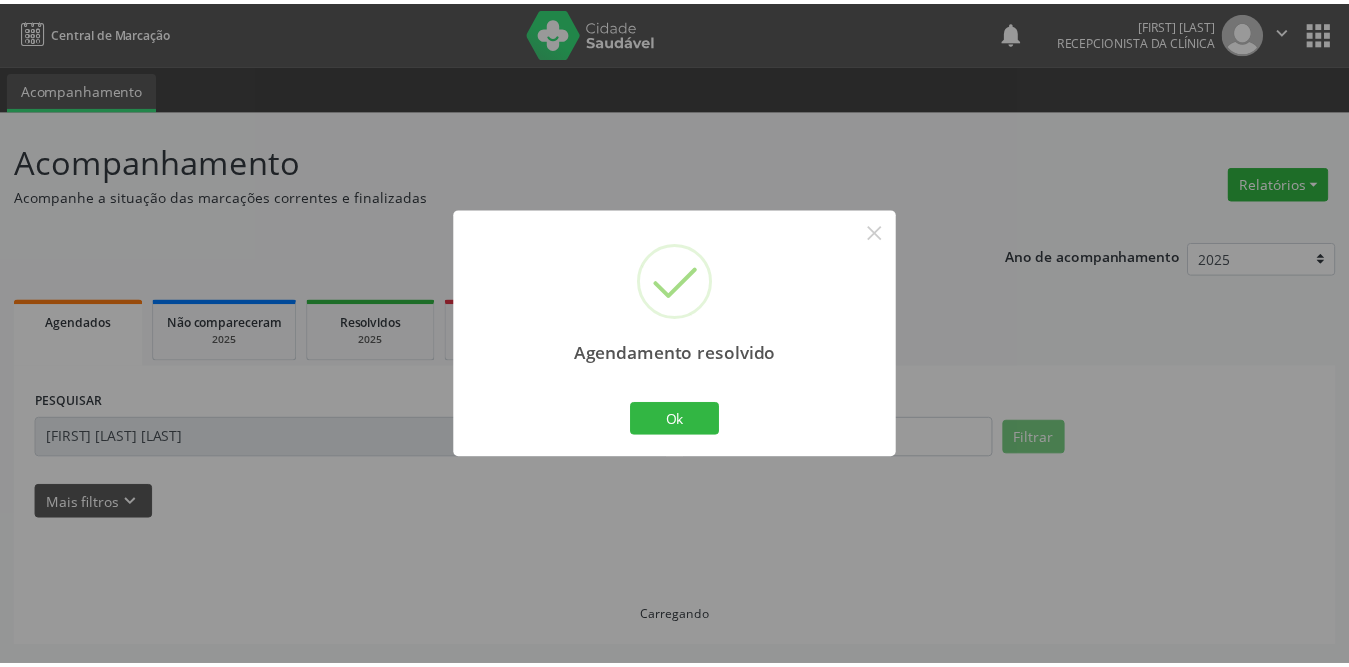 scroll, scrollTop: 0, scrollLeft: 0, axis: both 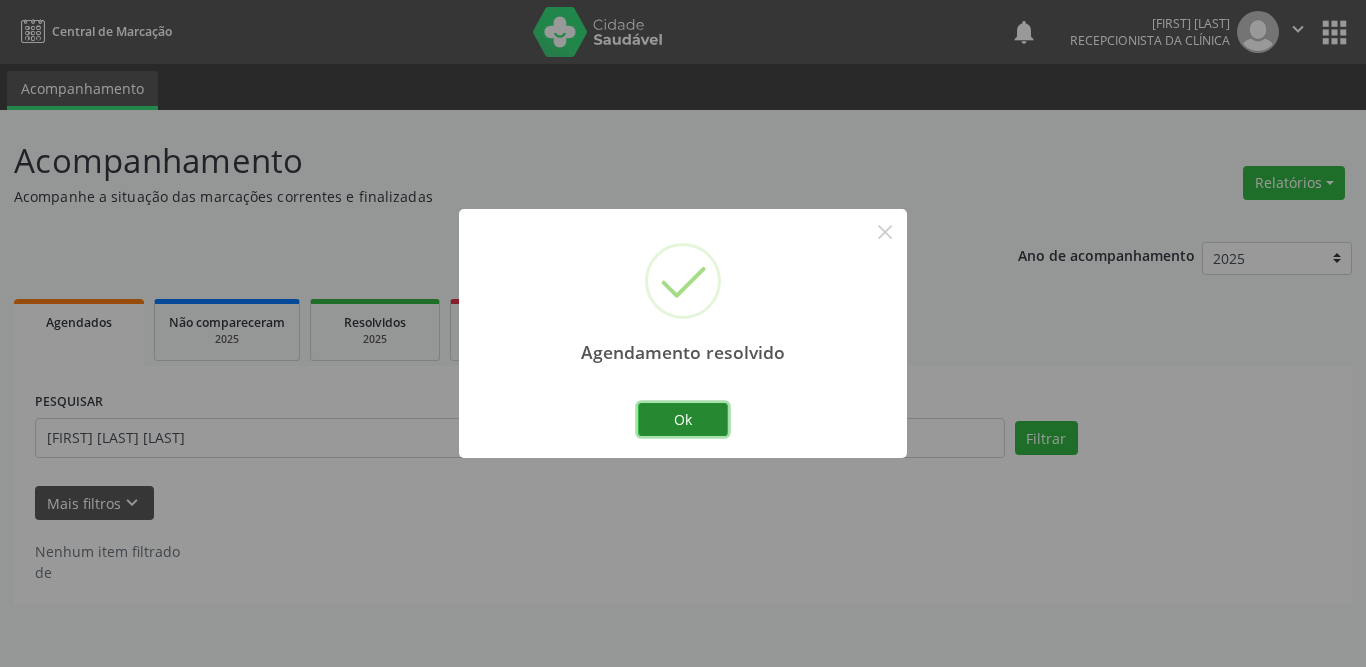 click on "Ok" at bounding box center (683, 420) 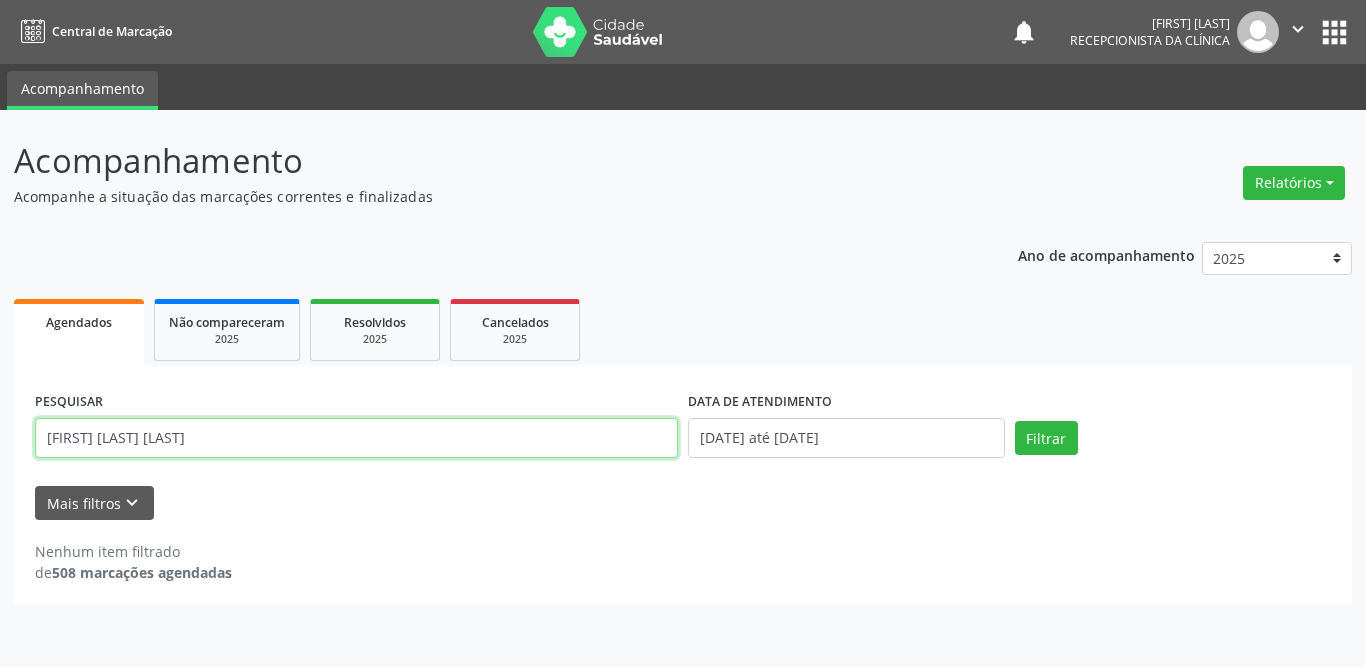 drag, startPoint x: 243, startPoint y: 442, endPoint x: 27, endPoint y: 441, distance: 216.00232 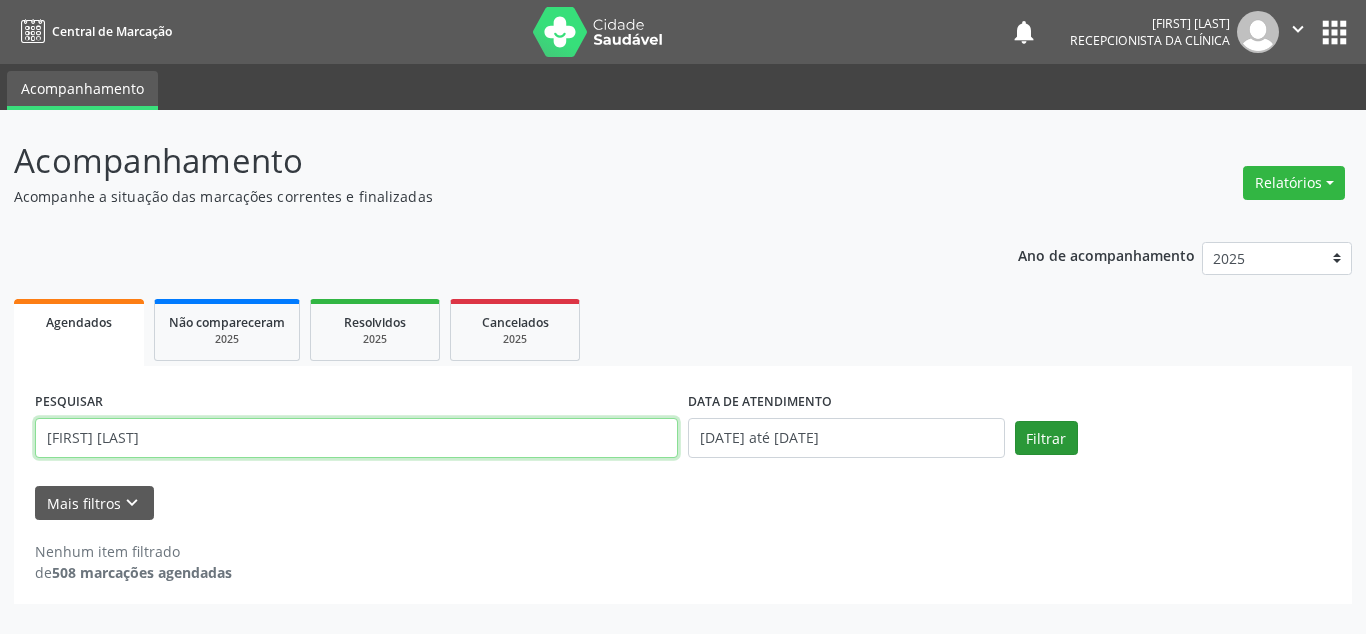 type on "[FIRST] [LAST]" 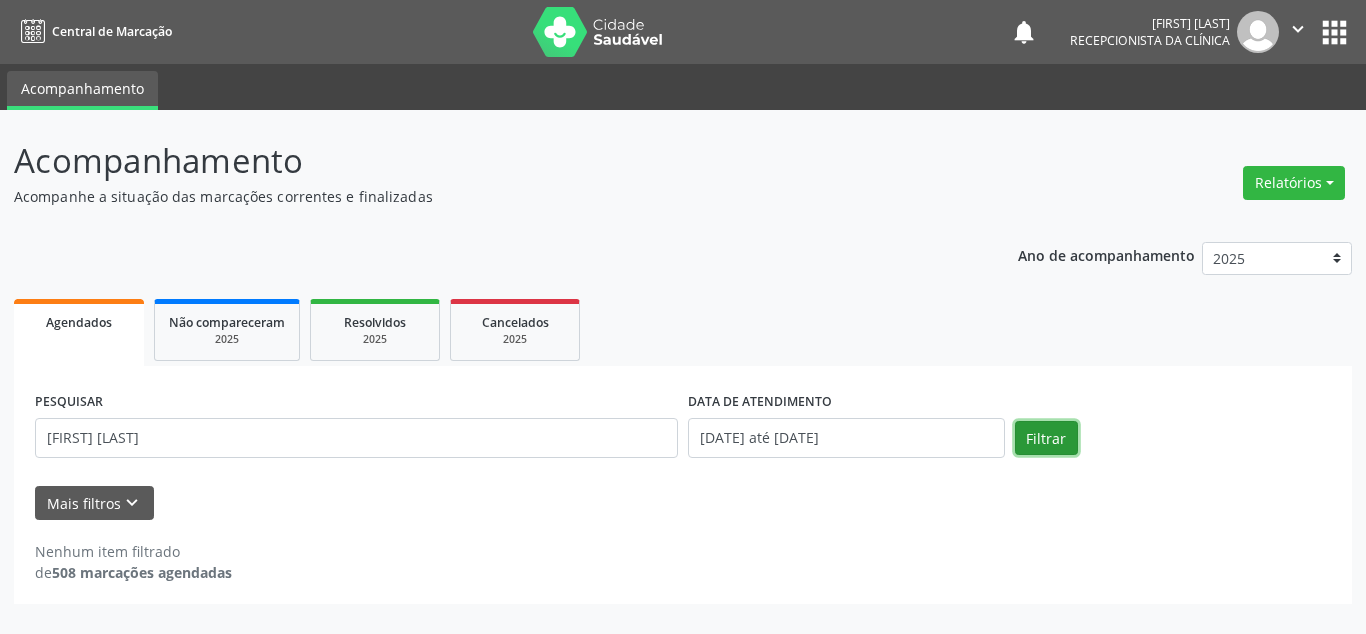 click on "Filtrar" at bounding box center (1046, 438) 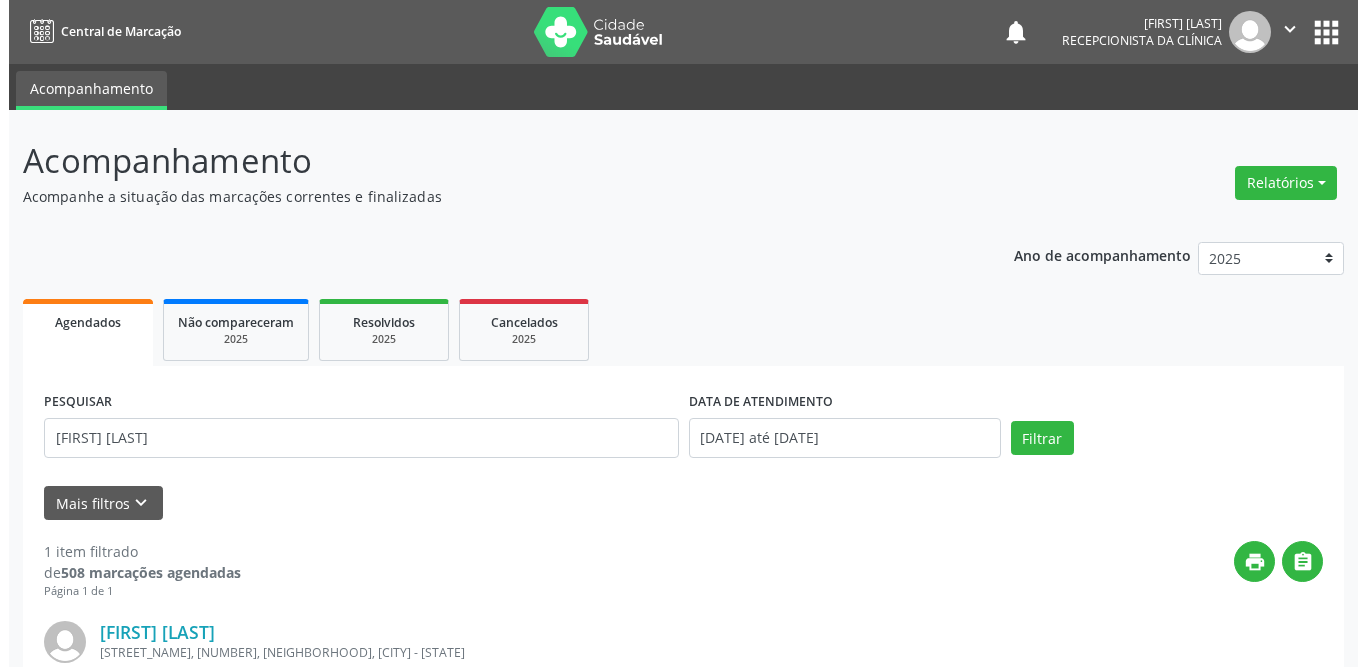 scroll, scrollTop: 238, scrollLeft: 0, axis: vertical 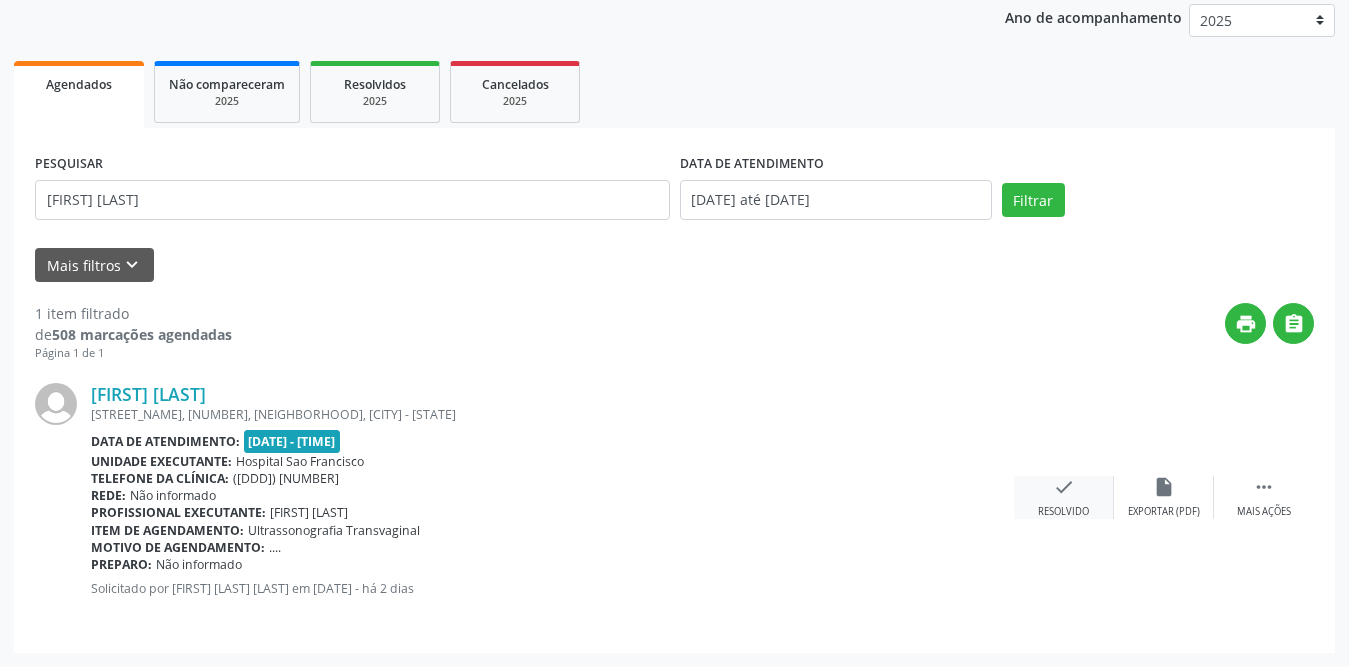click on "check
Resolvido" at bounding box center (1064, 497) 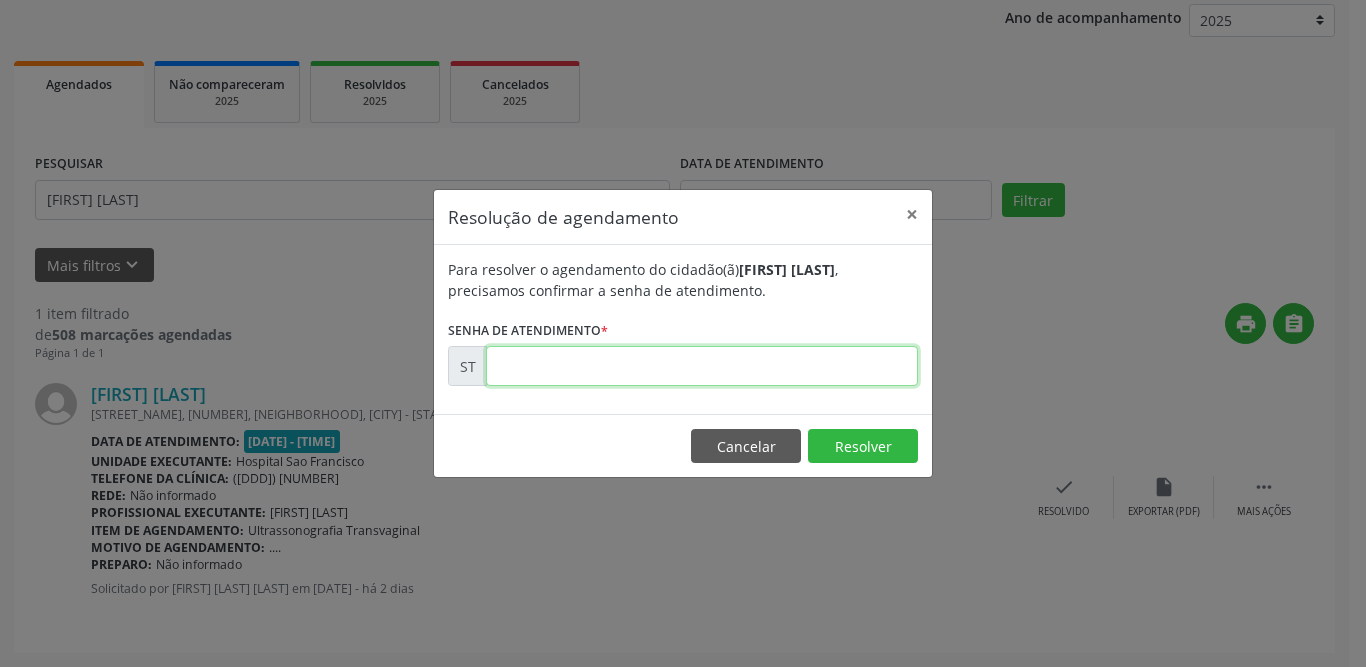 click at bounding box center [702, 366] 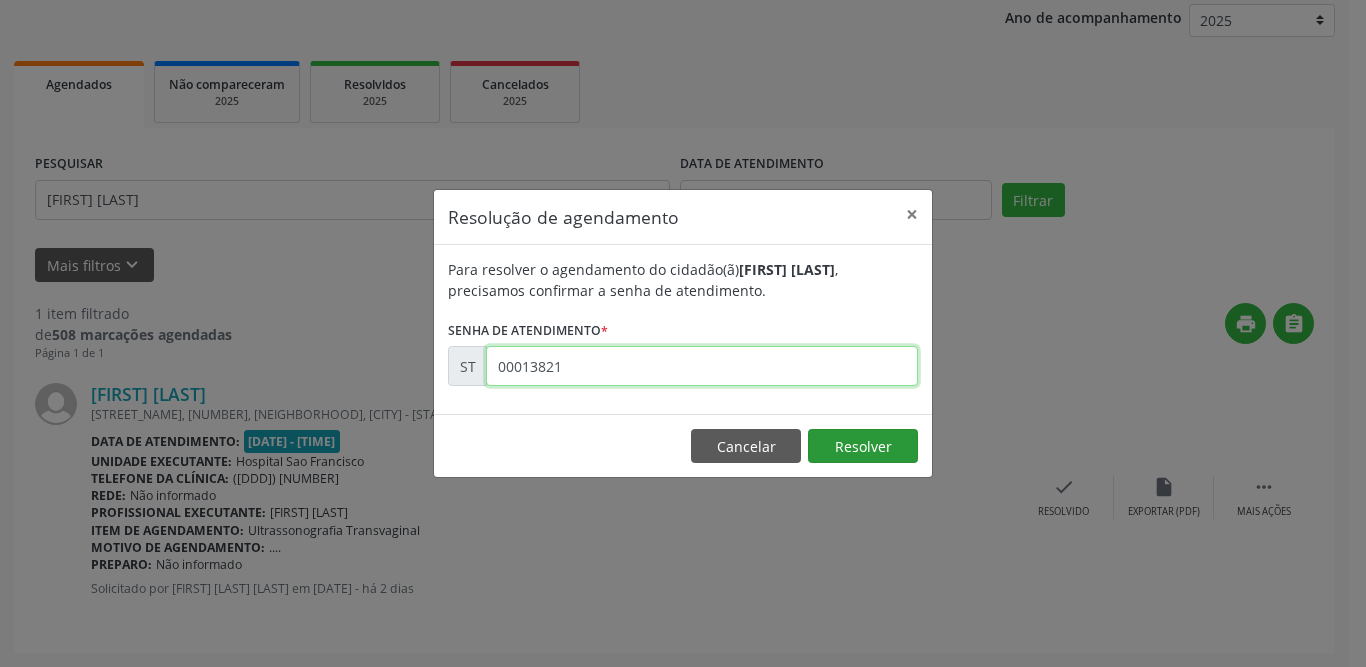 type on "00013821" 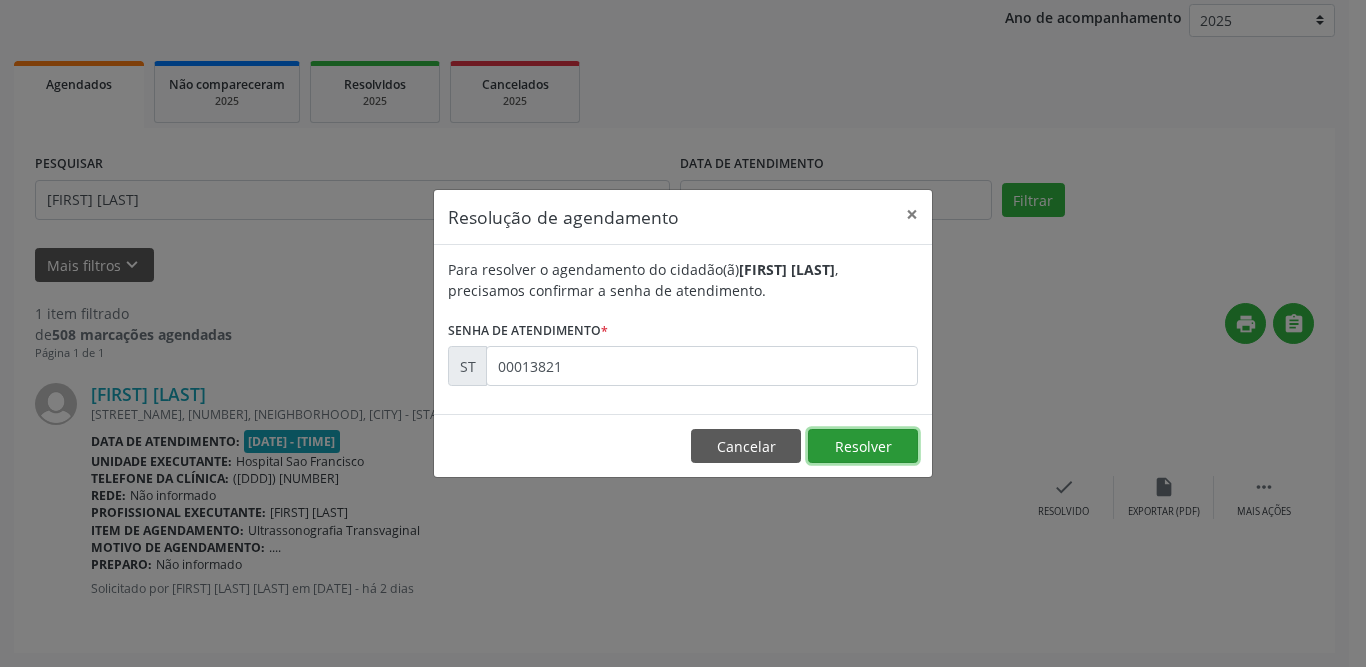 click on "Resolver" at bounding box center [863, 446] 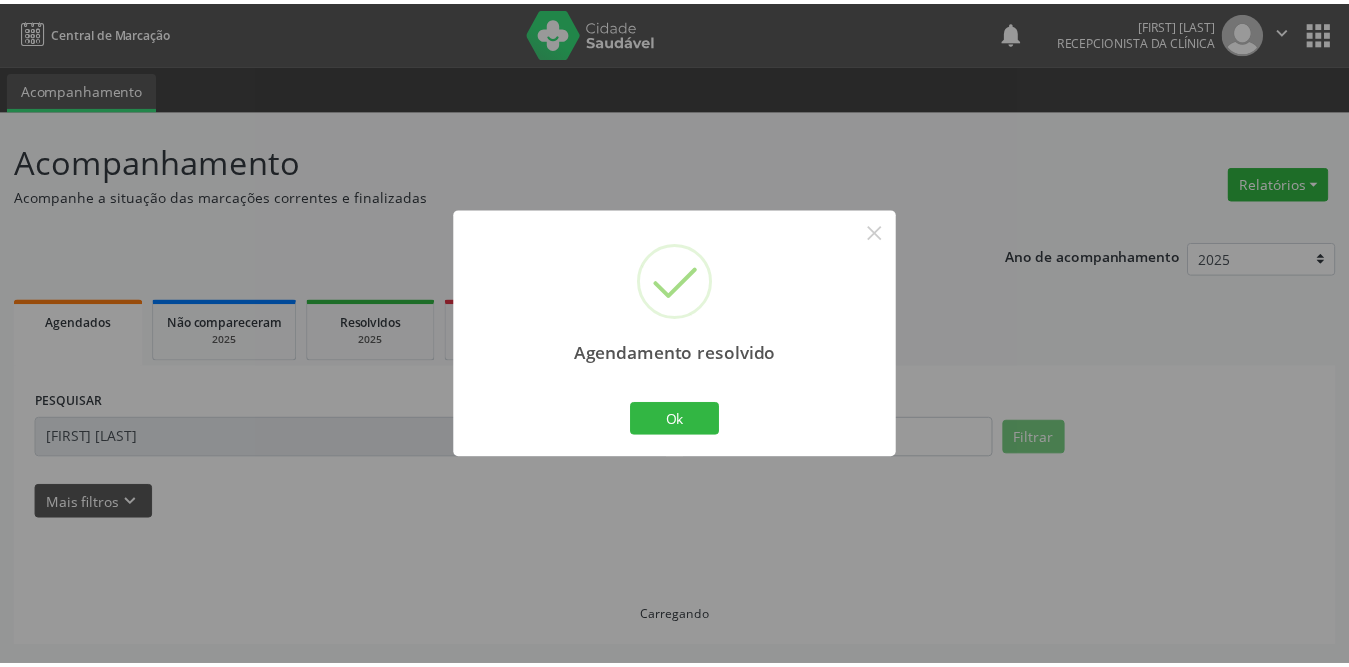 scroll, scrollTop: 0, scrollLeft: 0, axis: both 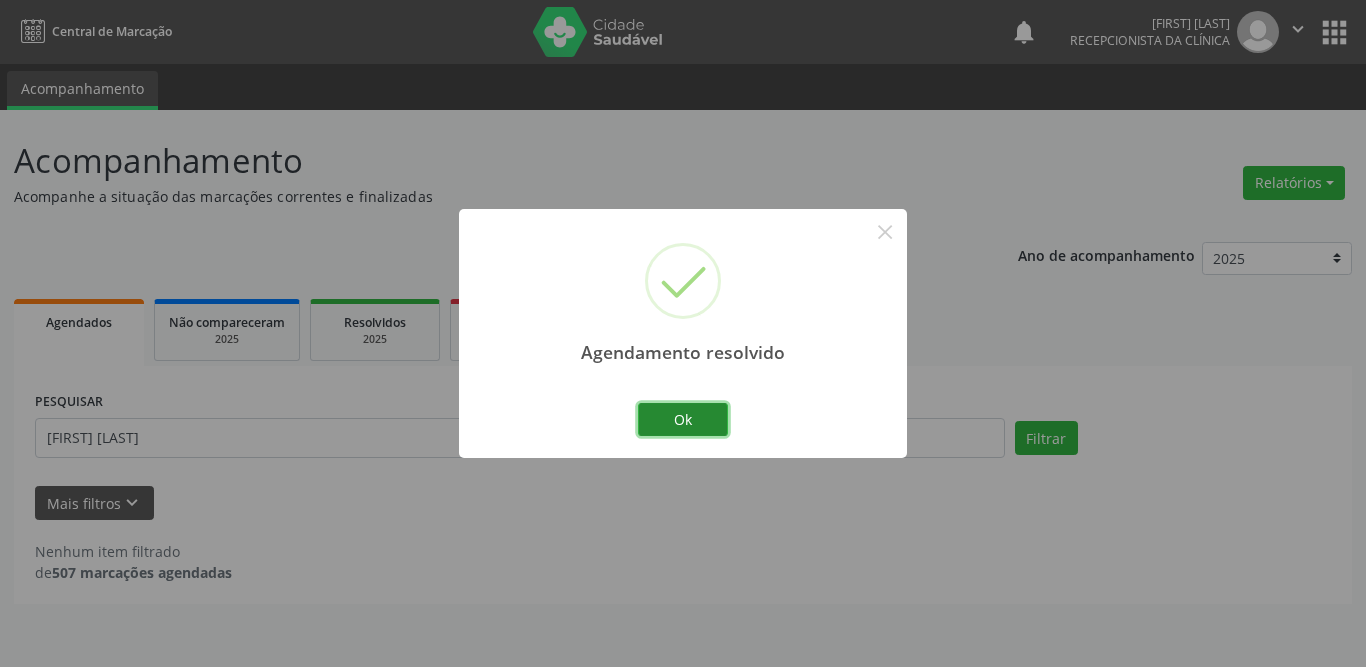 click on "Ok" at bounding box center (683, 420) 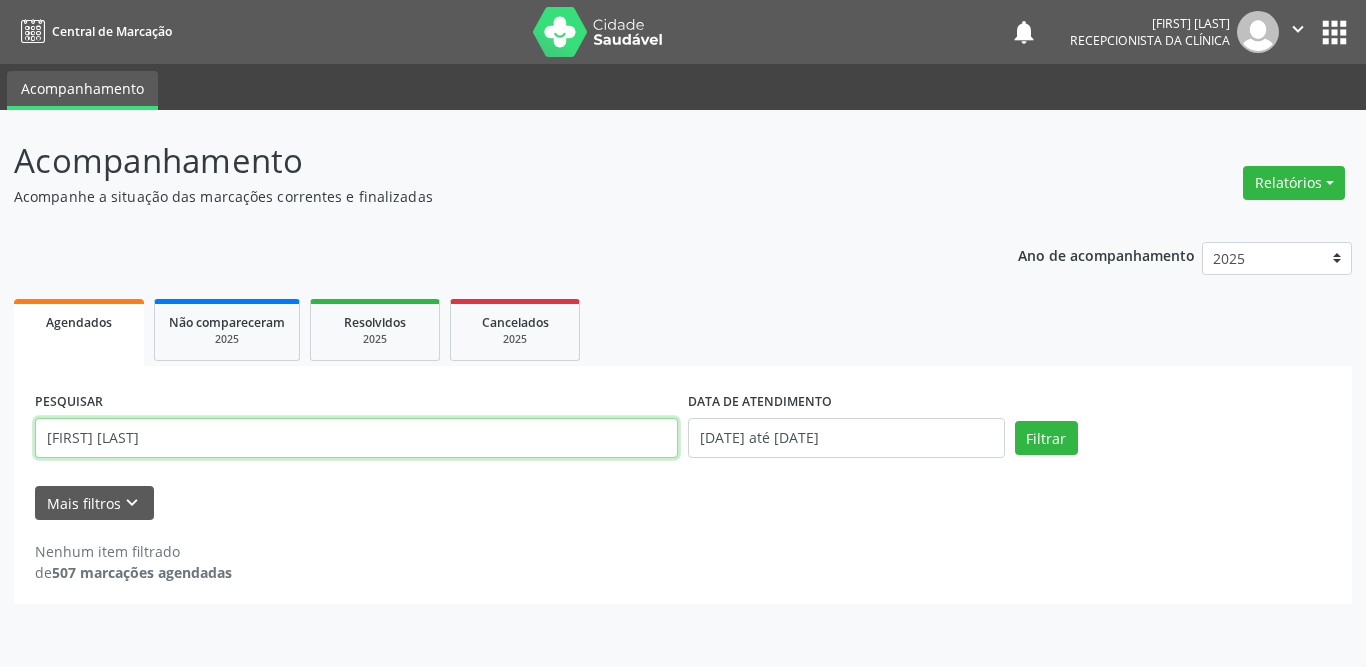 drag, startPoint x: 276, startPoint y: 421, endPoint x: 0, endPoint y: 420, distance: 276.0018 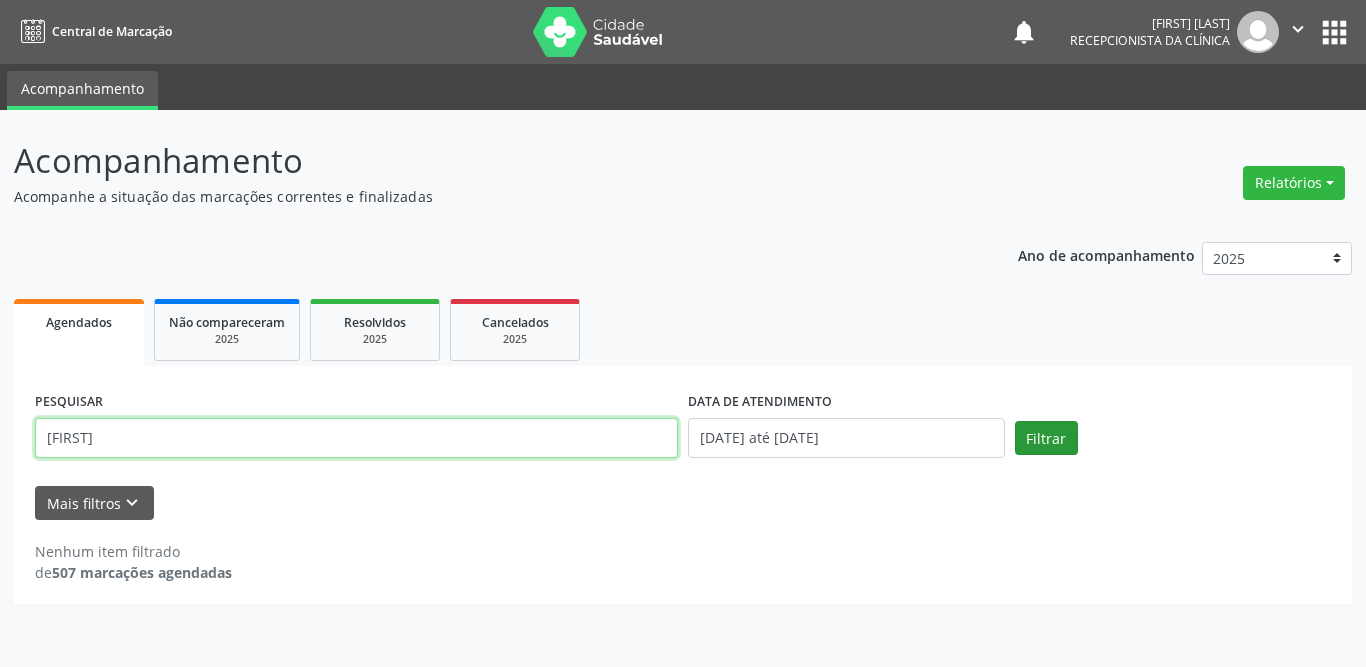 type on "[FIRST]" 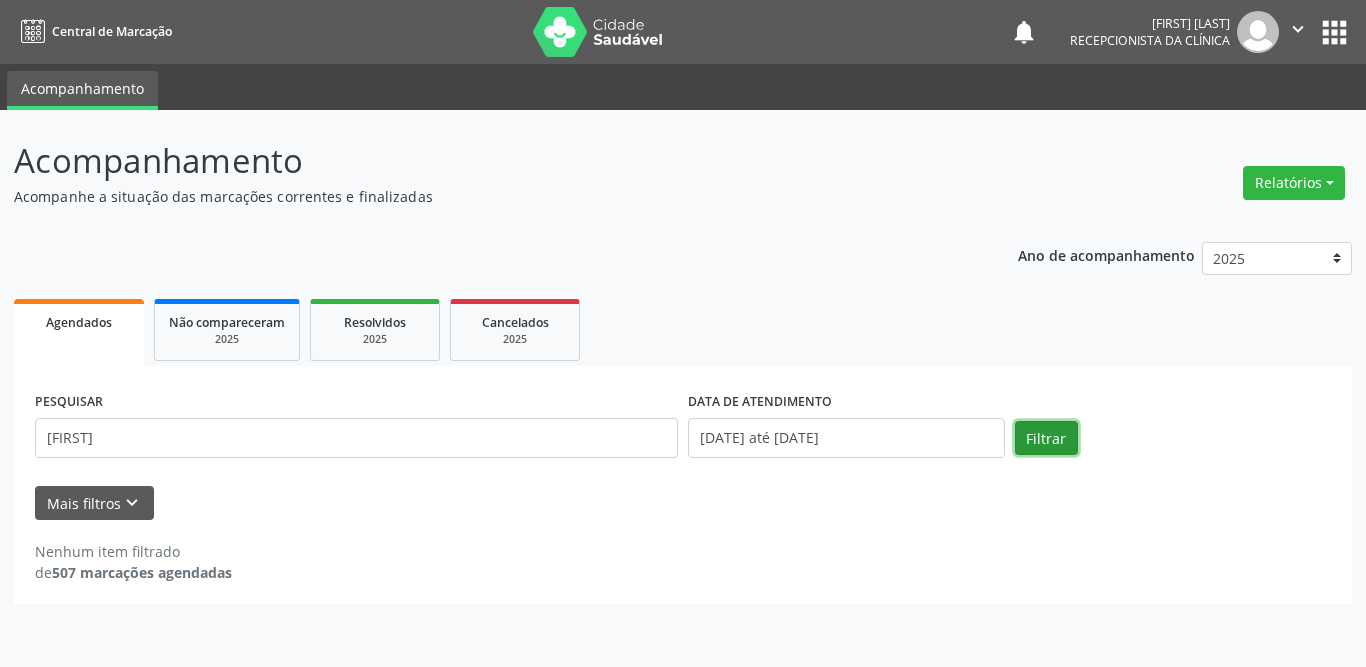 click on "Filtrar" at bounding box center [1046, 438] 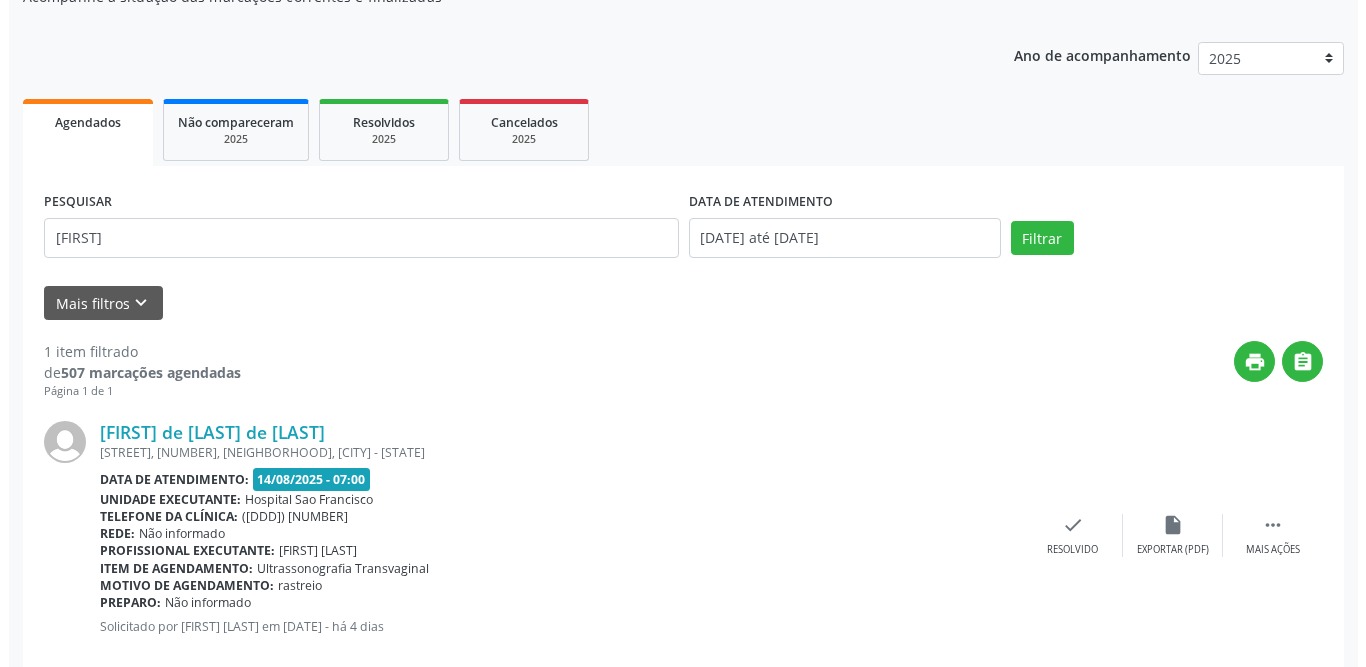 scroll, scrollTop: 238, scrollLeft: 0, axis: vertical 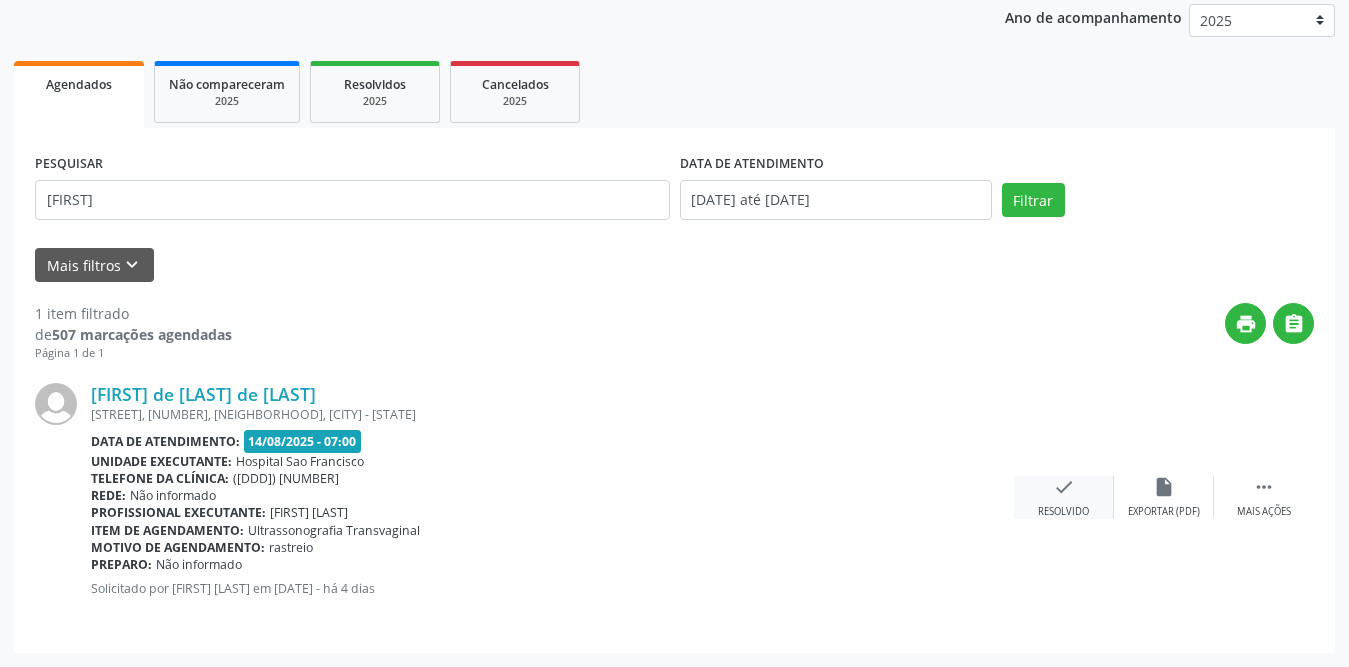 click on "check" at bounding box center [1064, 487] 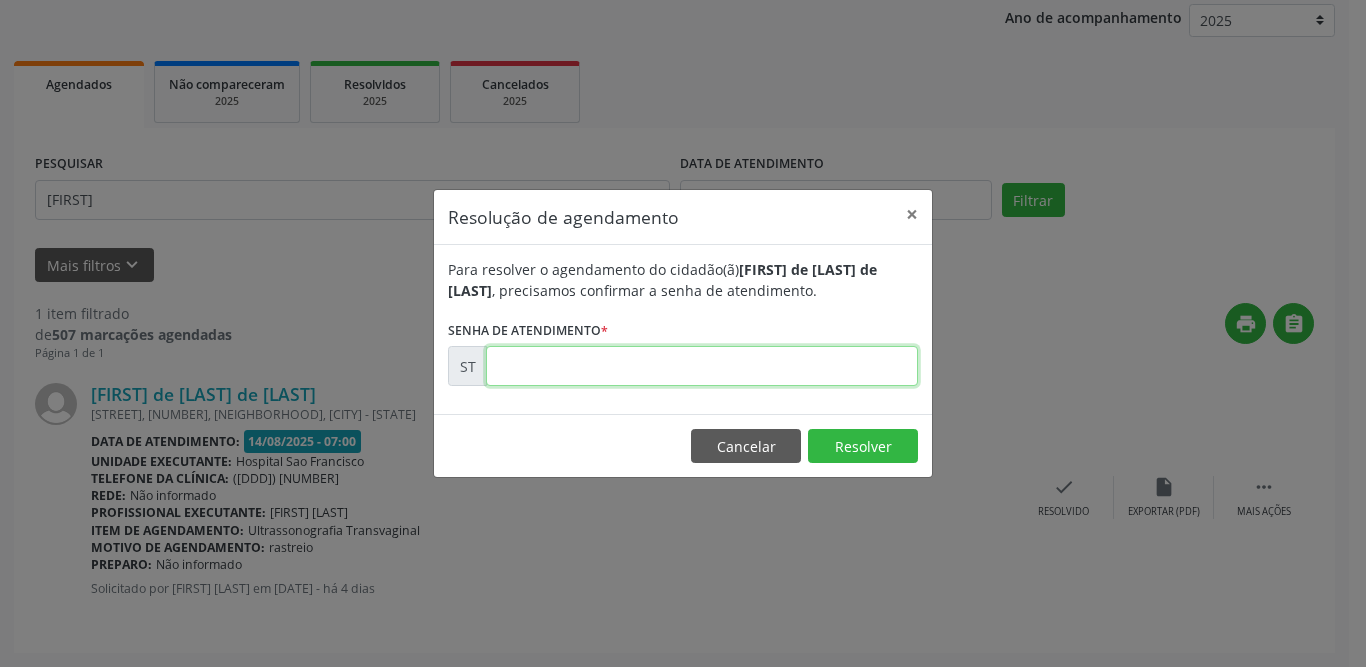 drag, startPoint x: 761, startPoint y: 368, endPoint x: 774, endPoint y: 372, distance: 13.601471 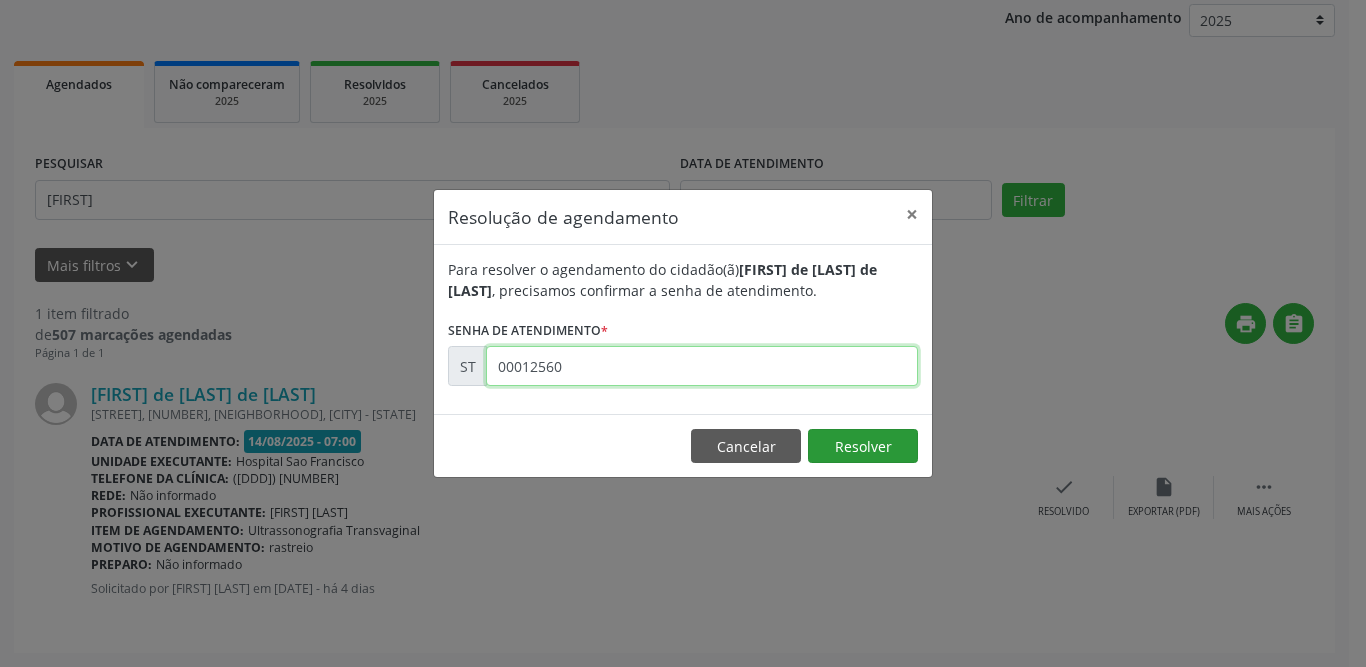 type on "00012560" 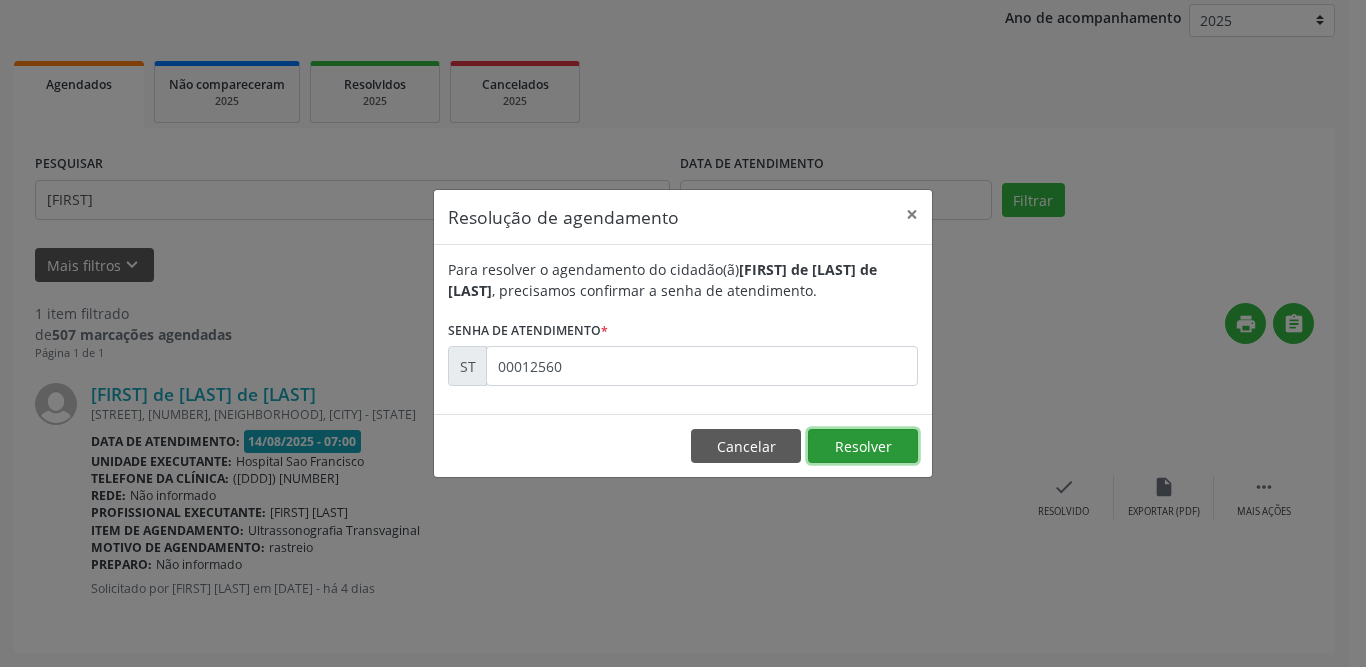click on "Resolver" at bounding box center [863, 446] 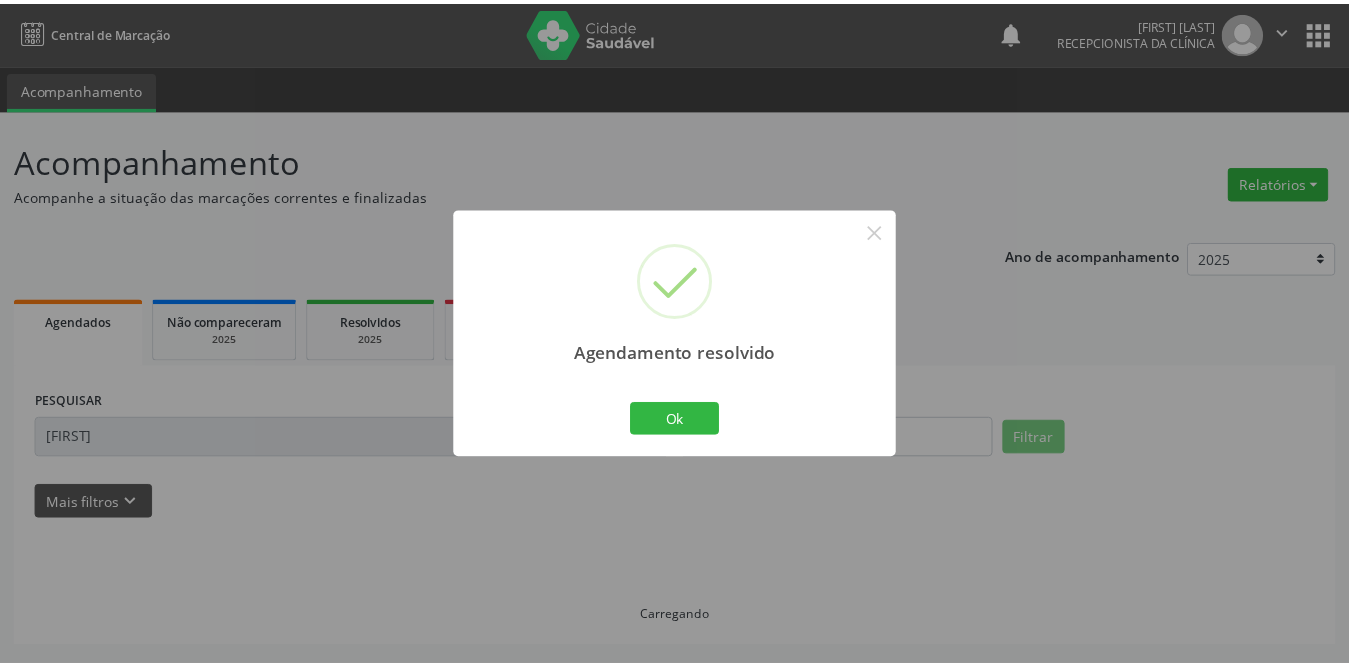 scroll, scrollTop: 0, scrollLeft: 0, axis: both 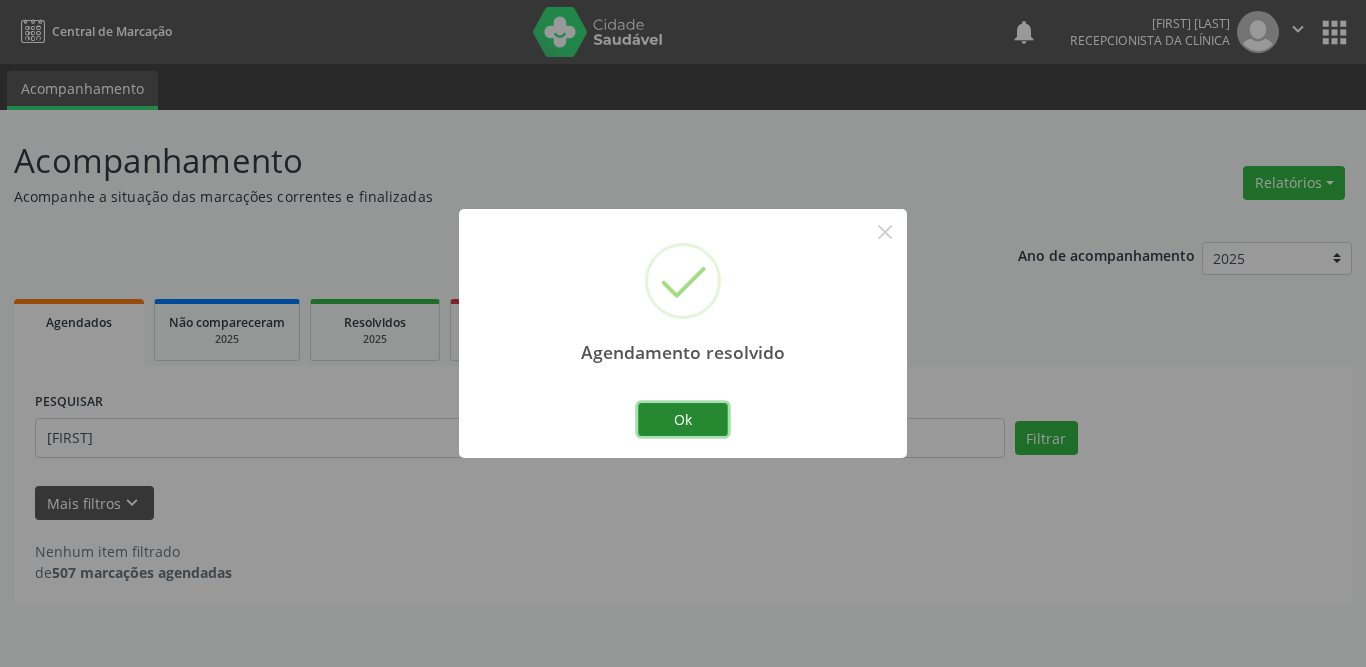 click on "Ok" at bounding box center [683, 420] 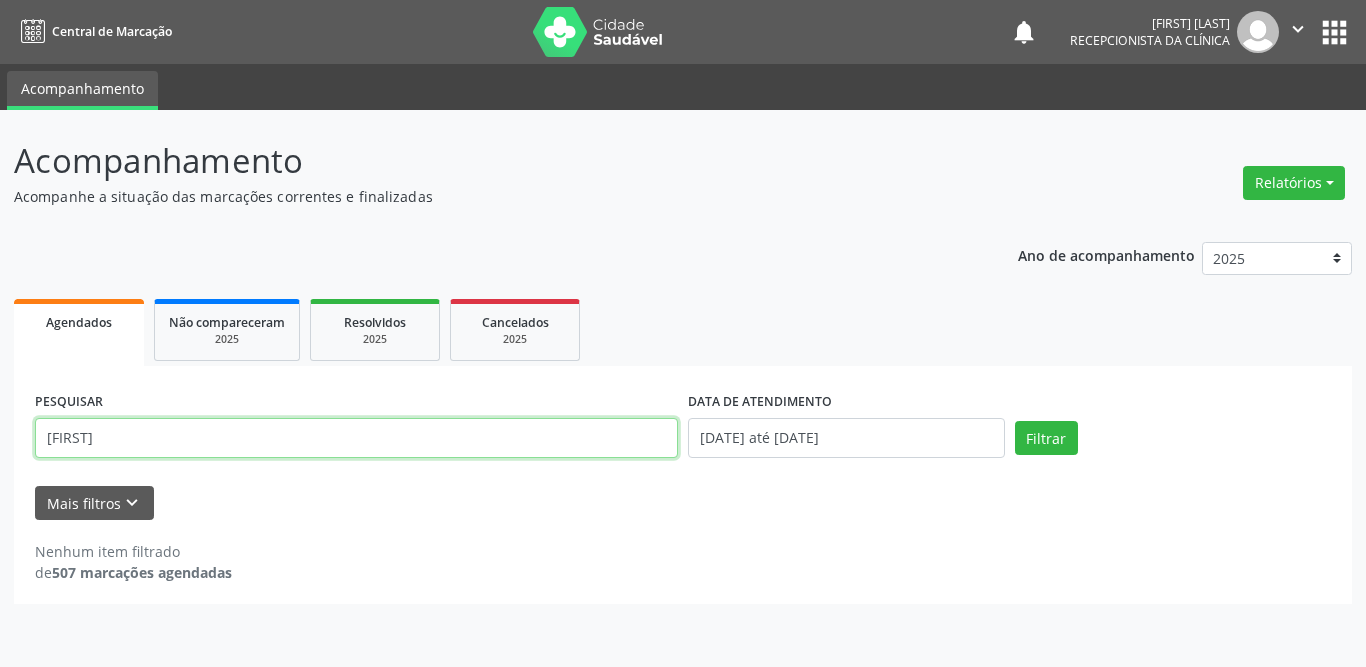 drag, startPoint x: 348, startPoint y: 424, endPoint x: 0, endPoint y: 428, distance: 348.02298 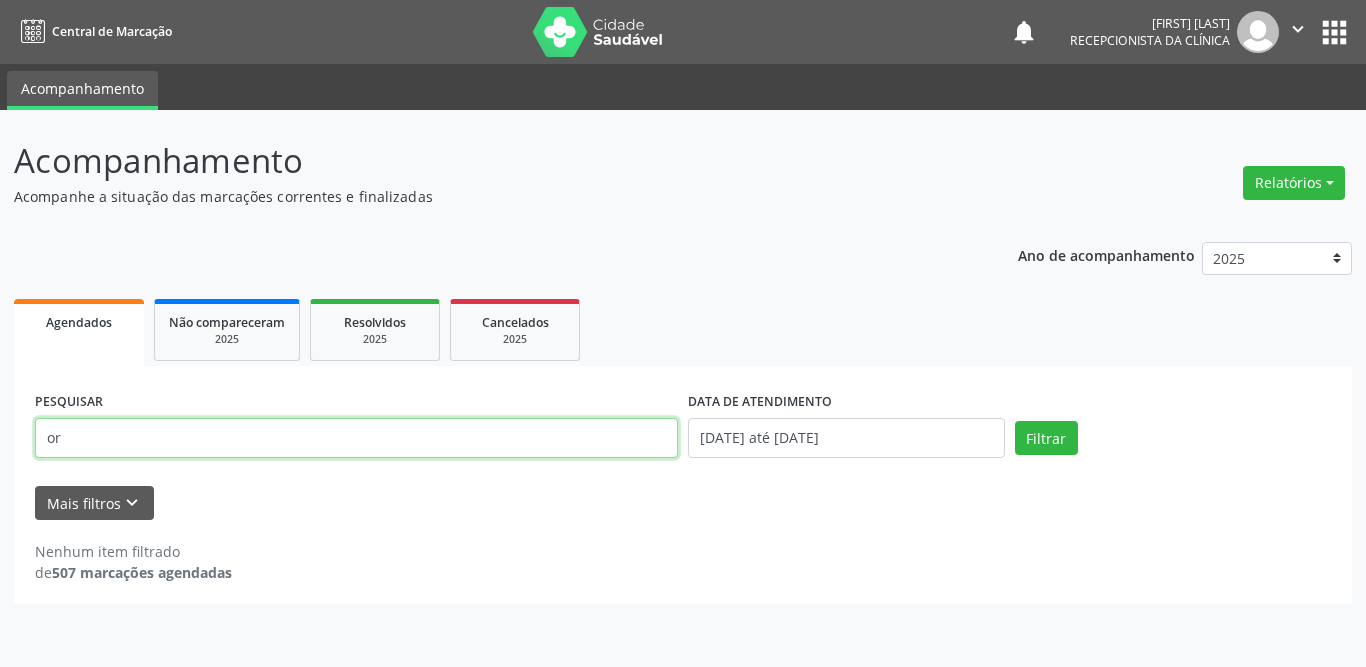 type on "o" 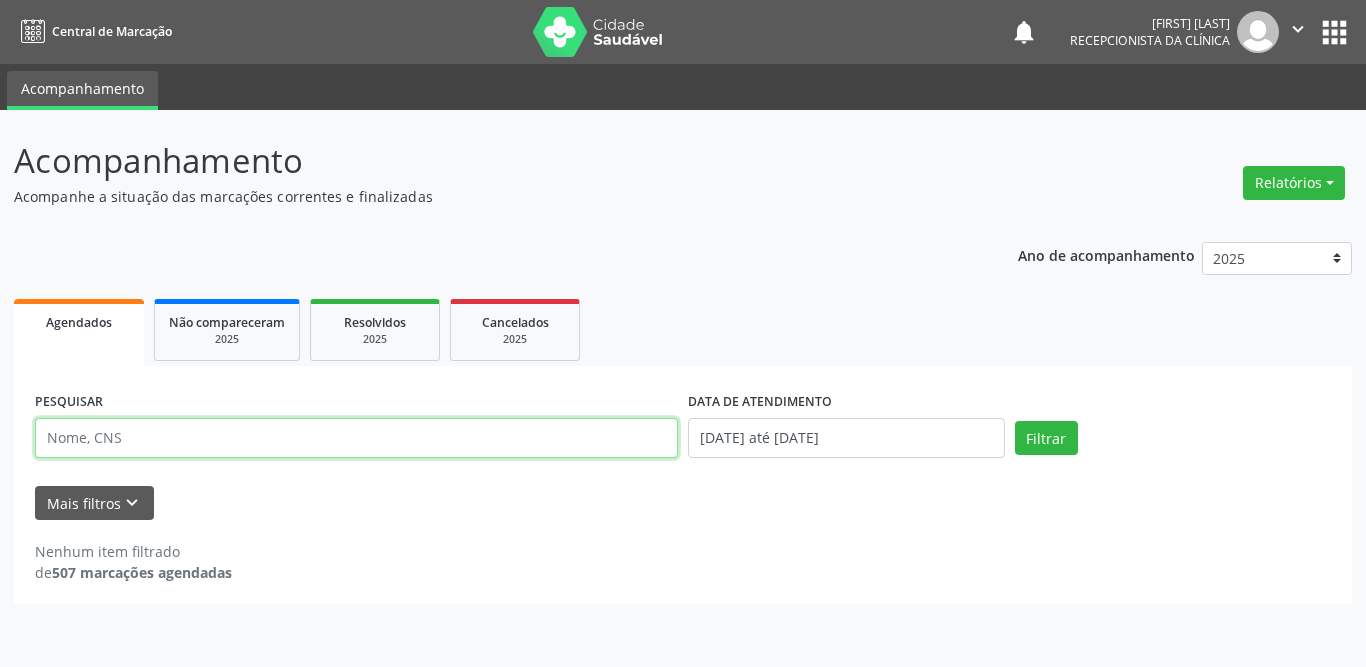 click at bounding box center (356, 438) 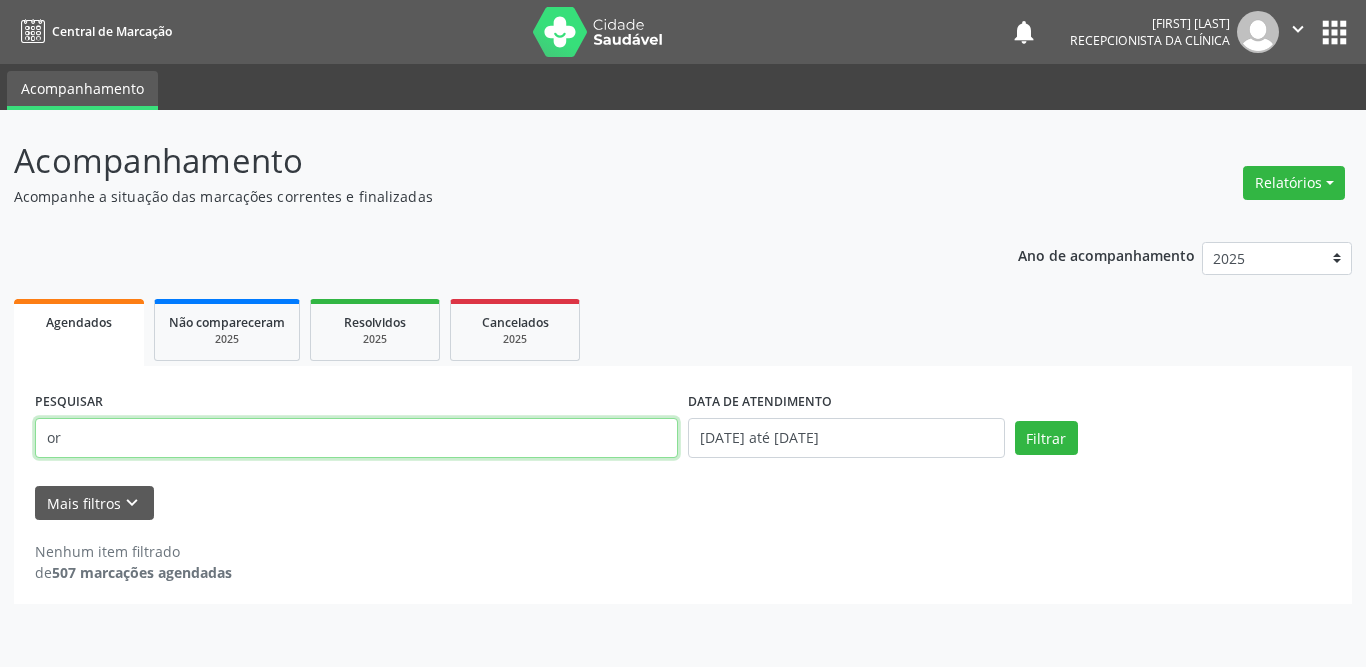 type on "o" 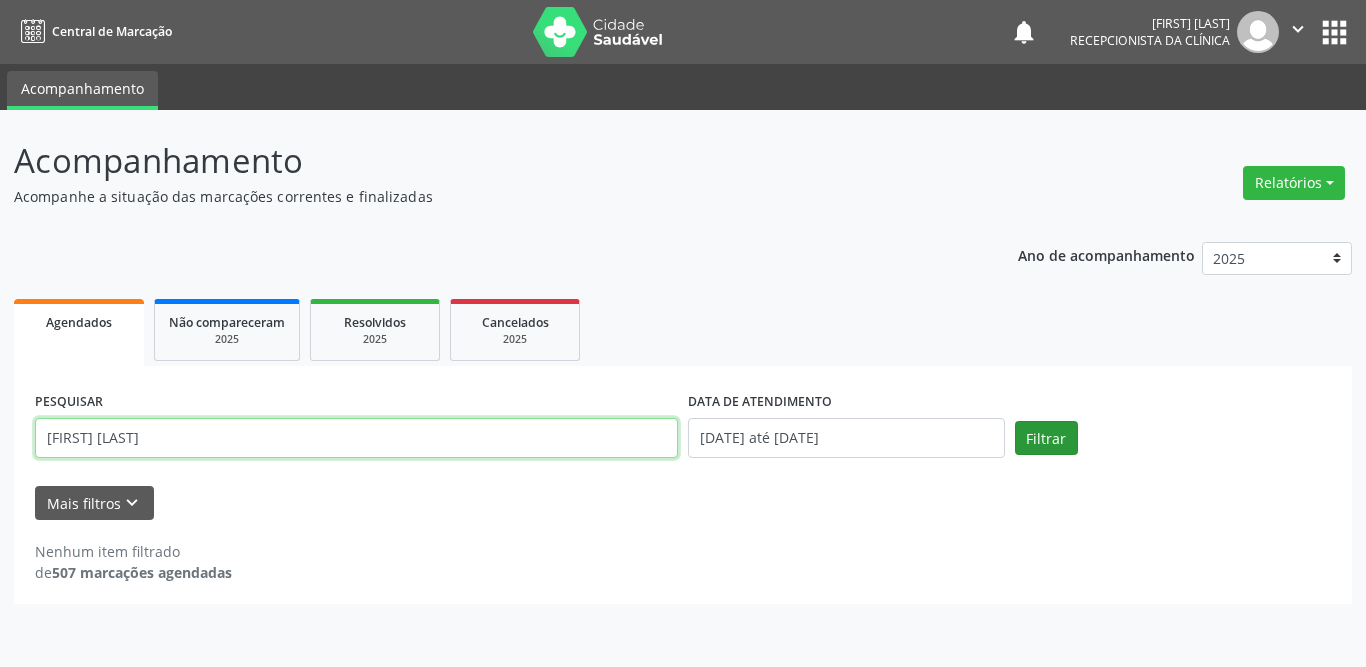 type on "[FIRST] [LAST]" 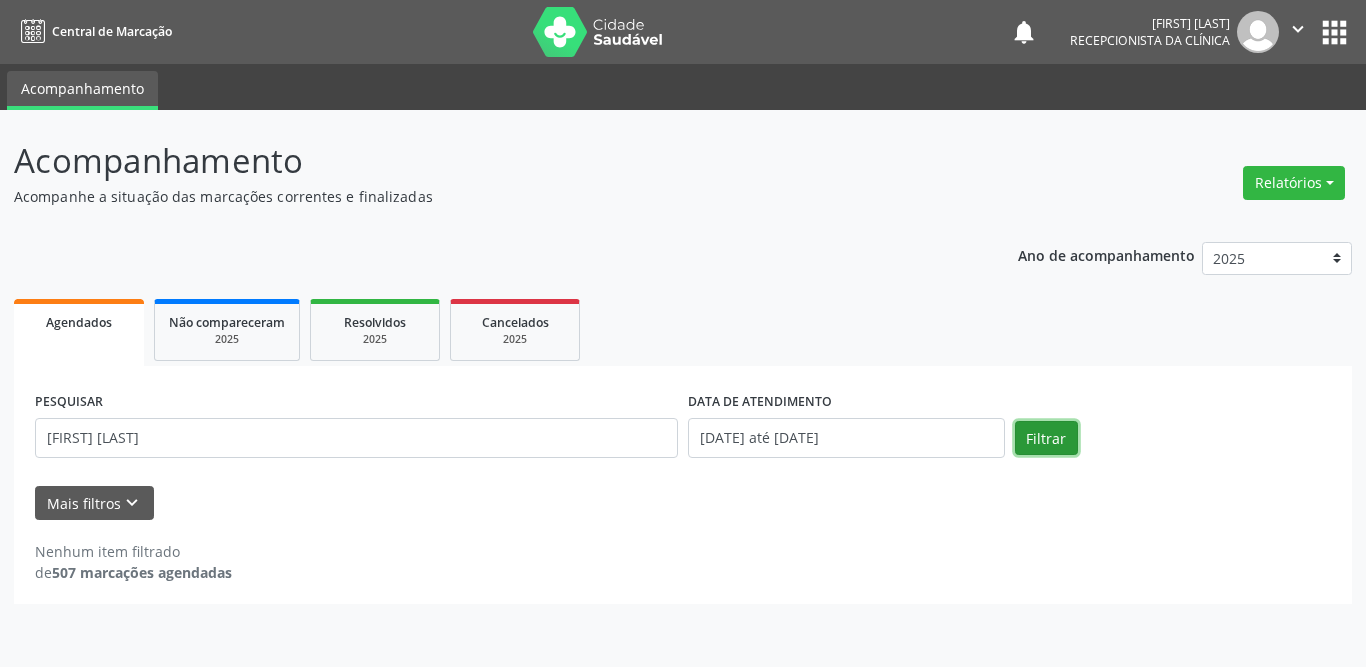 click on "Filtrar" at bounding box center [1046, 438] 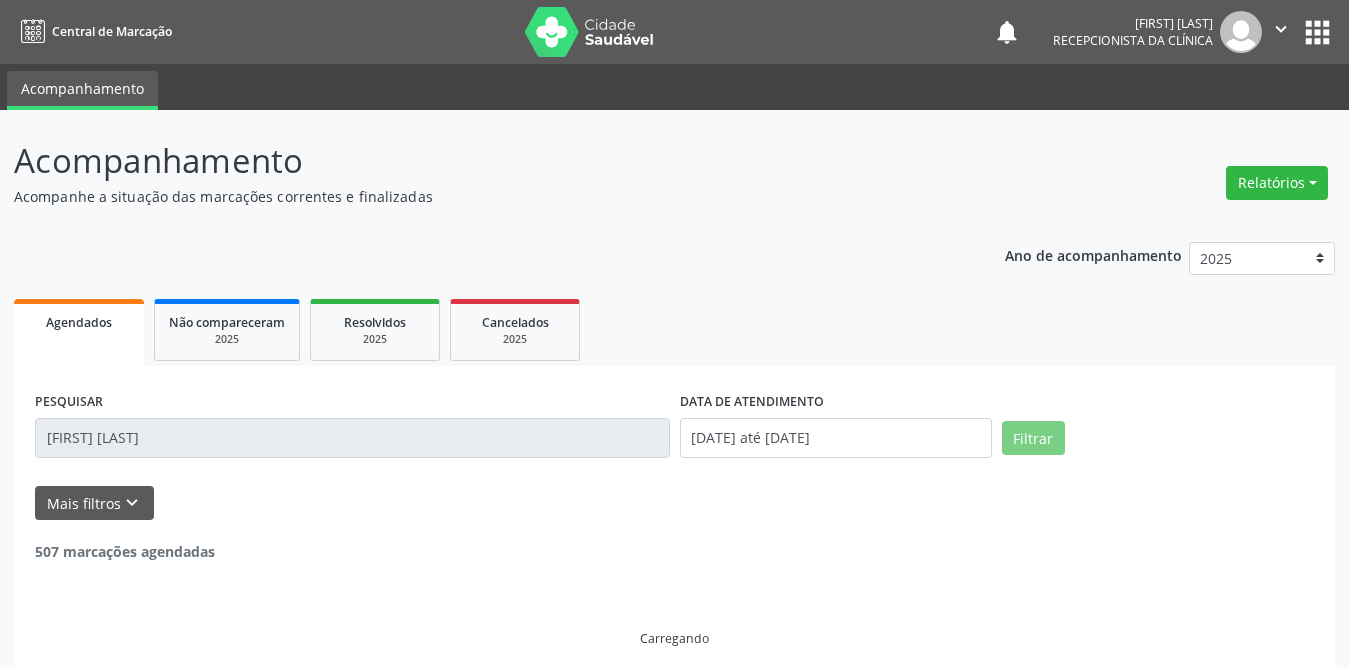 scroll, scrollTop: 16, scrollLeft: 0, axis: vertical 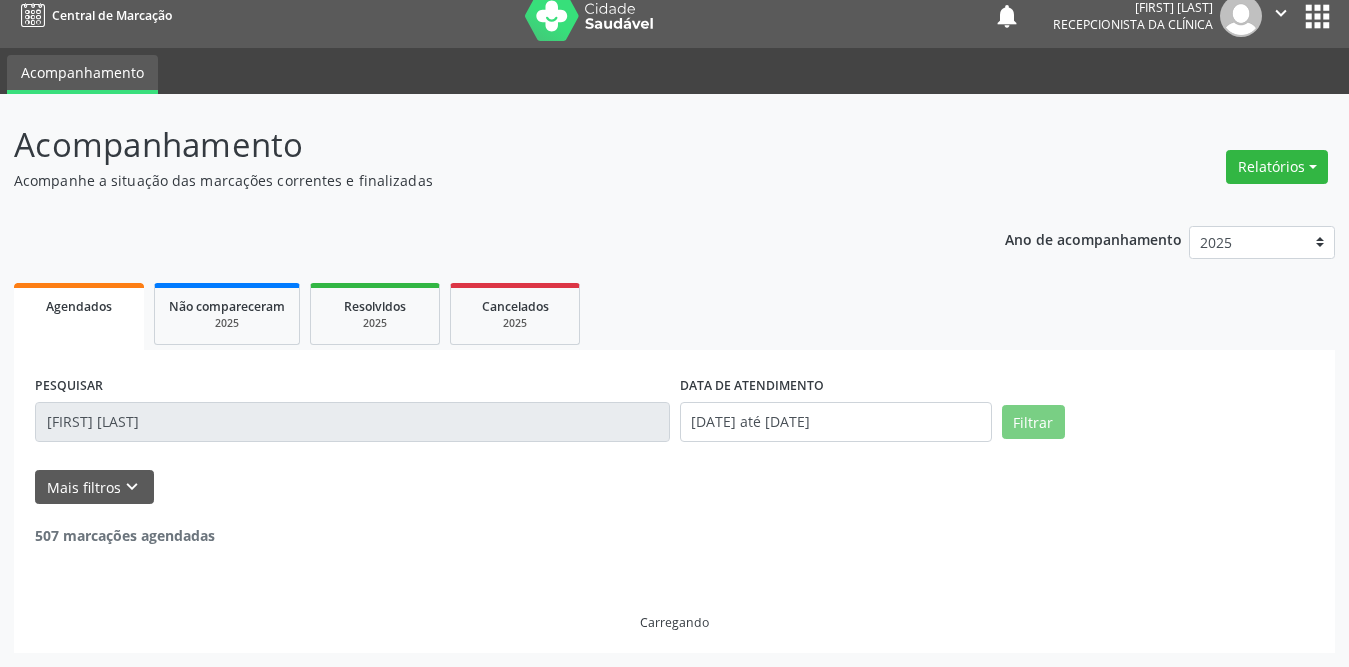 click on "[FIRST] [LAST]" at bounding box center (352, 422) 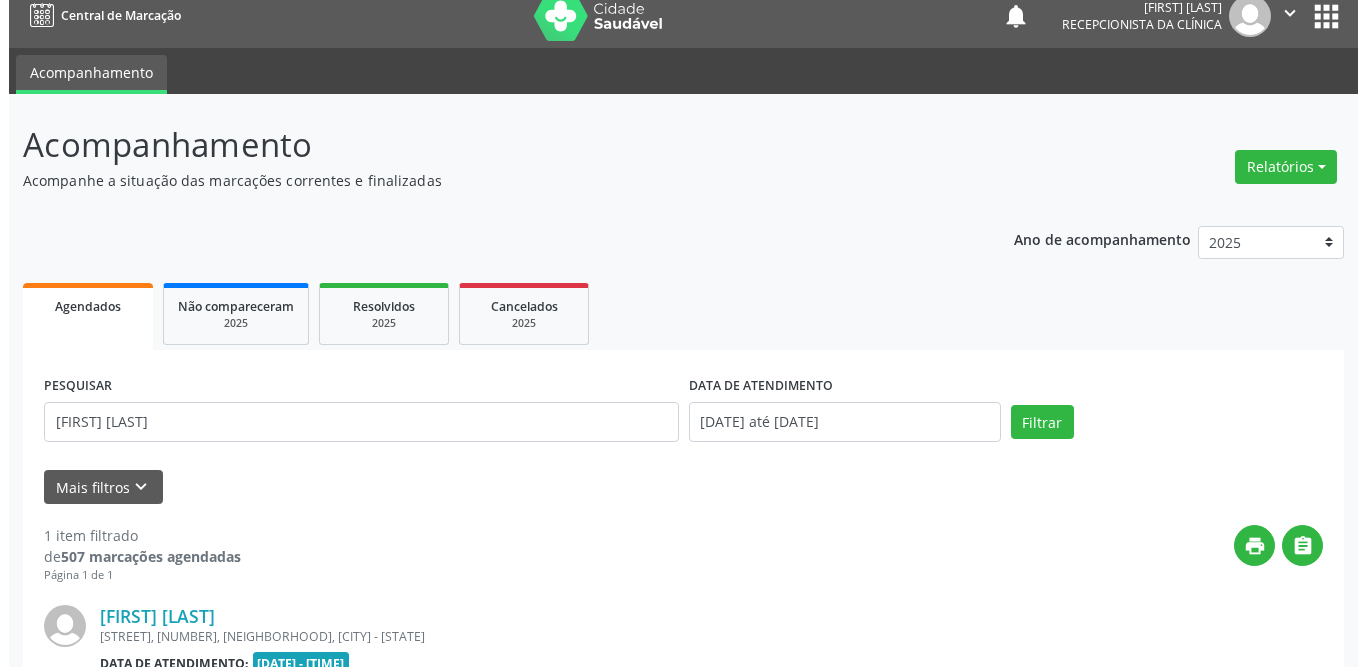 scroll, scrollTop: 238, scrollLeft: 0, axis: vertical 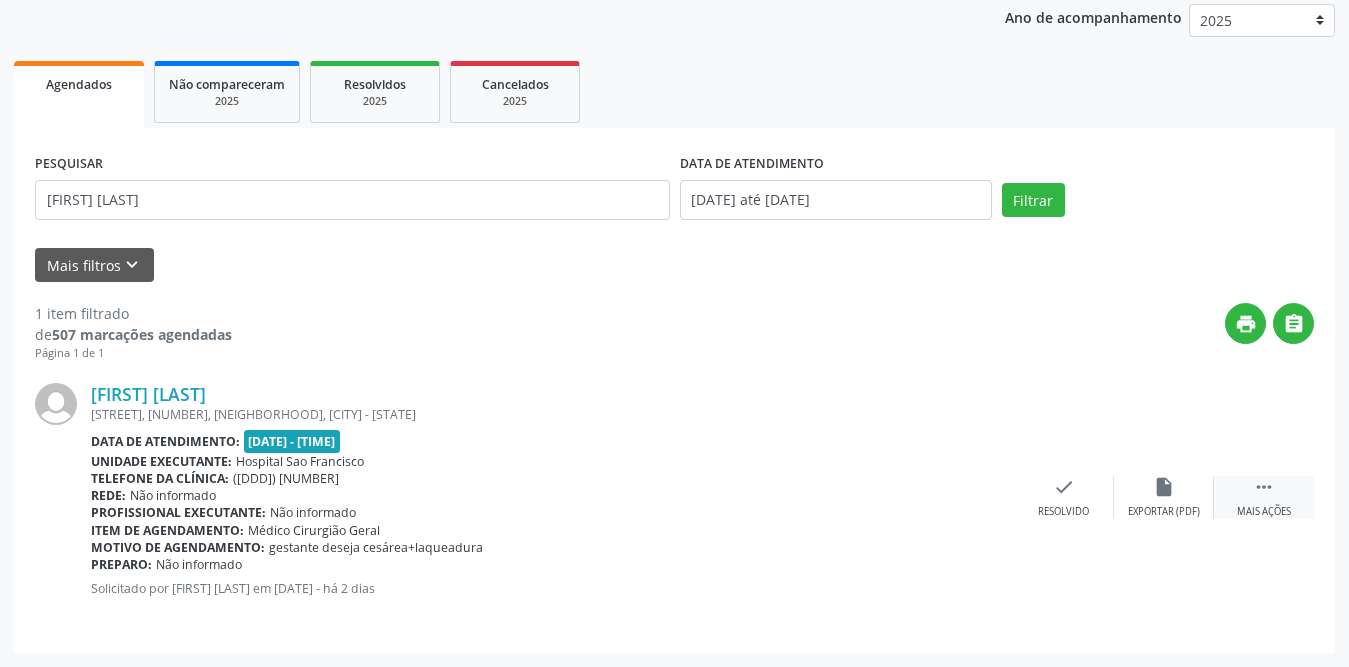 click on "" at bounding box center [1264, 487] 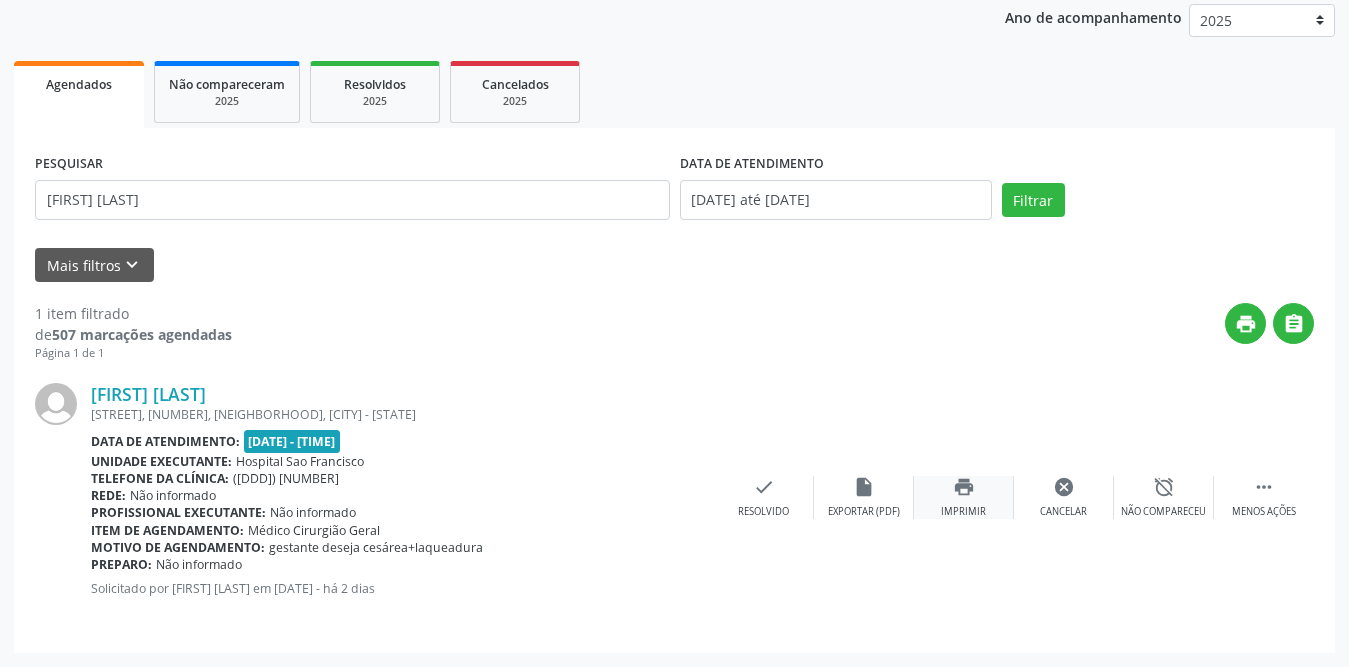 click on "print" at bounding box center [964, 487] 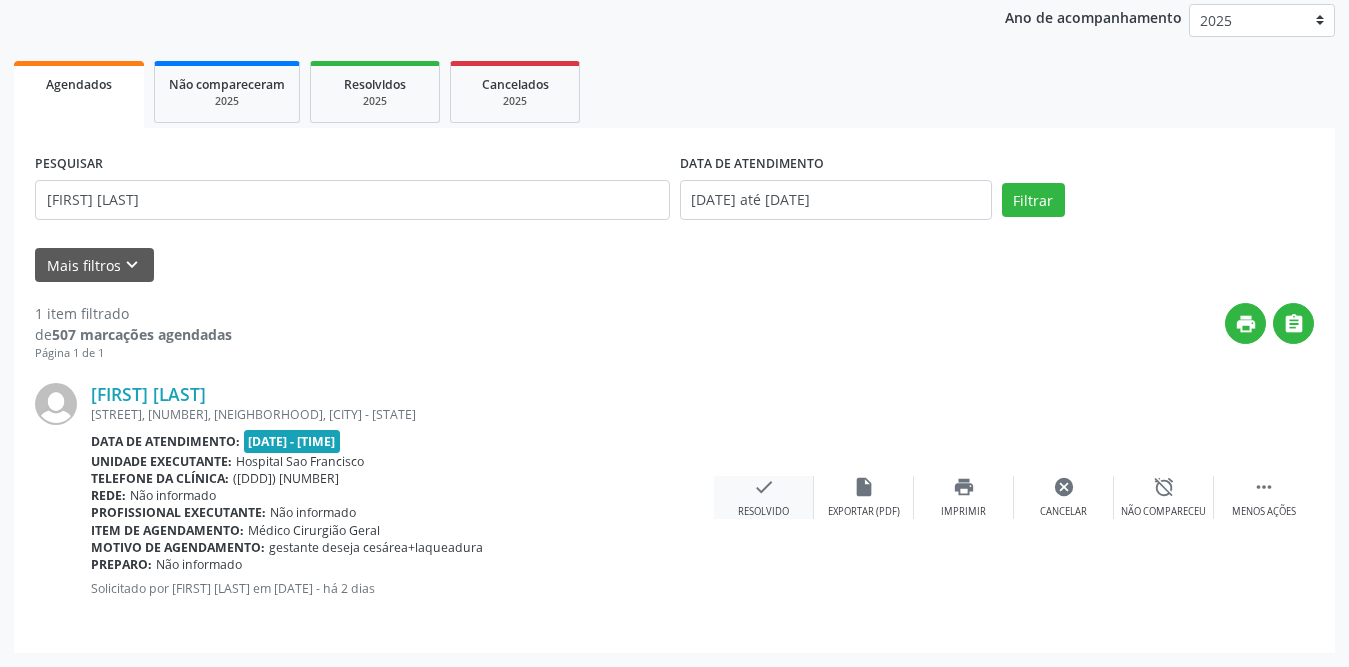 click on "check
Resolvido" at bounding box center (764, 497) 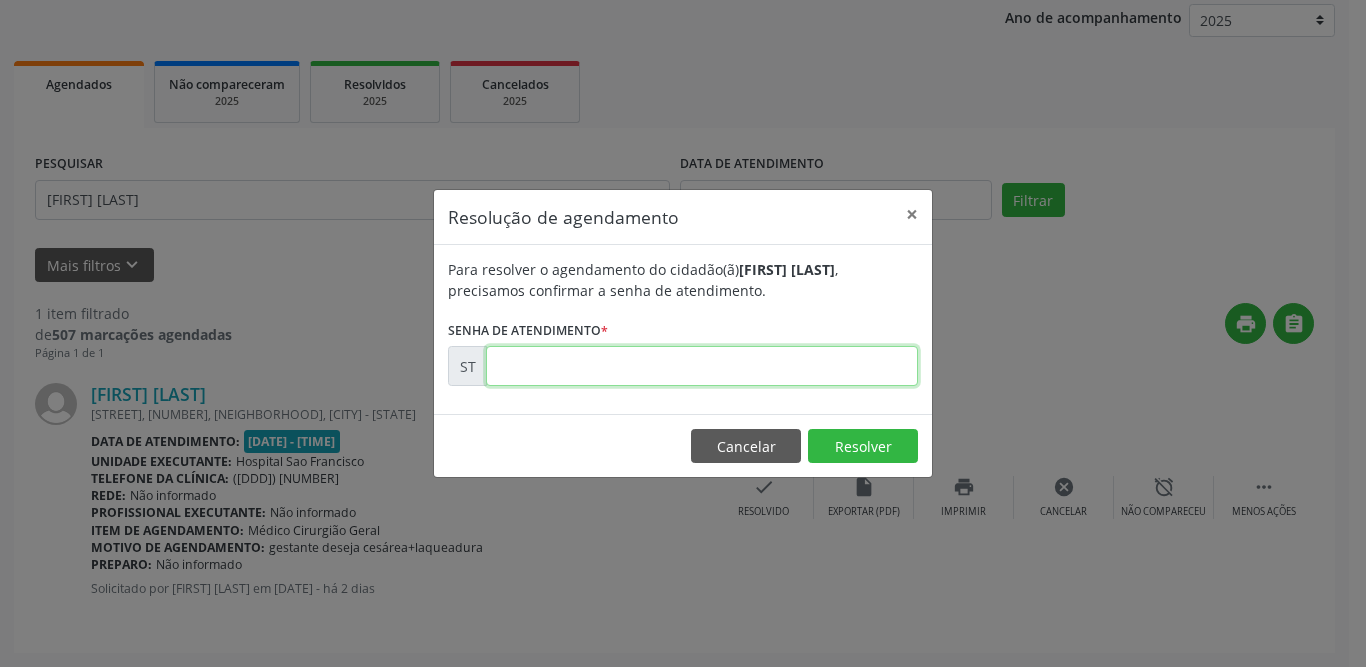 click at bounding box center (702, 366) 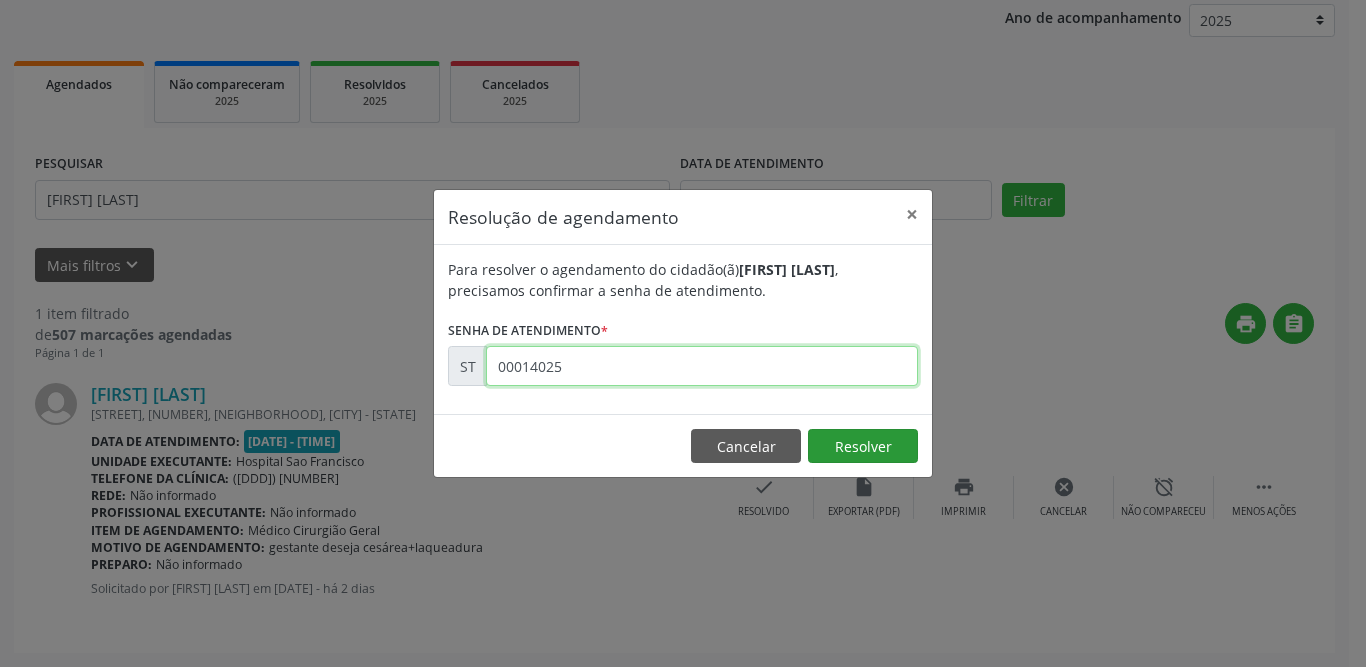 type on "00014025" 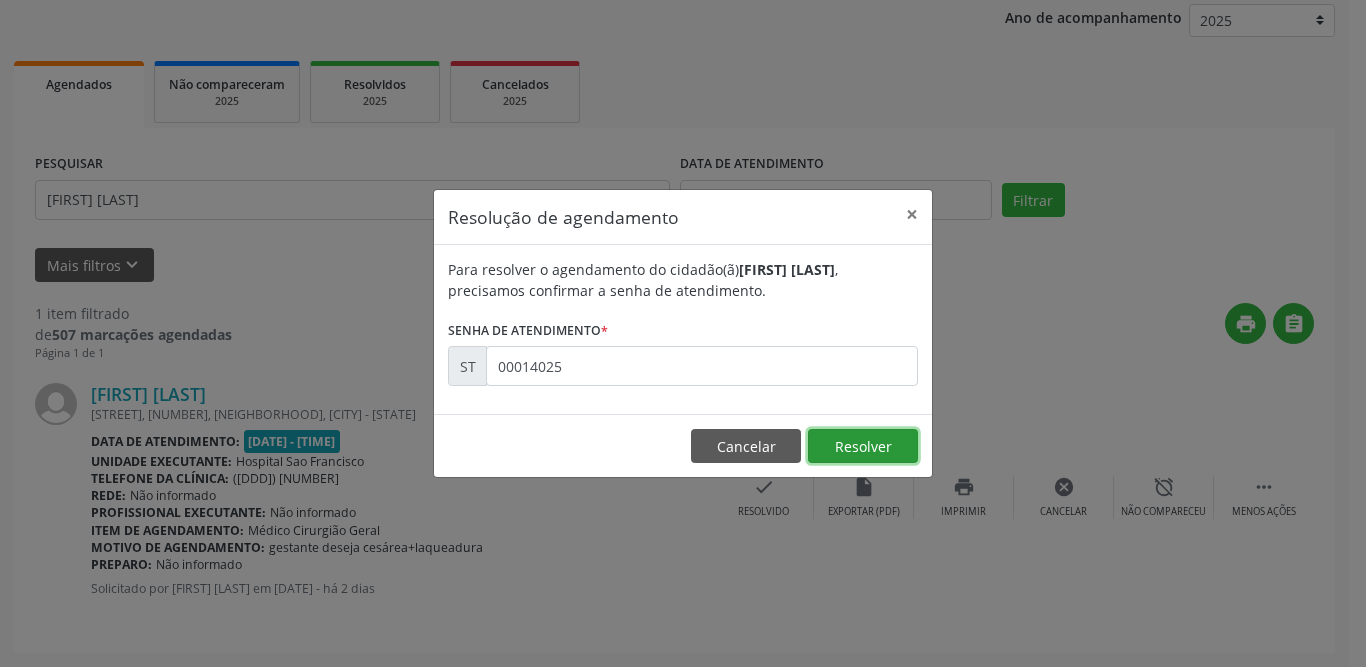 click on "Resolver" at bounding box center [863, 446] 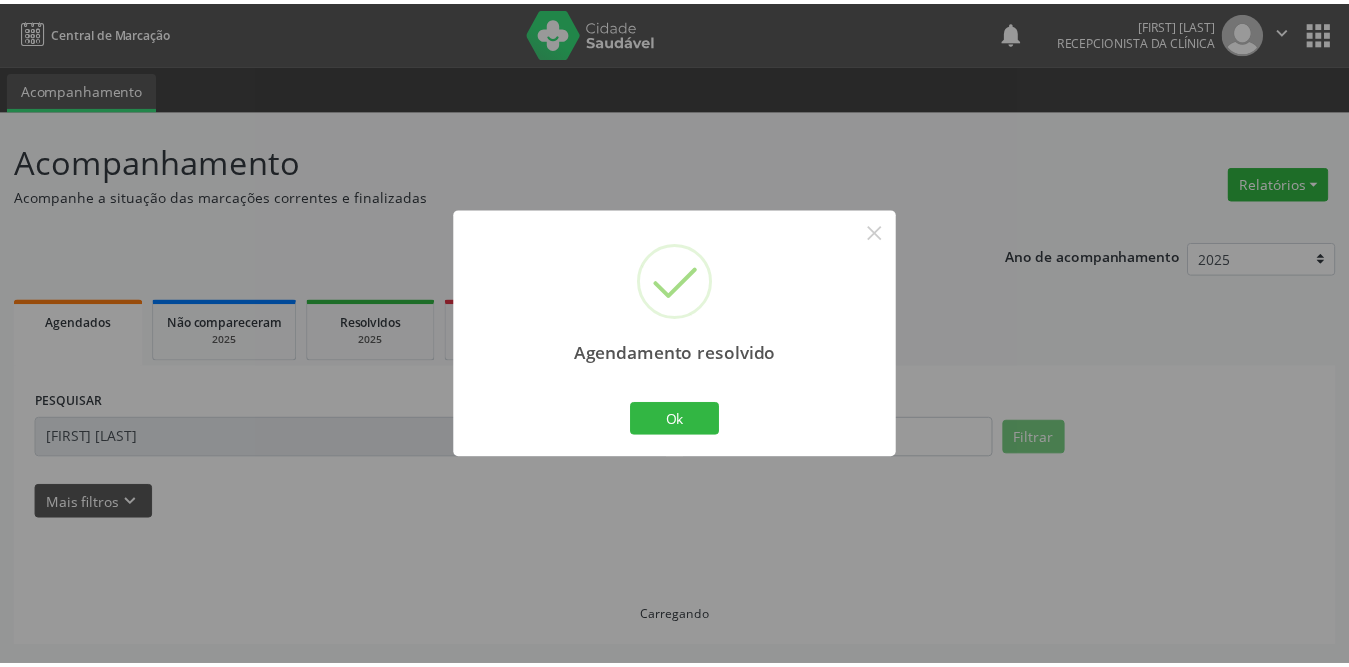 scroll, scrollTop: 0, scrollLeft: 0, axis: both 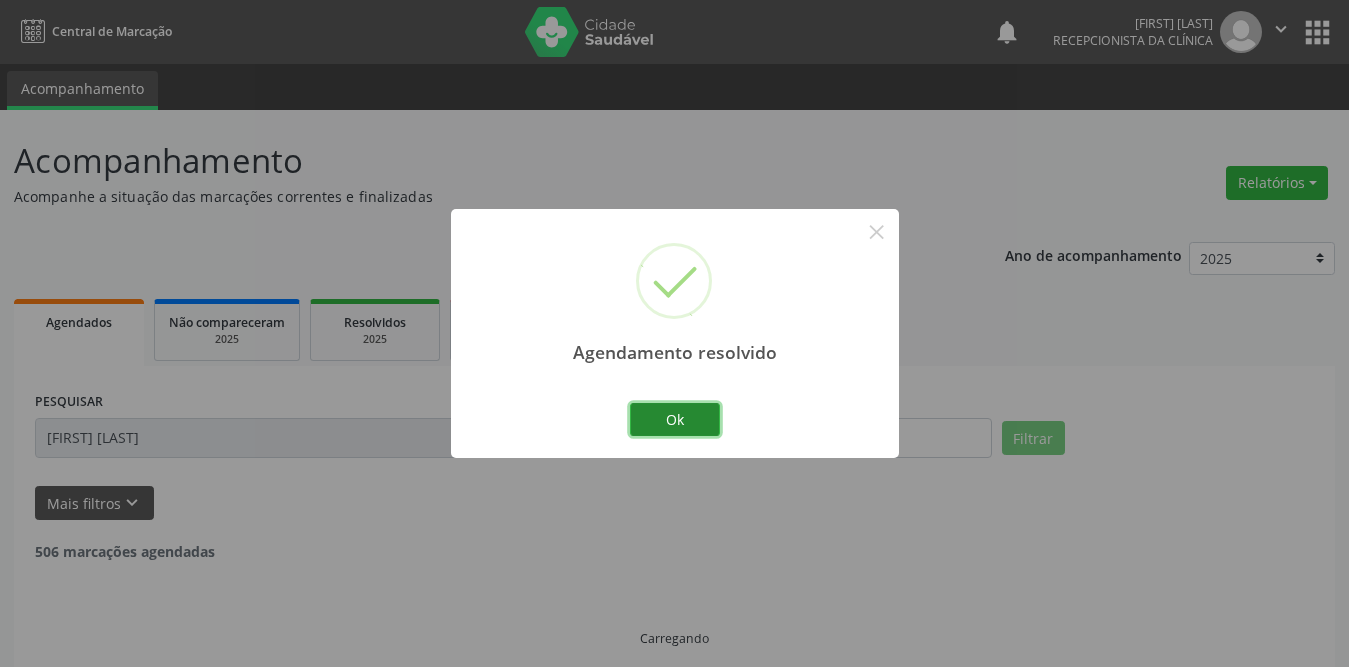 click on "Ok" at bounding box center [675, 420] 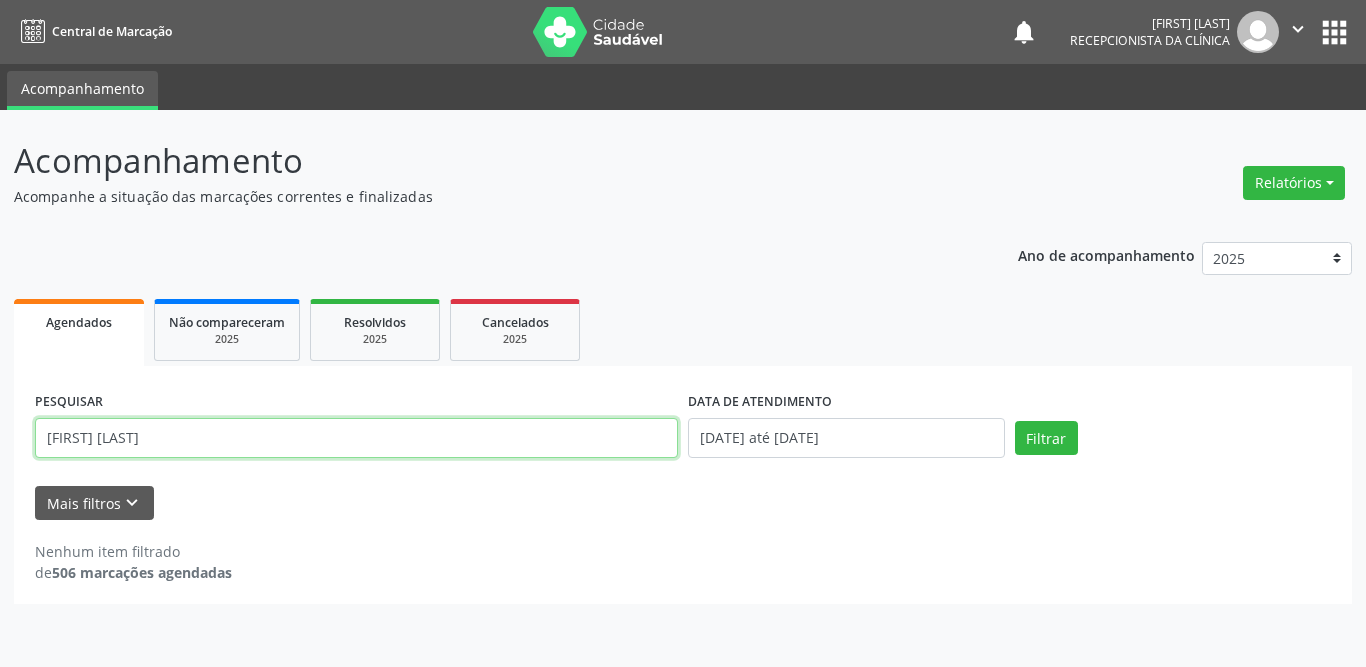 drag, startPoint x: 162, startPoint y: 440, endPoint x: 20, endPoint y: 436, distance: 142.05632 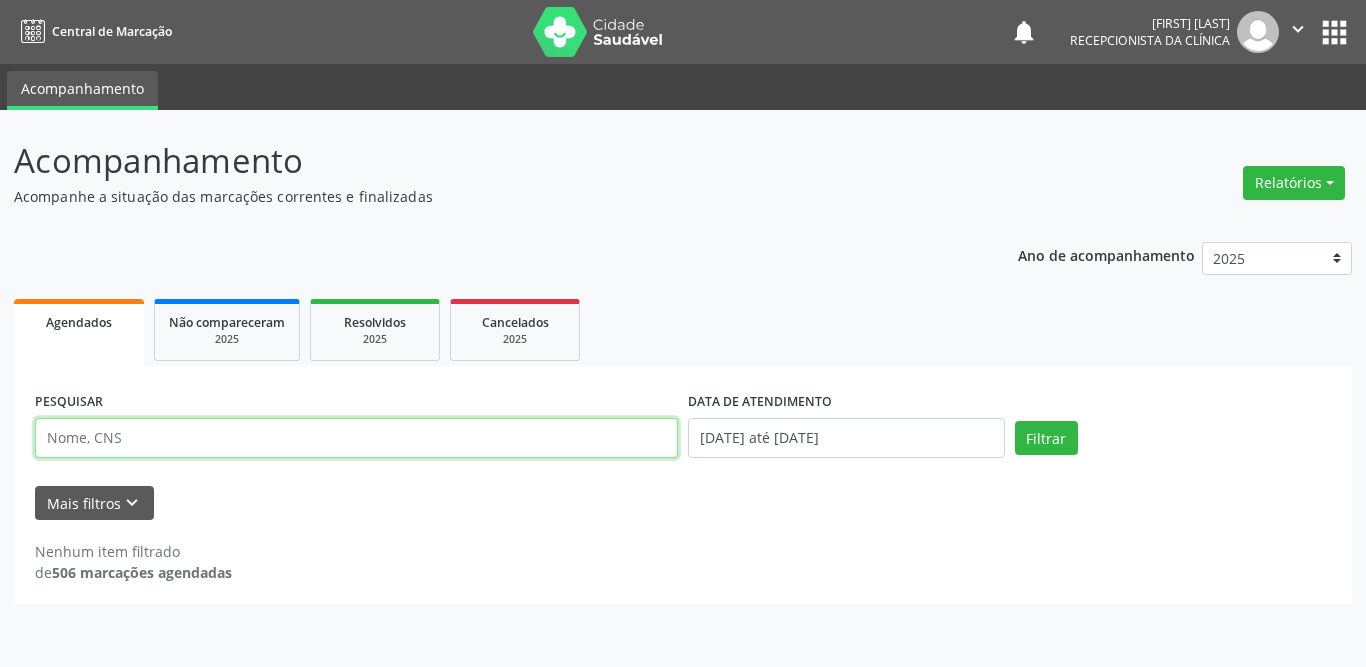 type 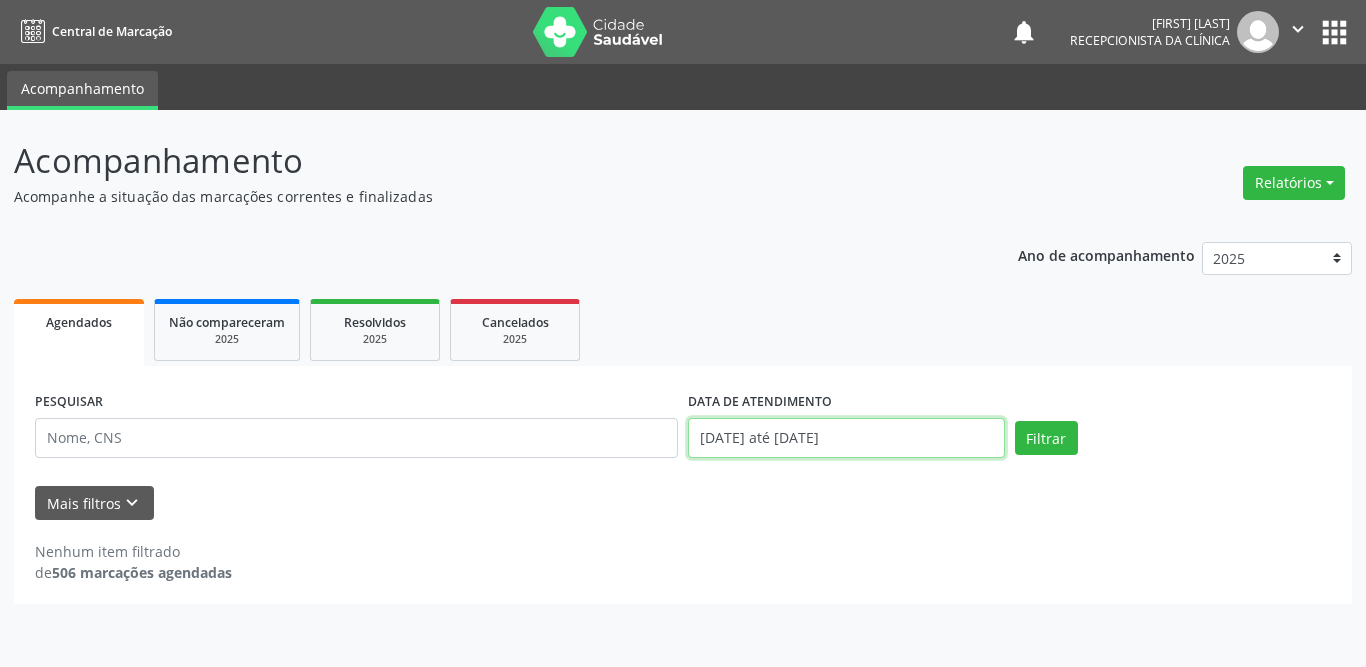 click on "[DATE] até [DATE]" at bounding box center (846, 438) 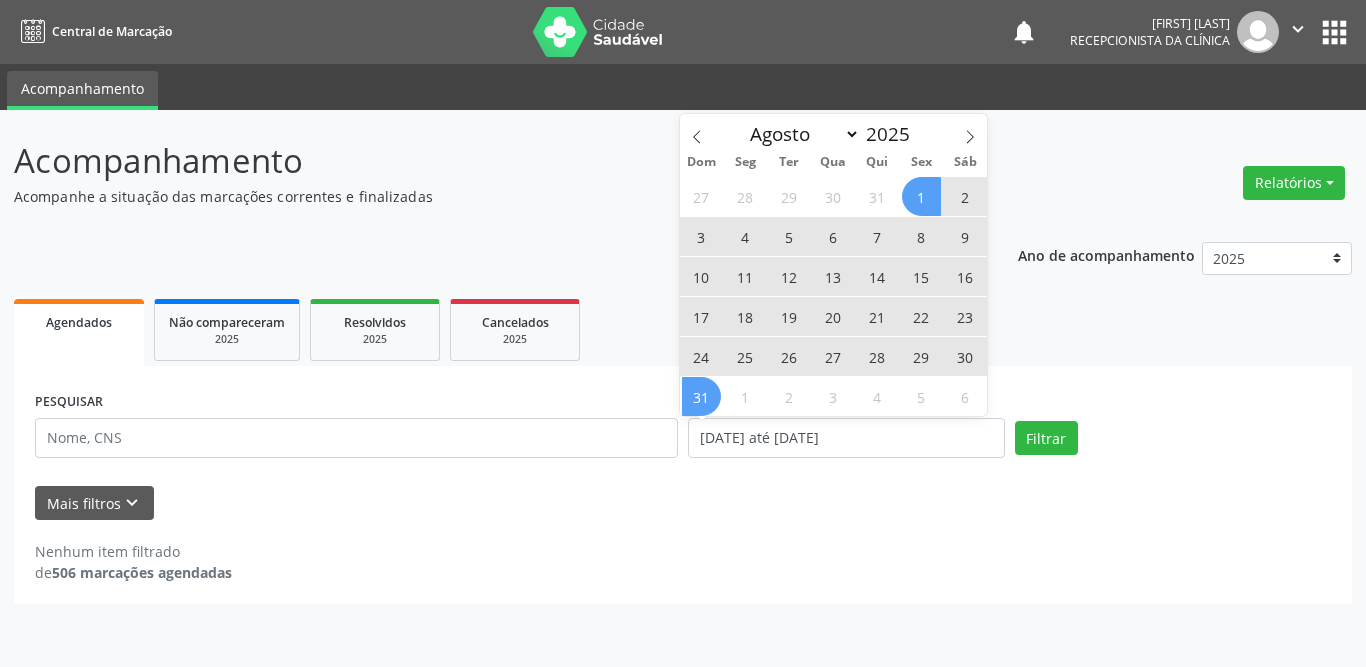 click on "15" at bounding box center (921, 276) 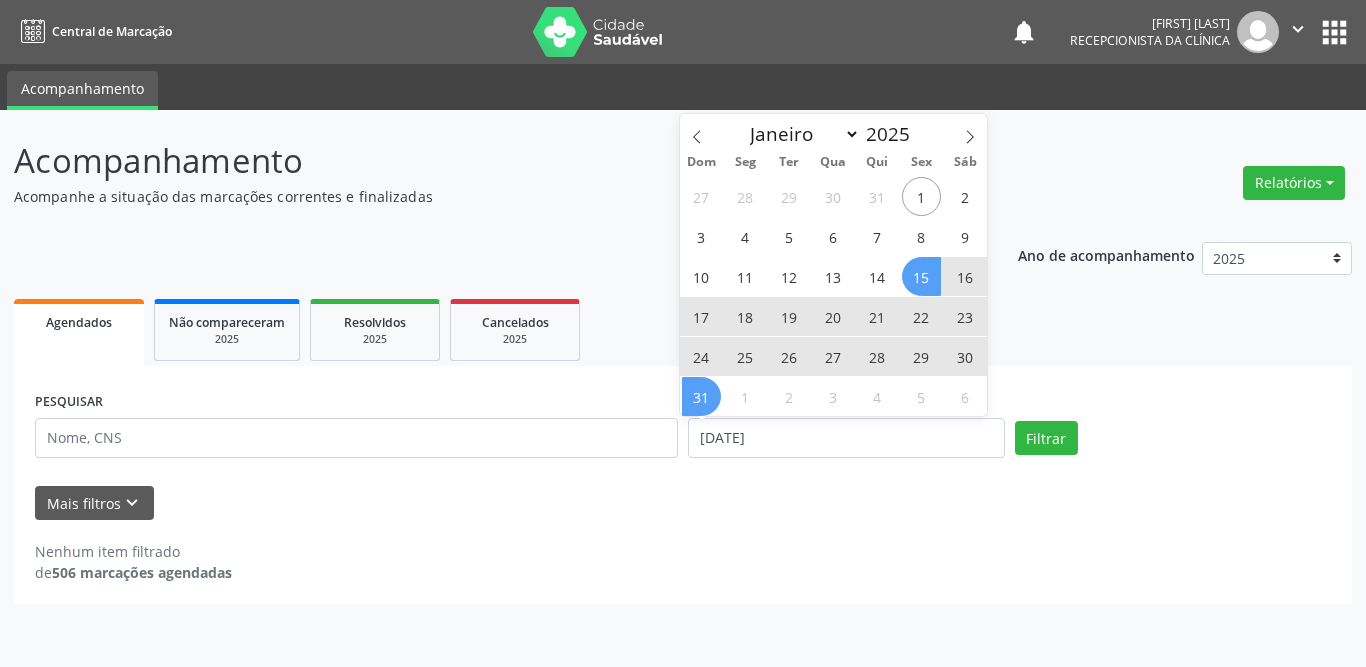 click on "31" at bounding box center [701, 396] 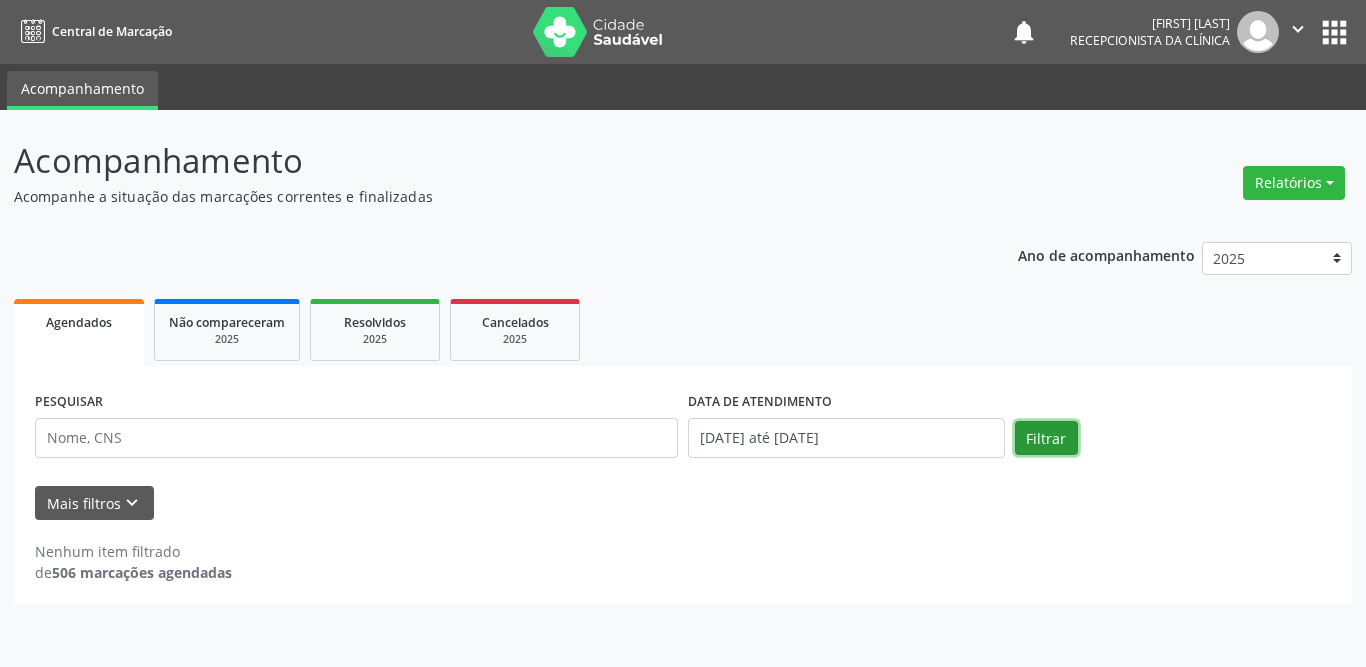 click on "Filtrar" at bounding box center [1046, 438] 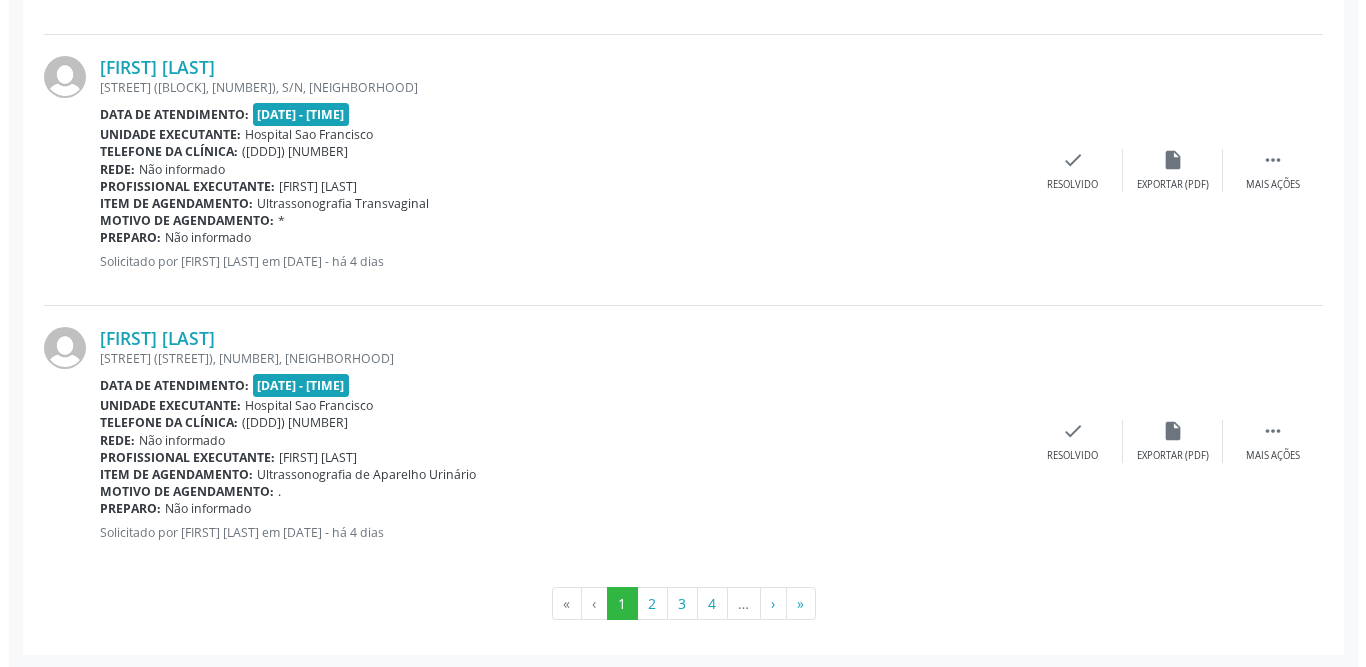 scroll, scrollTop: 3989, scrollLeft: 0, axis: vertical 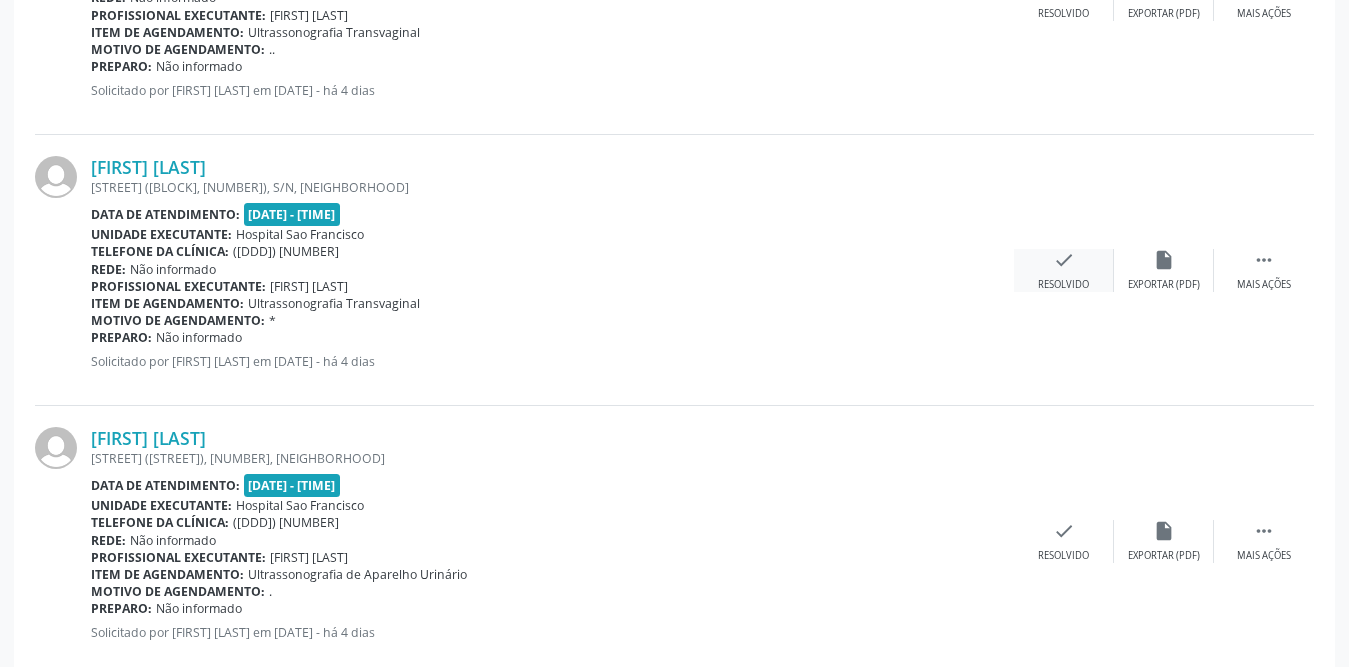 click on "check" at bounding box center [1064, 260] 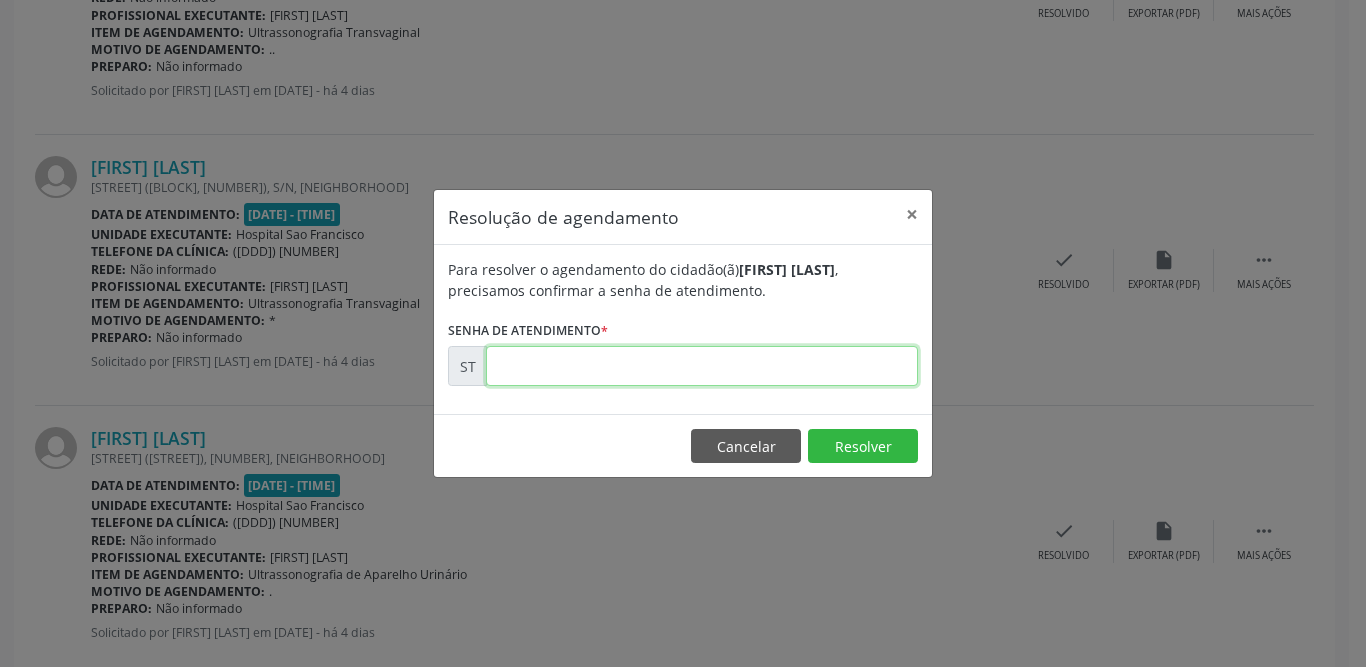 click at bounding box center [702, 366] 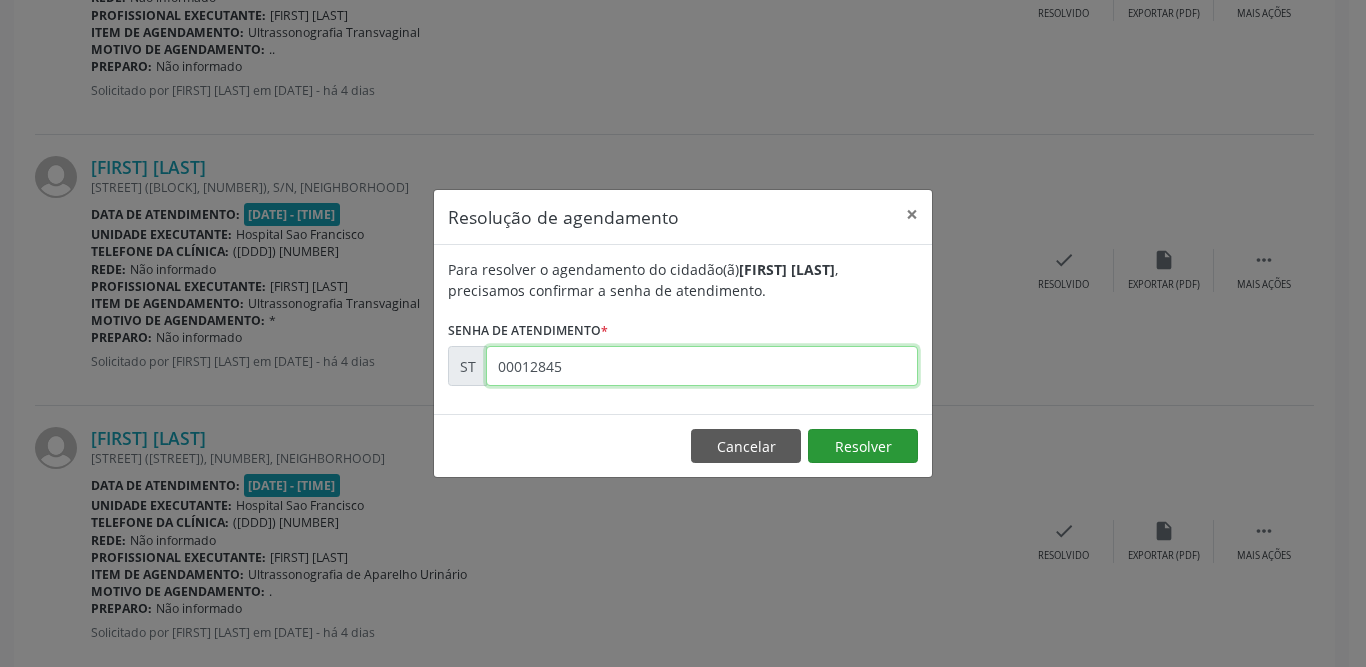 type on "00012845" 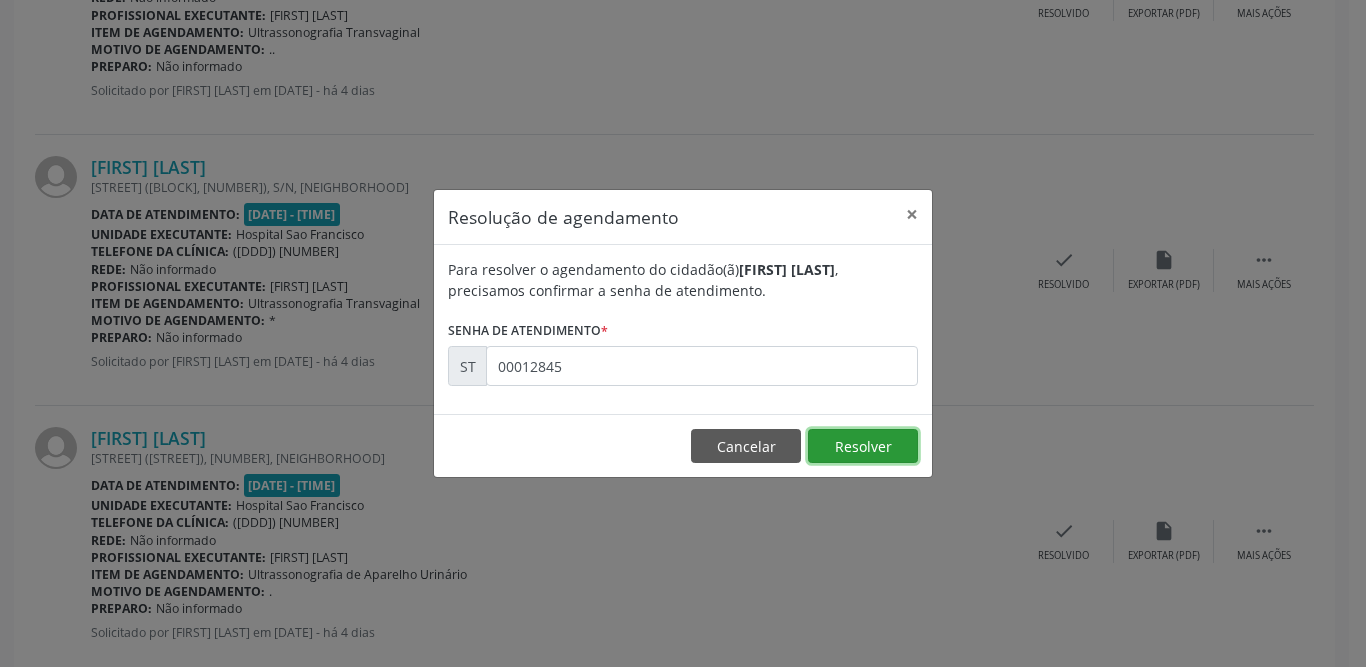 click on "Resolver" at bounding box center [863, 446] 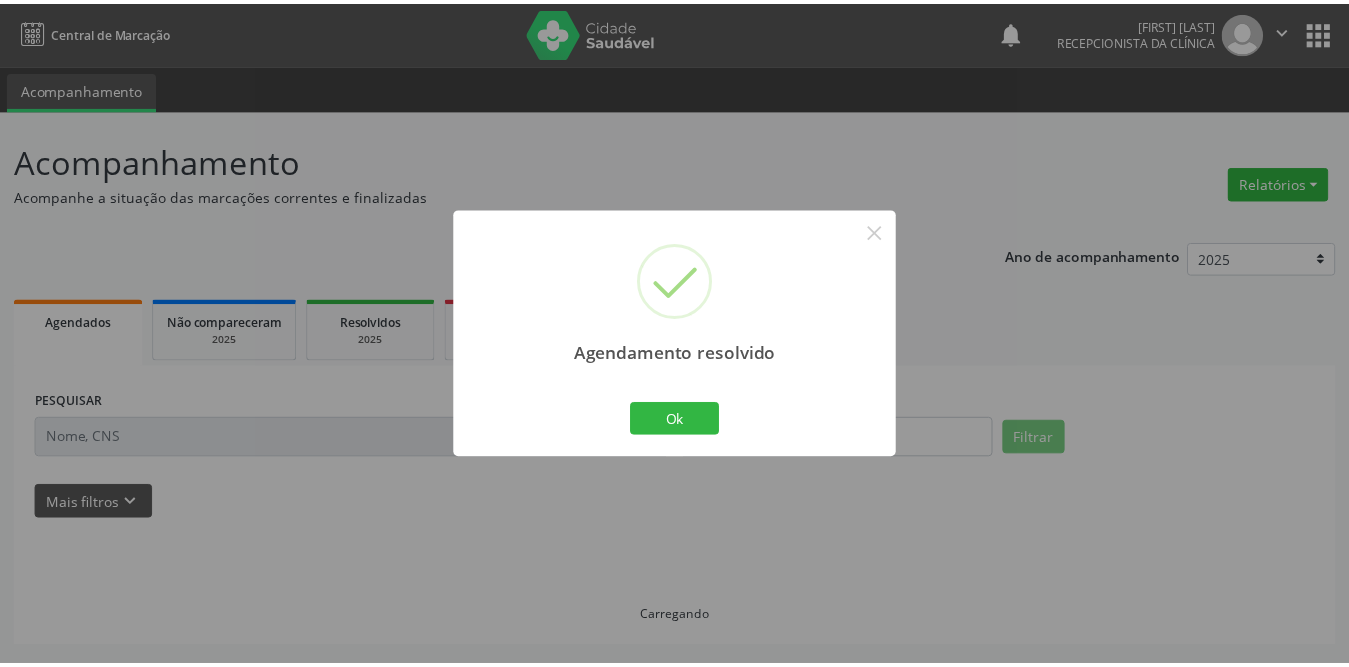scroll, scrollTop: 0, scrollLeft: 0, axis: both 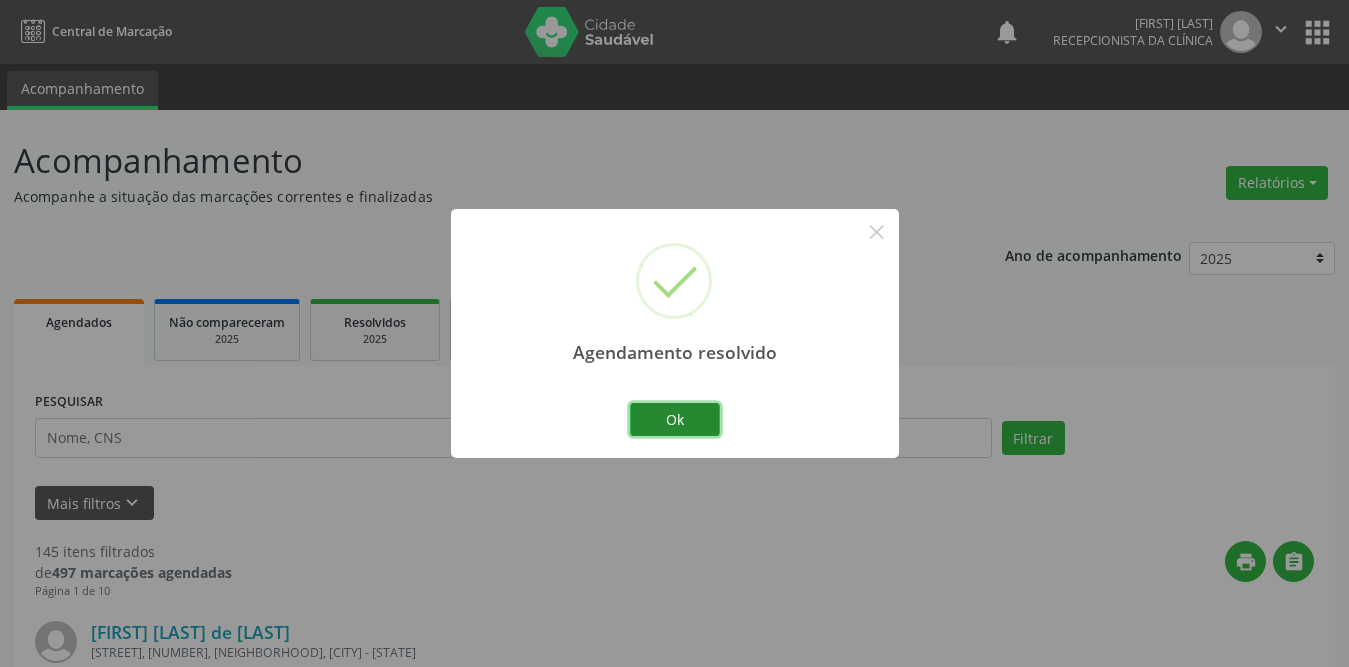 click on "Ok" at bounding box center (675, 420) 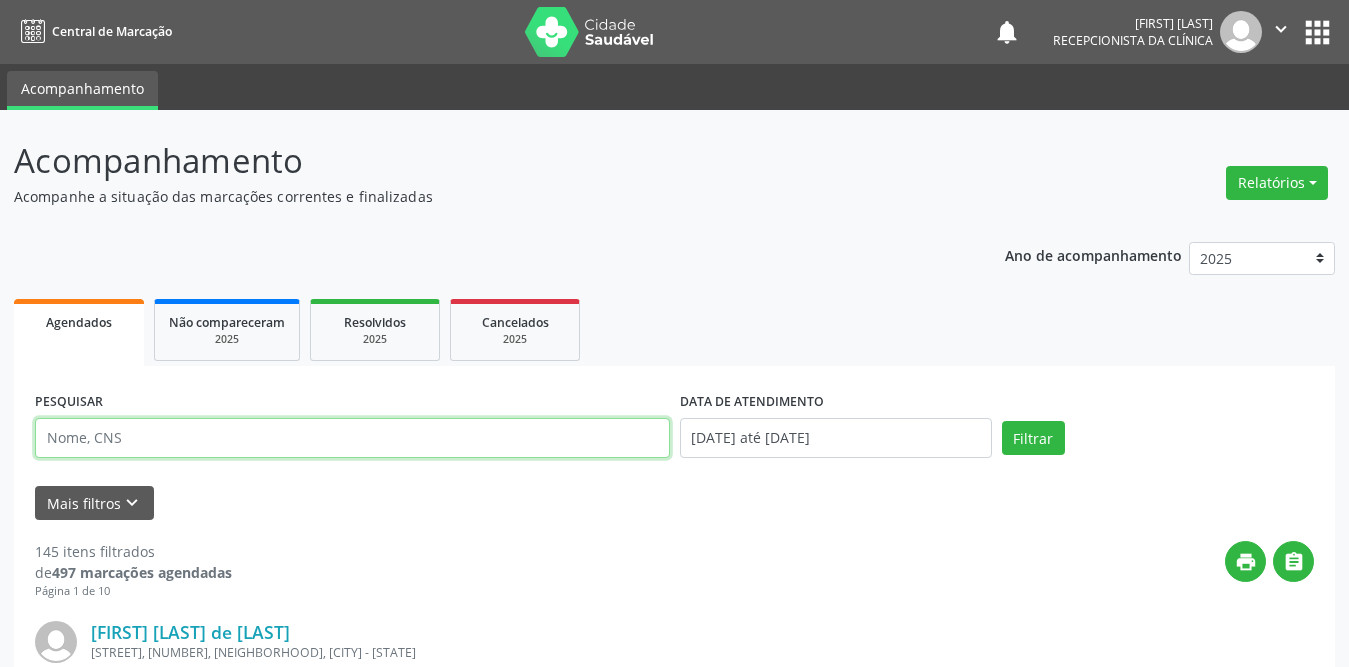 click at bounding box center [352, 438] 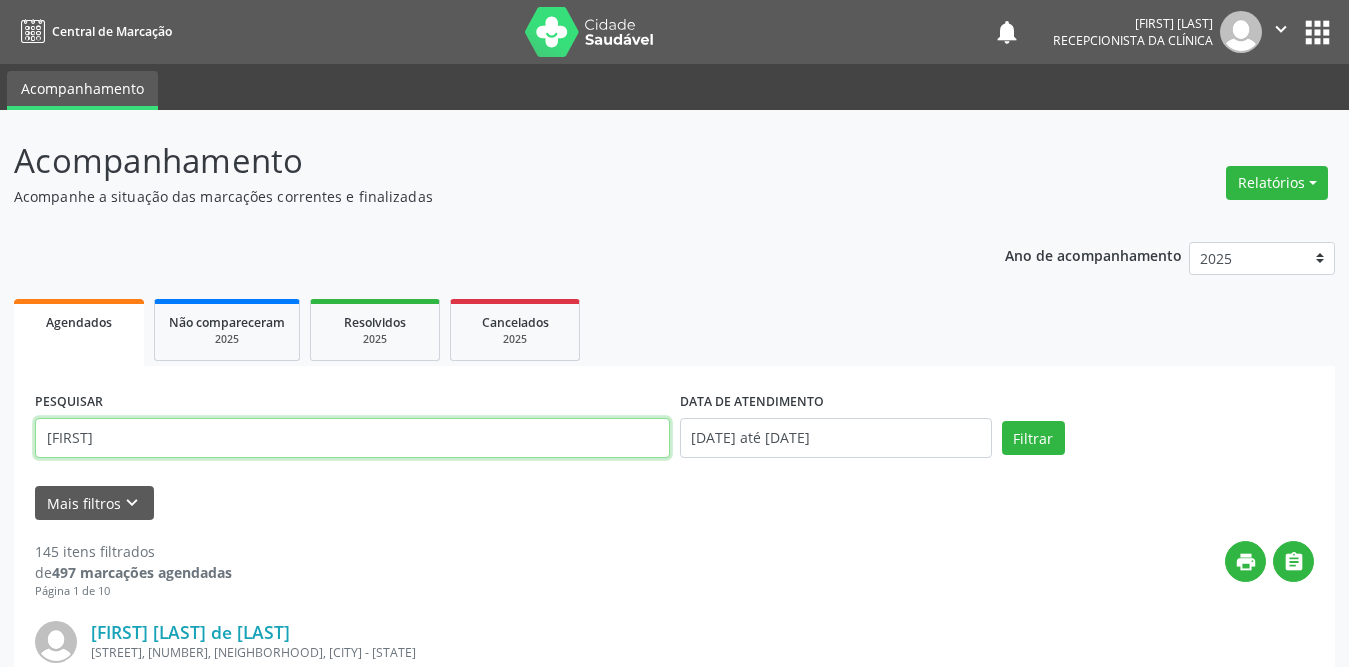 type on "[FIRST]" 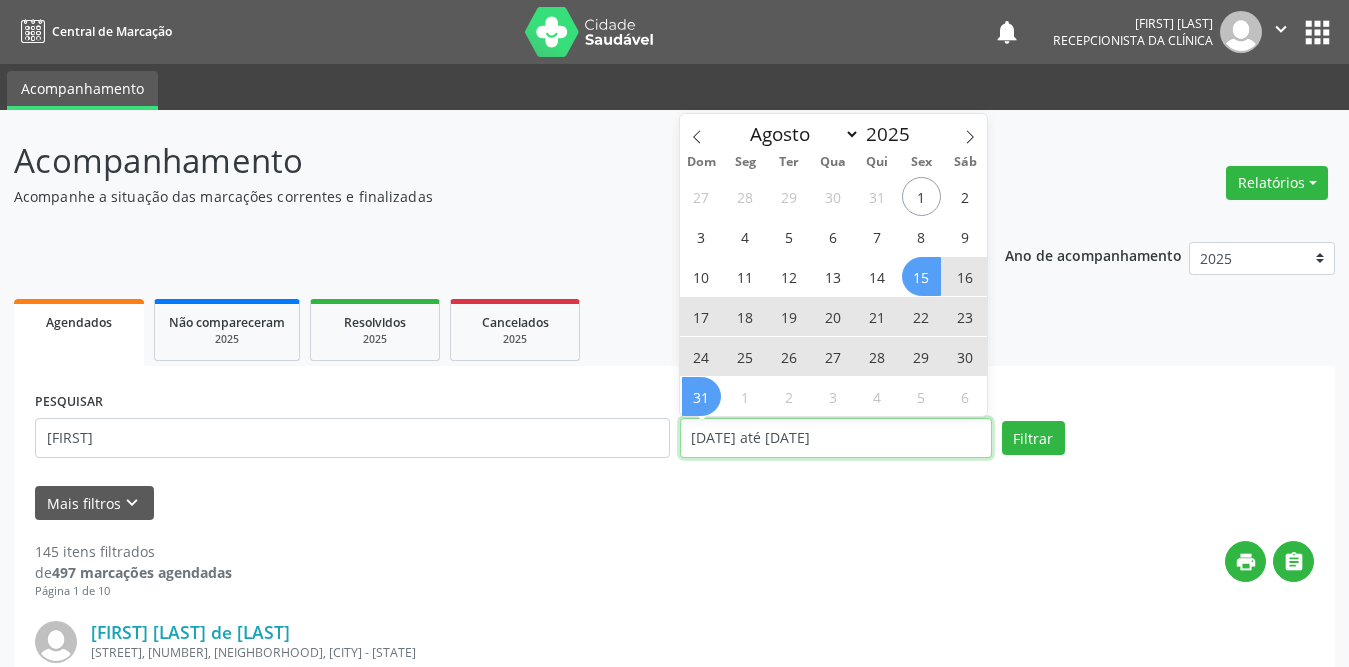 click on "[DATE] até [DATE]" at bounding box center (836, 438) 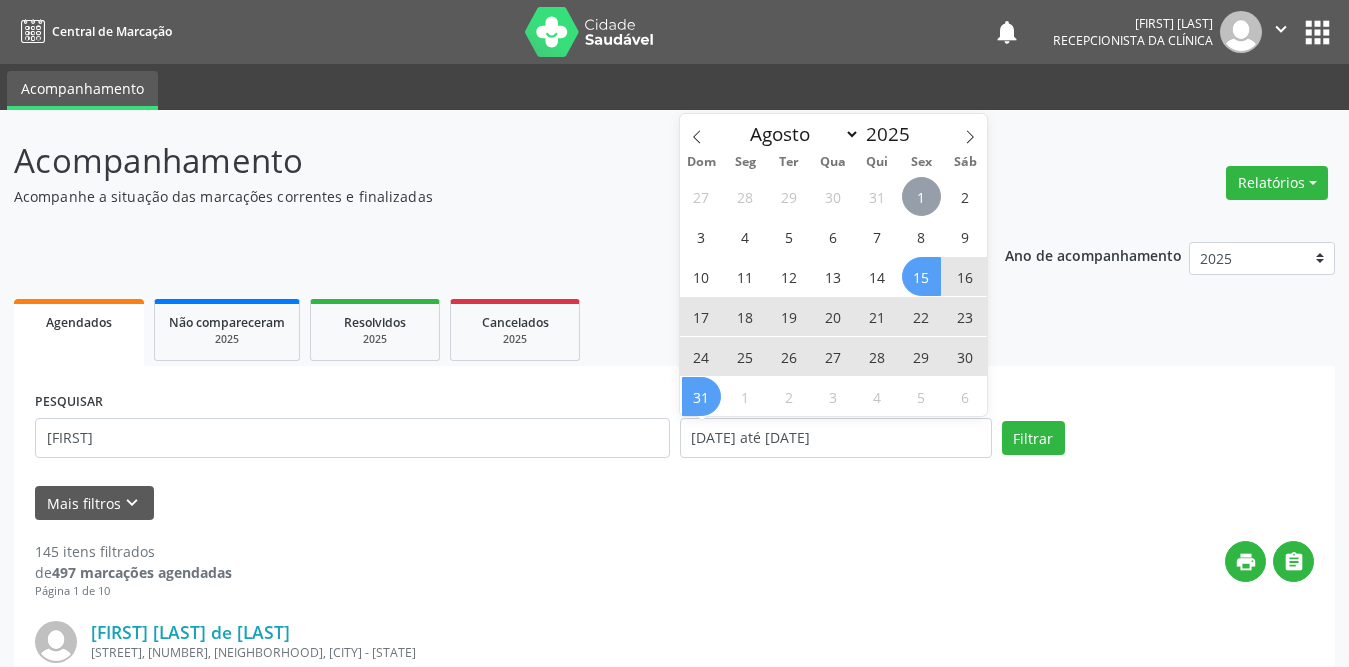 click on "1" at bounding box center (921, 196) 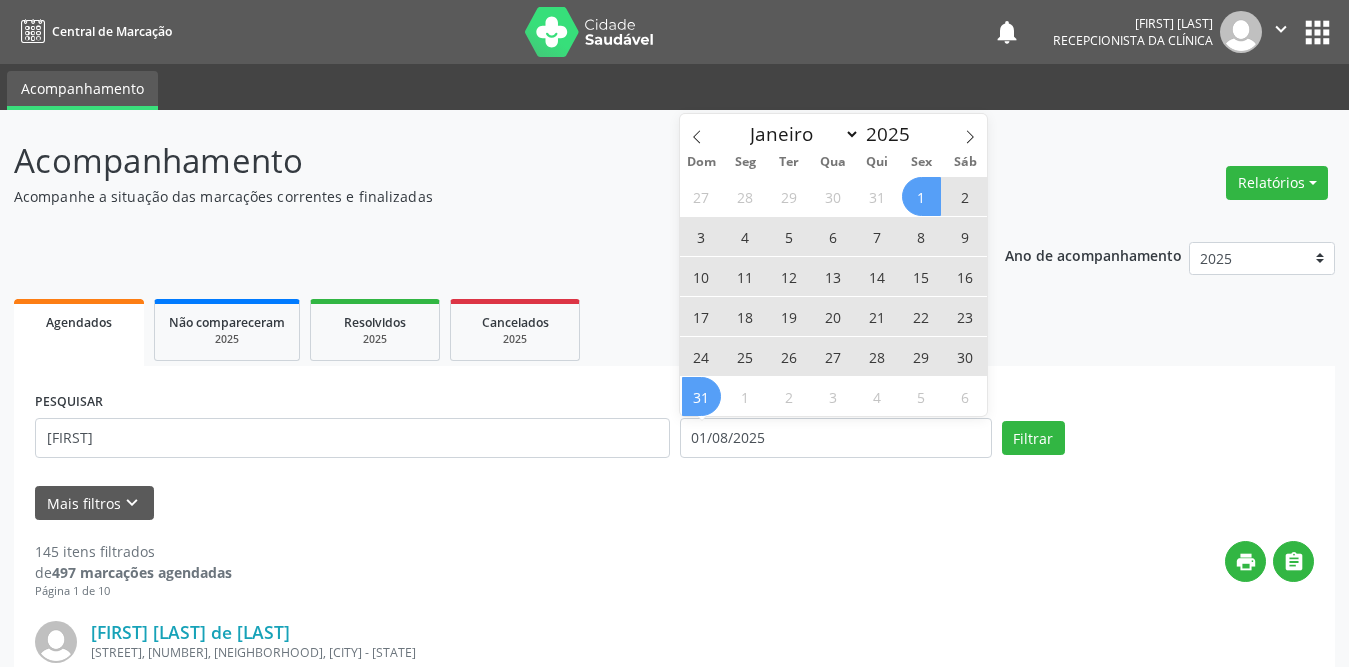 click on "31" at bounding box center (701, 396) 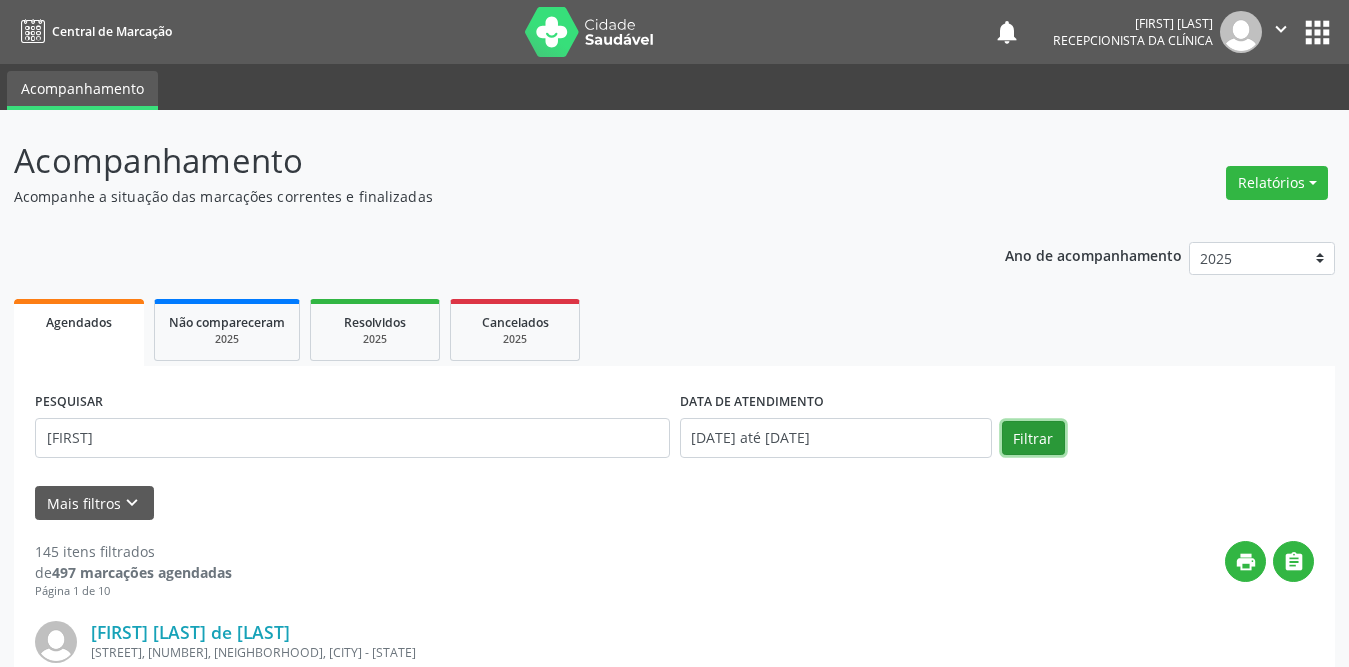 click on "Filtrar" at bounding box center (1033, 438) 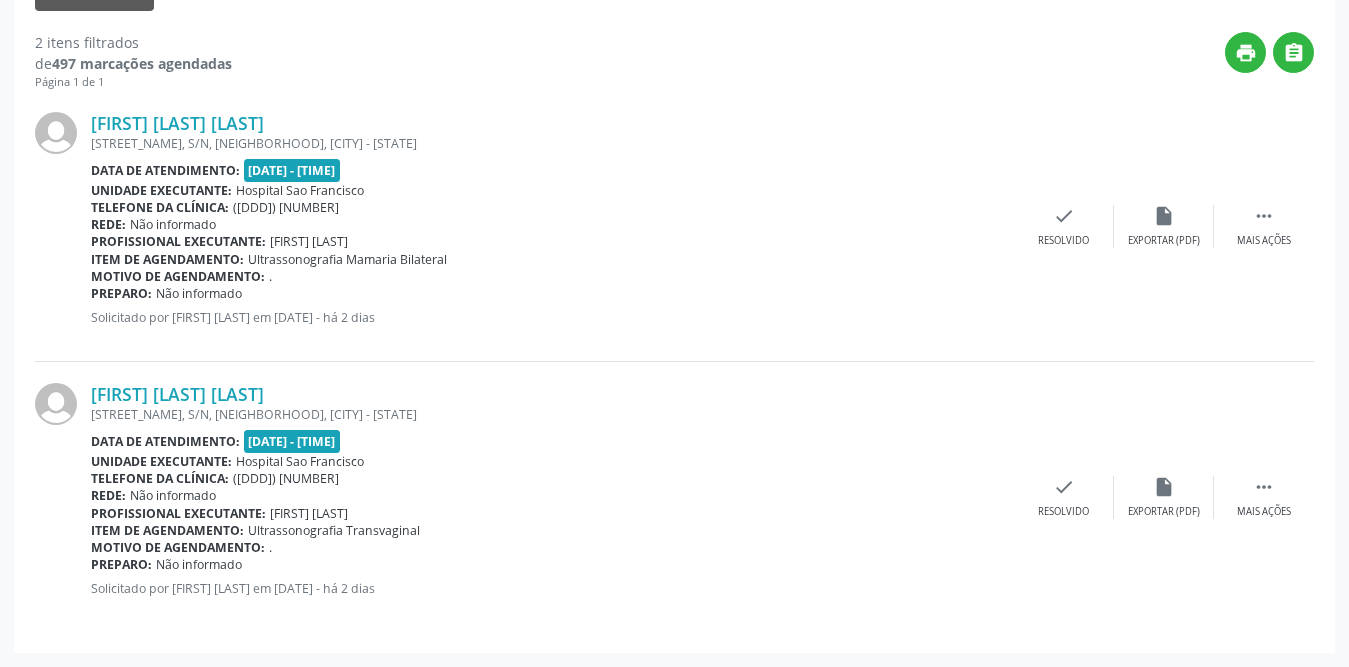 scroll, scrollTop: 0, scrollLeft: 0, axis: both 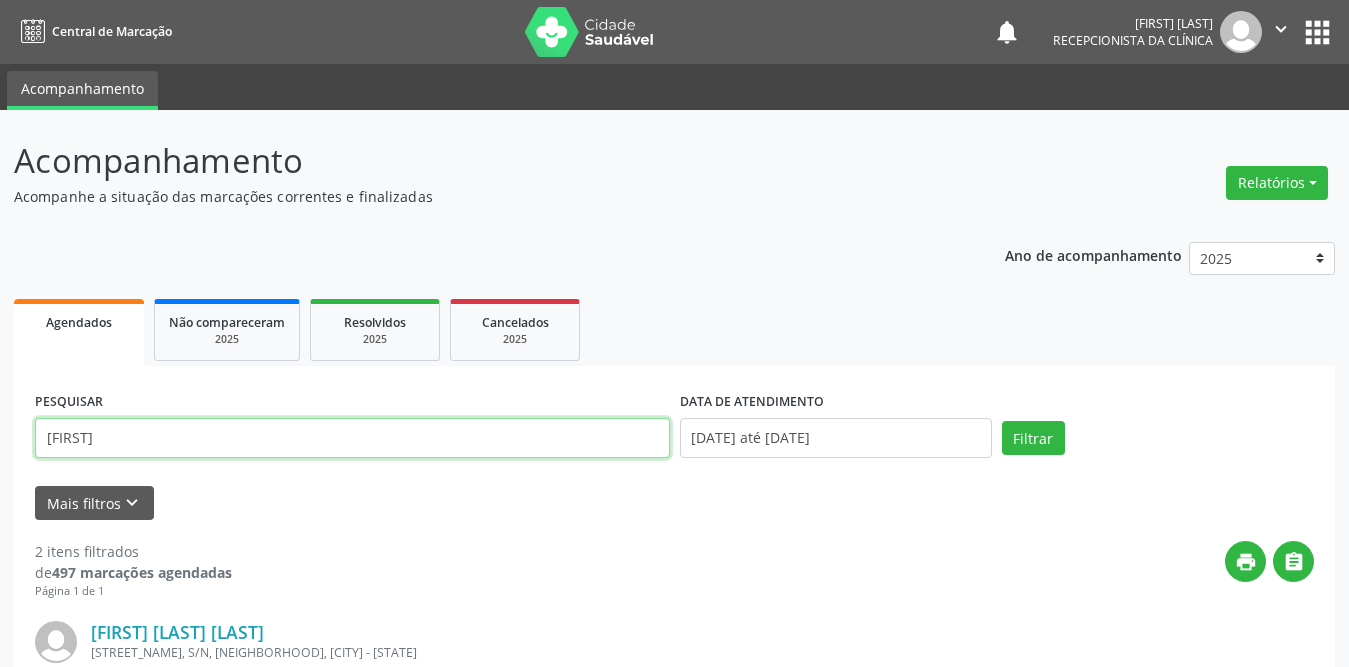 drag, startPoint x: 163, startPoint y: 446, endPoint x: 0, endPoint y: 424, distance: 164.47797 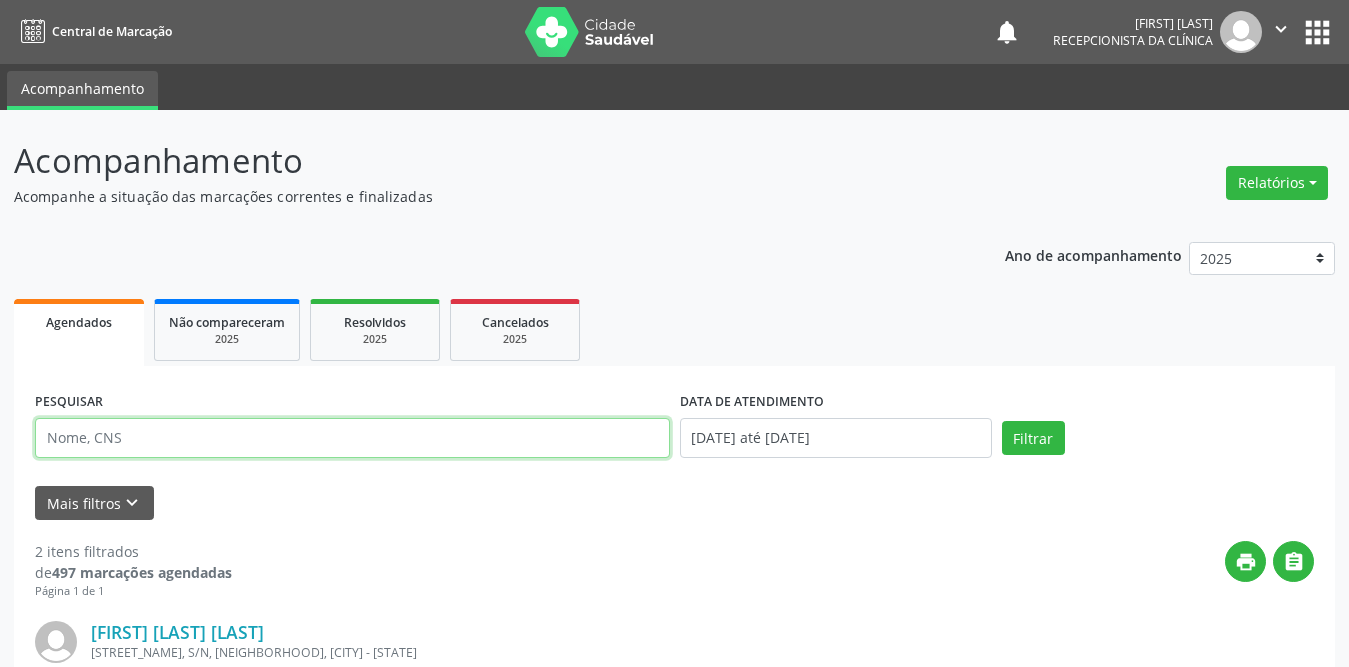 type 